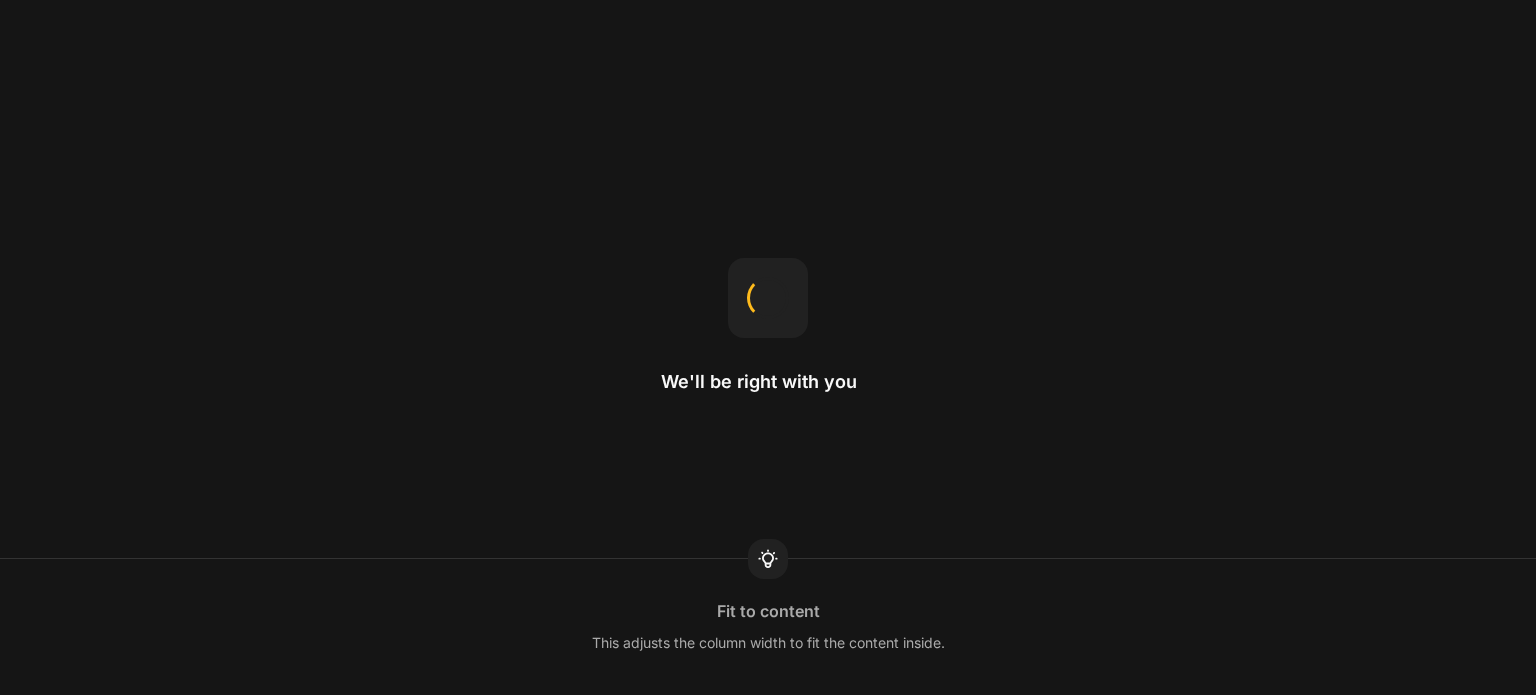 scroll, scrollTop: 0, scrollLeft: 0, axis: both 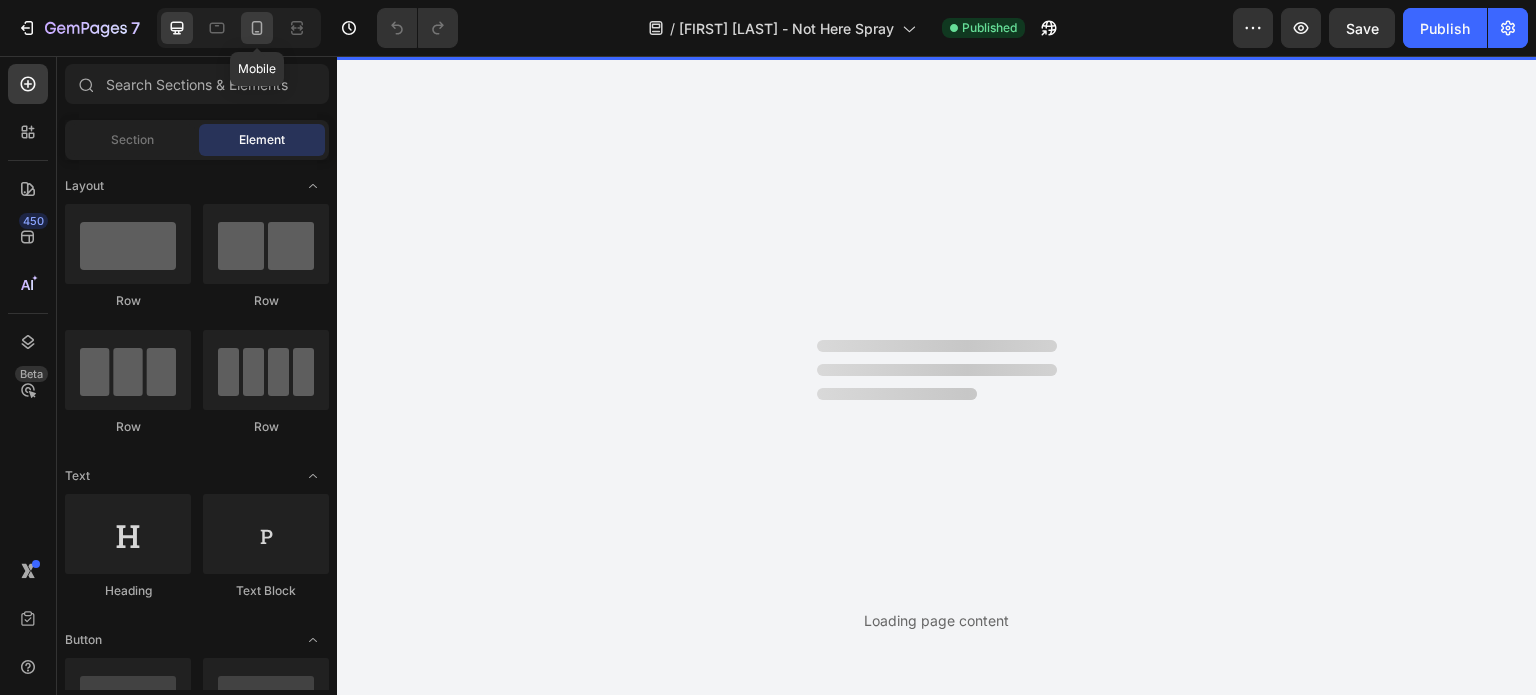 click 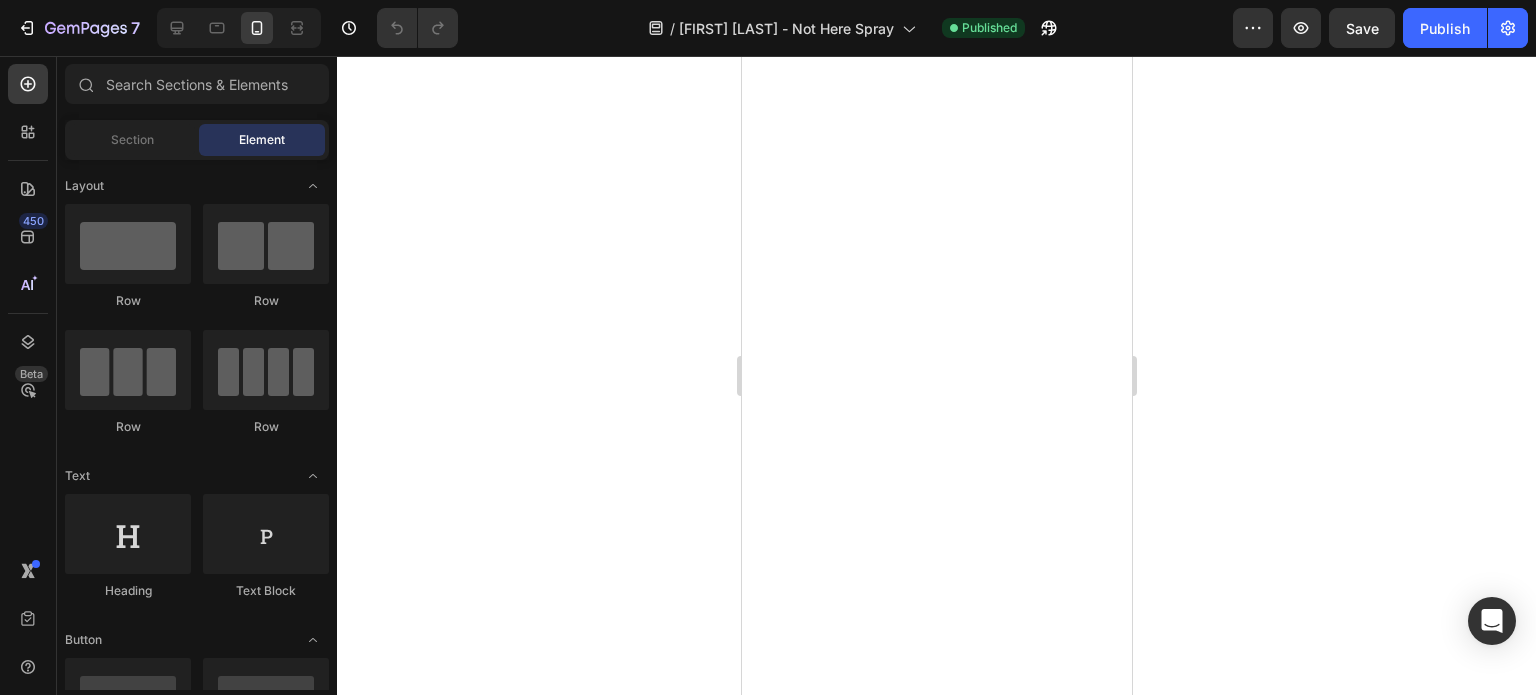 scroll, scrollTop: 946, scrollLeft: 0, axis: vertical 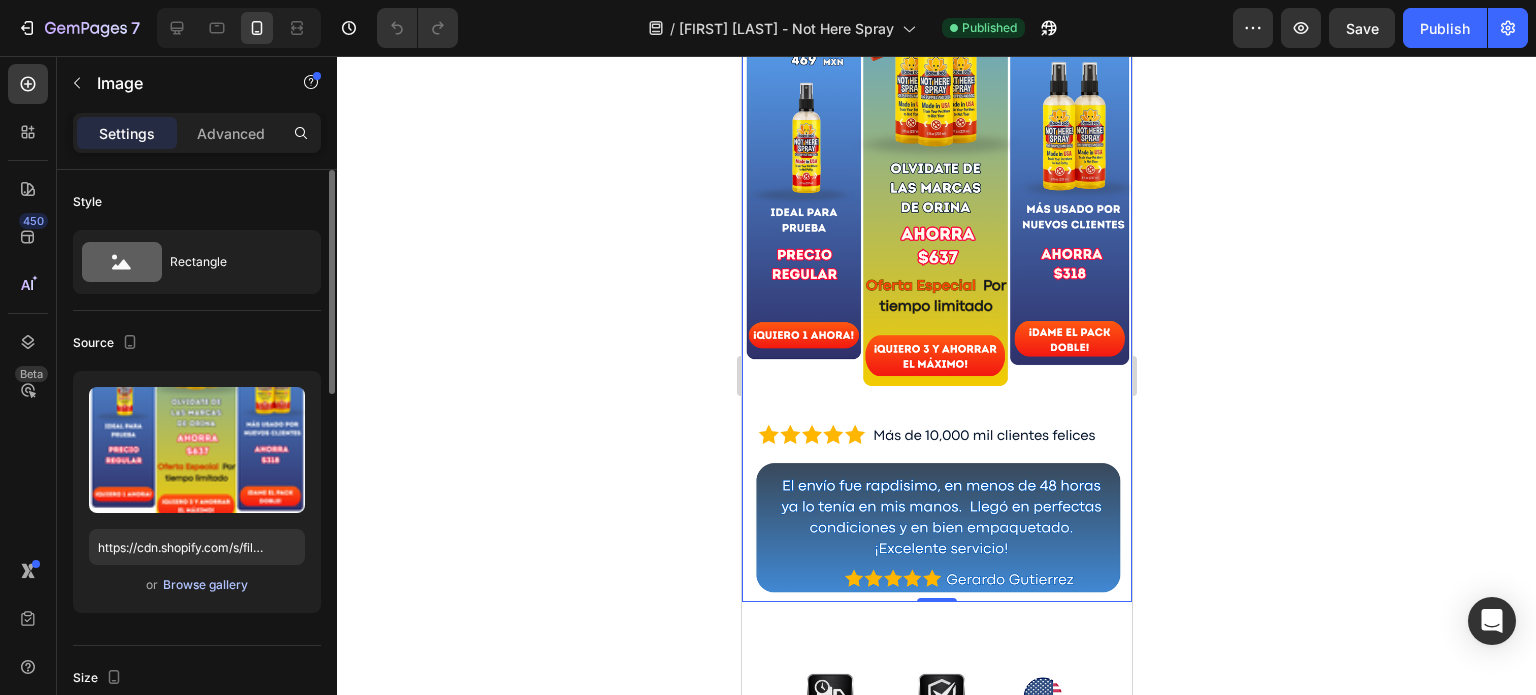 click on "Browse gallery" at bounding box center [205, 585] 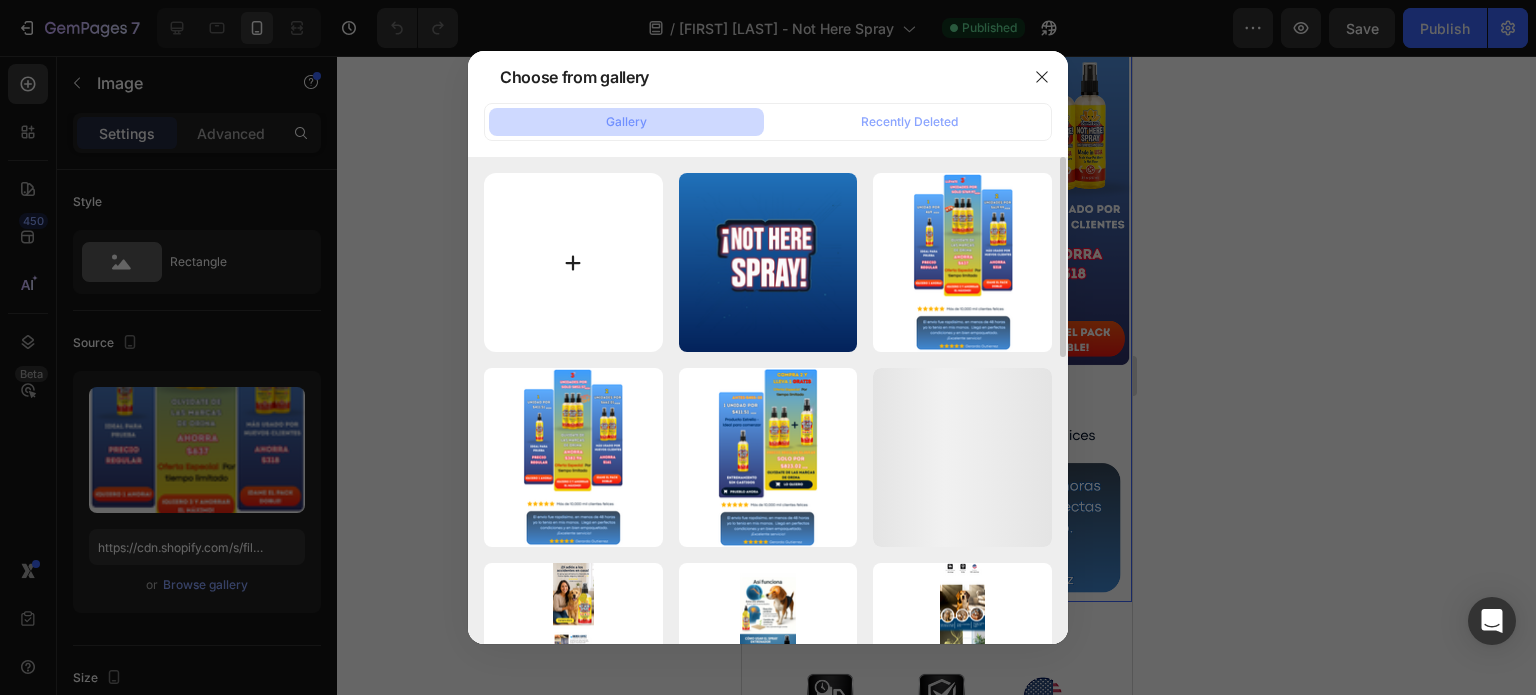 click at bounding box center (573, 262) 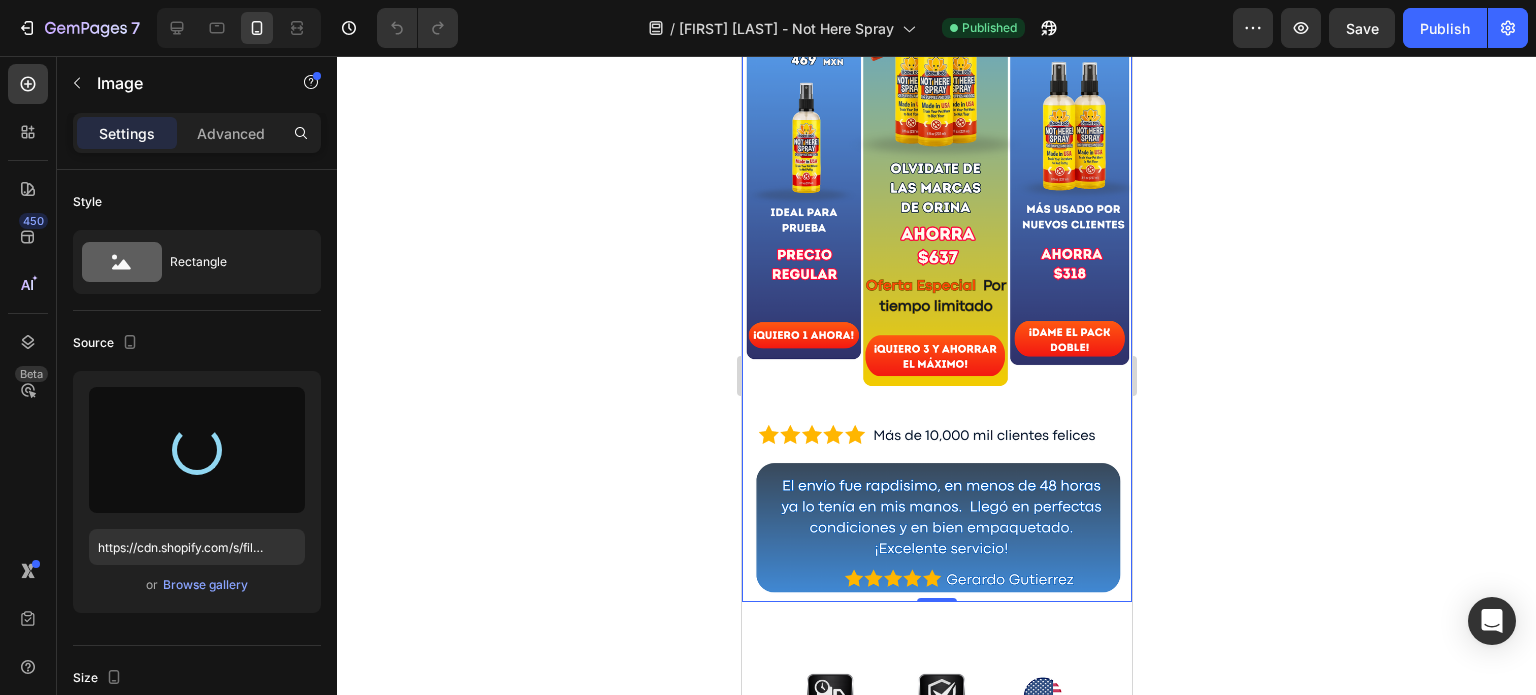 type on "https://cdn.shopify.com/s/files/1/0634/2823/1255/files/gempages_570438267774698648-51bc9131-920f-4855-89e4-00b4c449e9f9.png" 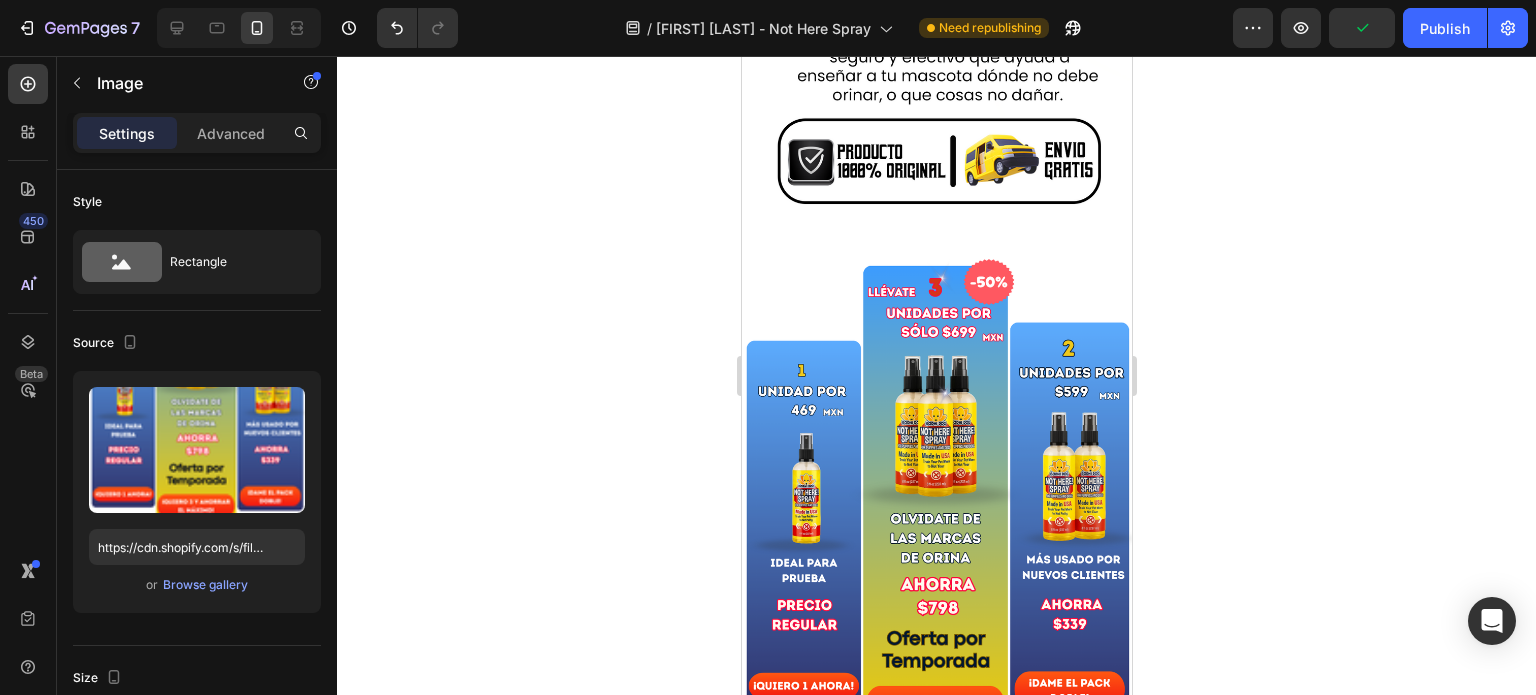 scroll, scrollTop: 818, scrollLeft: 0, axis: vertical 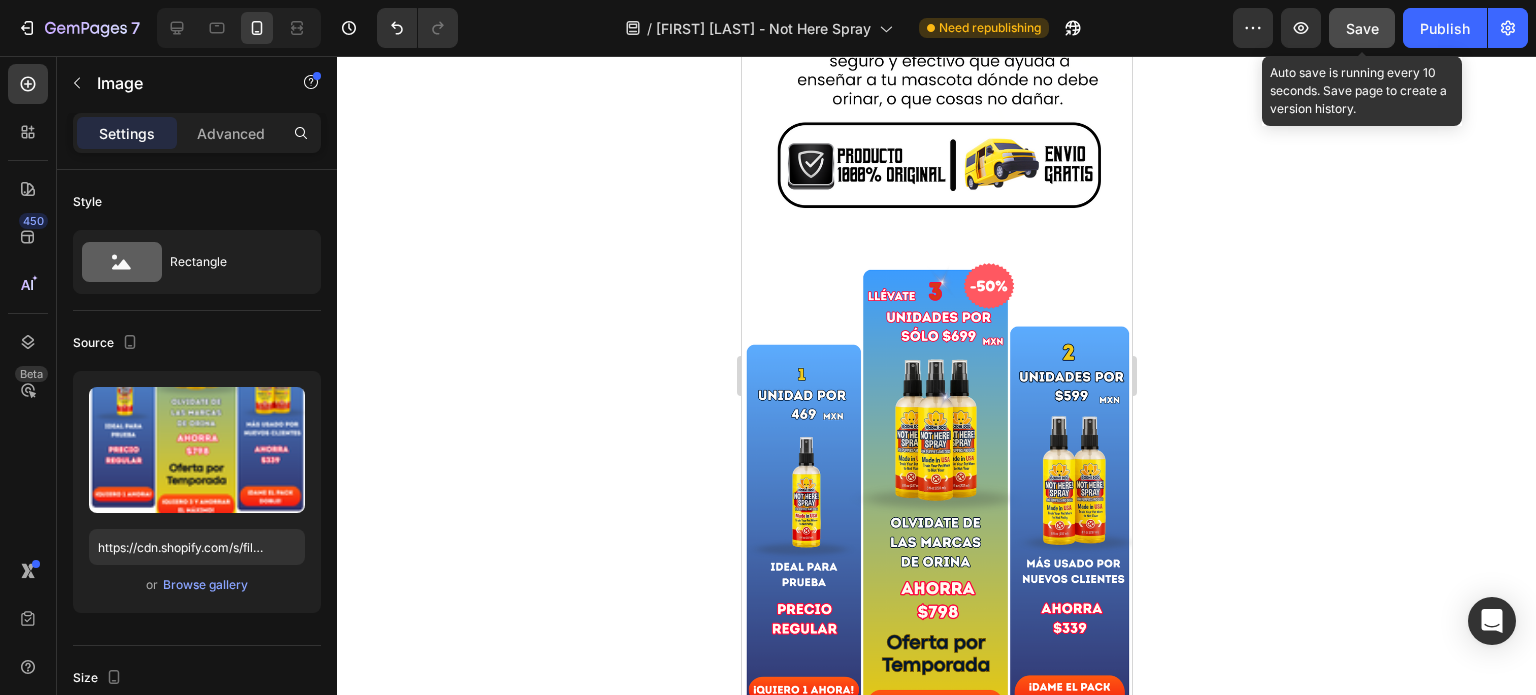 click on "Save" at bounding box center (1362, 28) 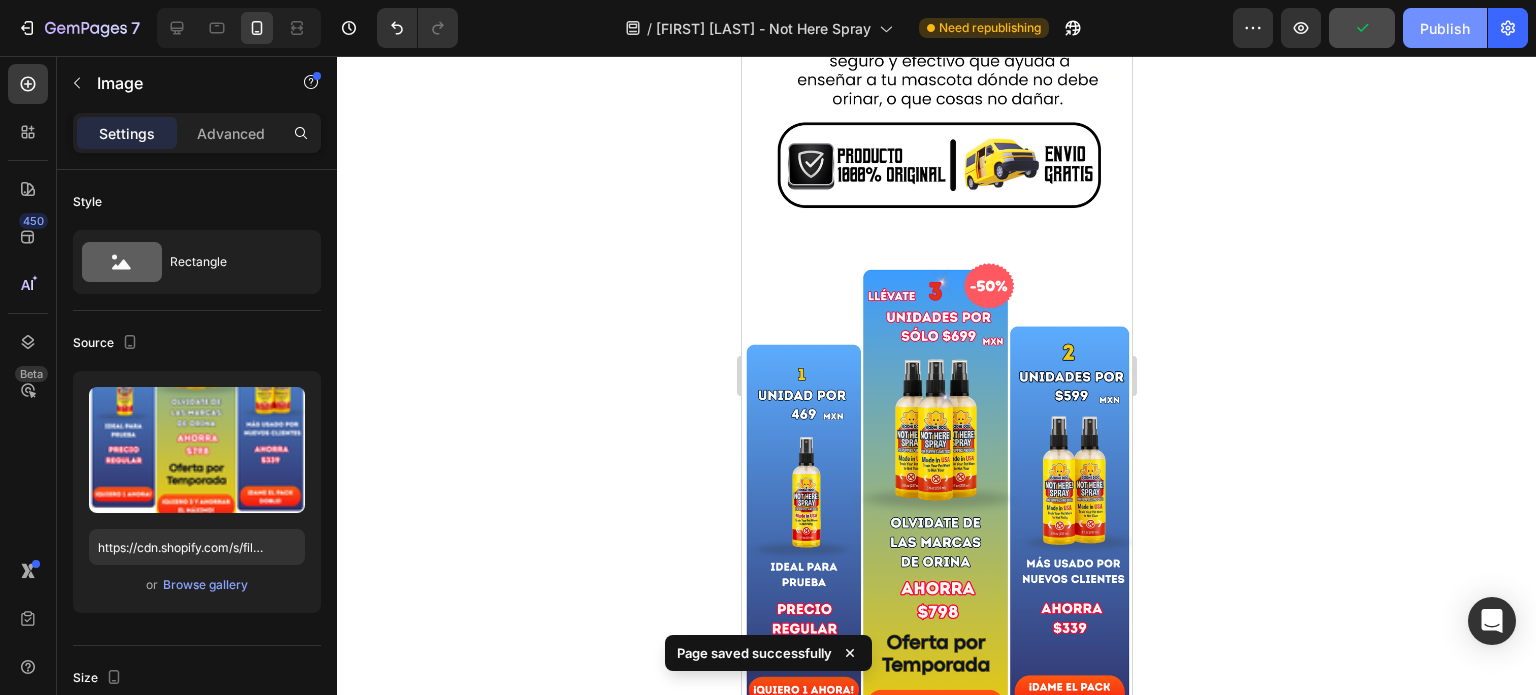 click on "Publish" at bounding box center [1445, 28] 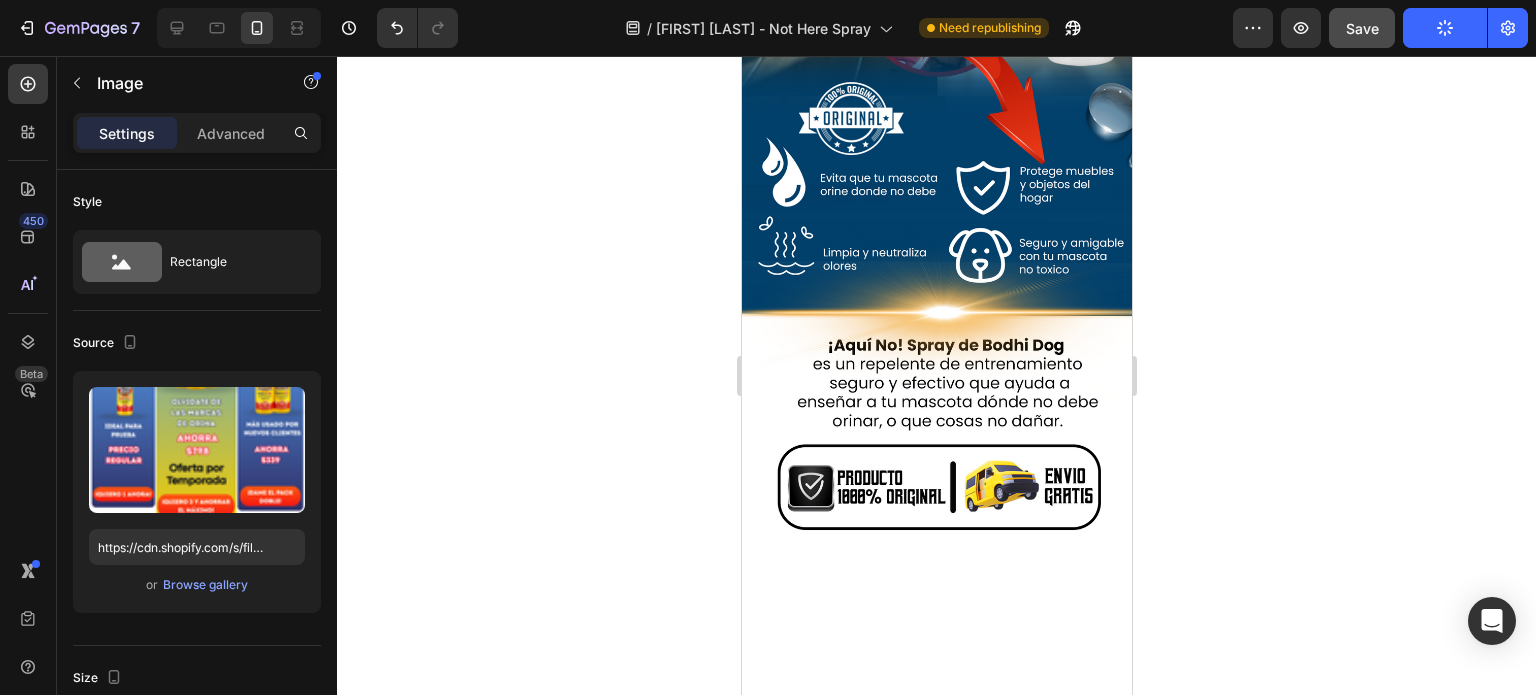 scroll, scrollTop: 0, scrollLeft: 0, axis: both 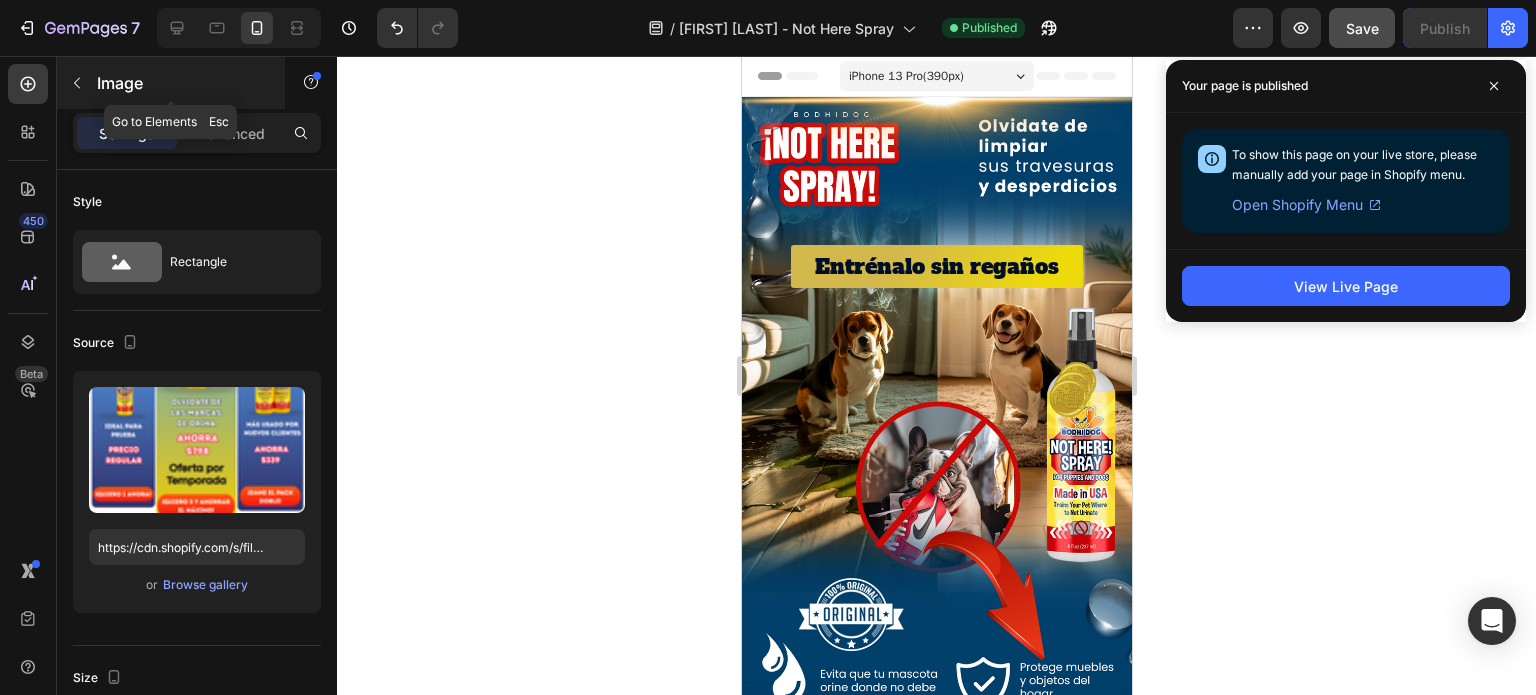 click 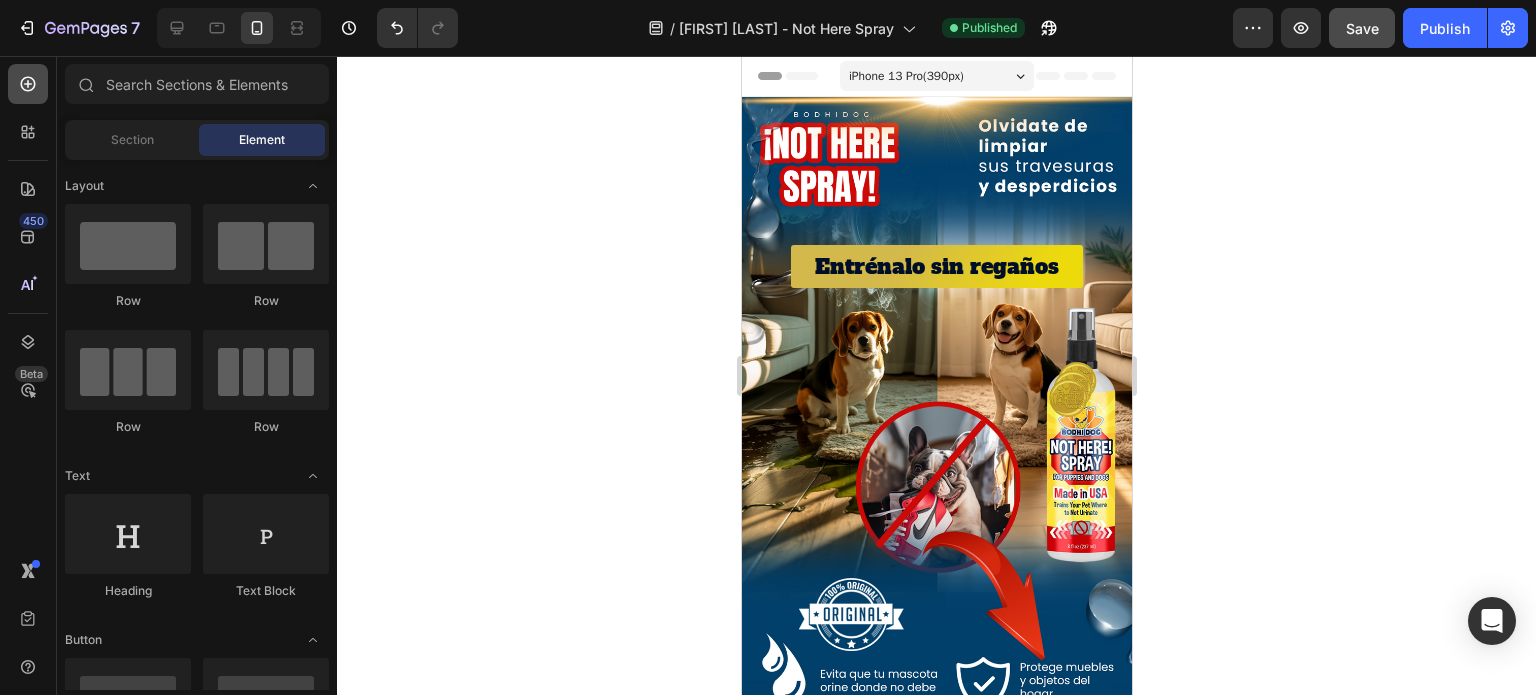 click 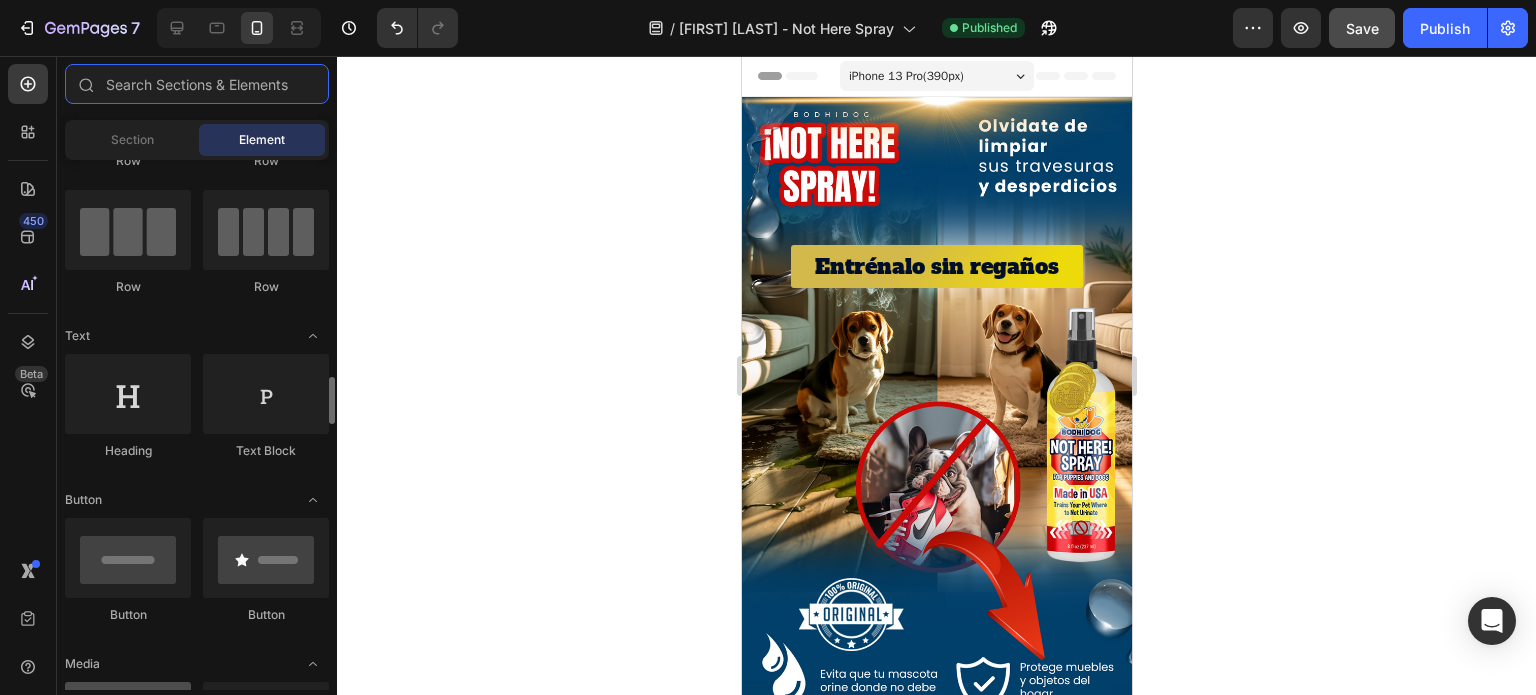 scroll, scrollTop: 328, scrollLeft: 0, axis: vertical 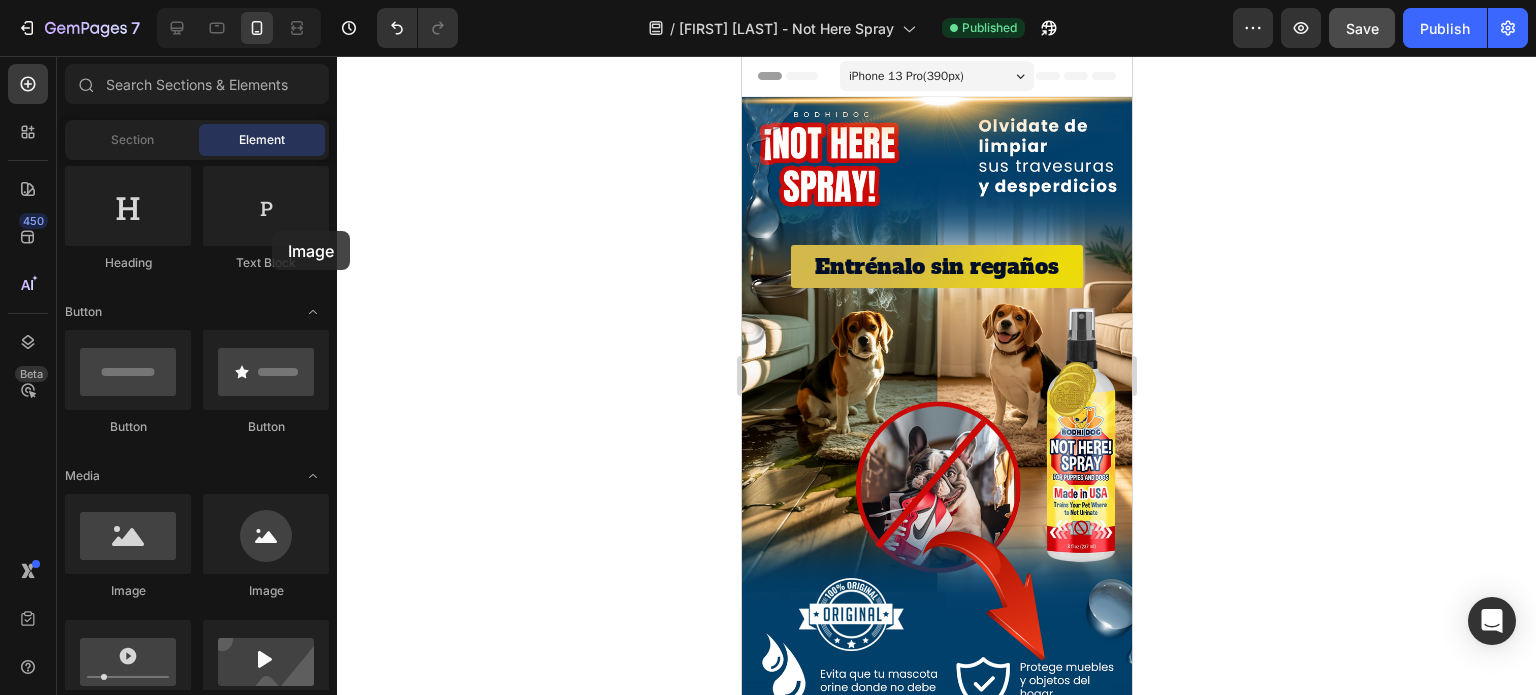 drag, startPoint x: 182, startPoint y: 511, endPoint x: 309, endPoint y: 138, distance: 394.02792 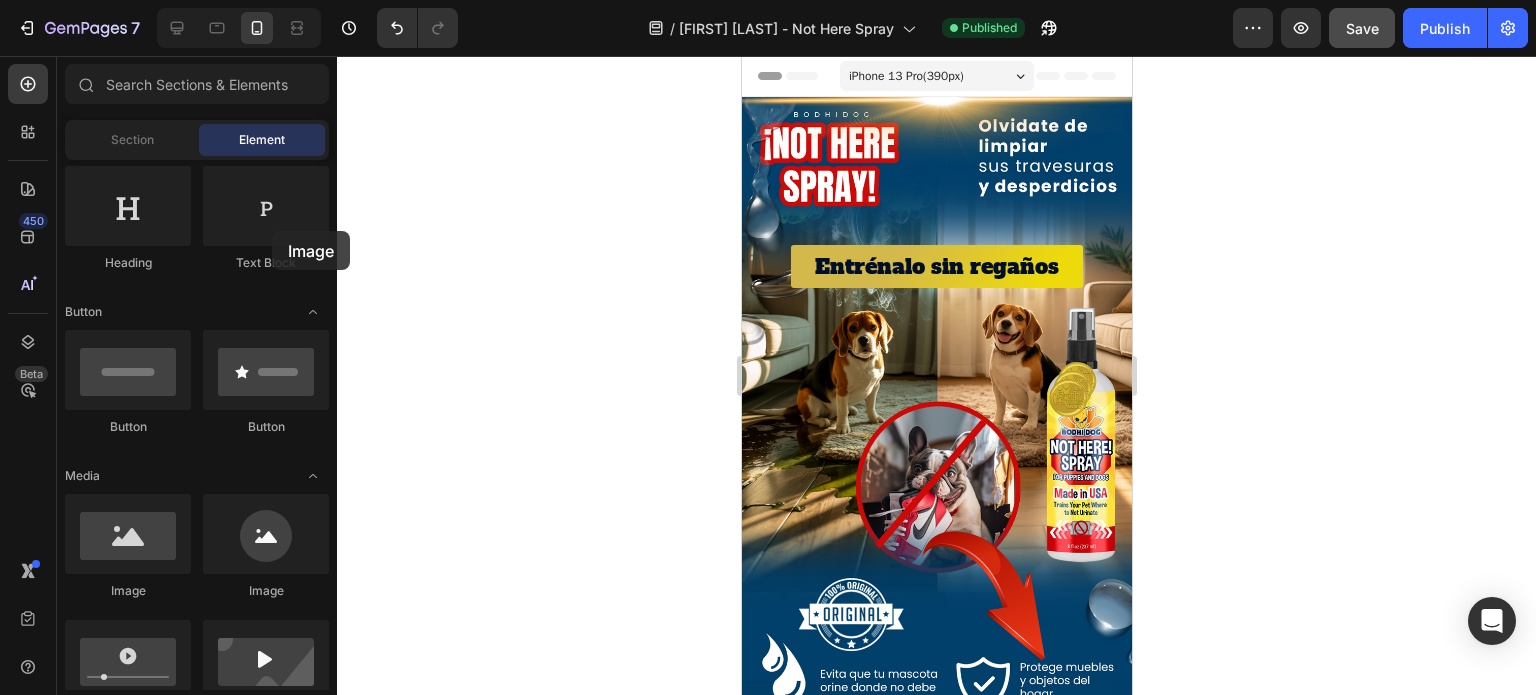 click on "Sections(18) Elements(83) Section Element Hero Section Product Detail Brands Trusted Badges Guarantee Product Breakdown How to use Testimonials Compare Bundle FAQs Social Proof Brand Story Product List Collection Blog List Contact Sticky Add to Cart Custom Footer Browse Library 450 Layout
Row
Row
Row
Row Text
Heading
Text Block Button
Button
Button Media
Image
Image
Video" at bounding box center [197, 377] 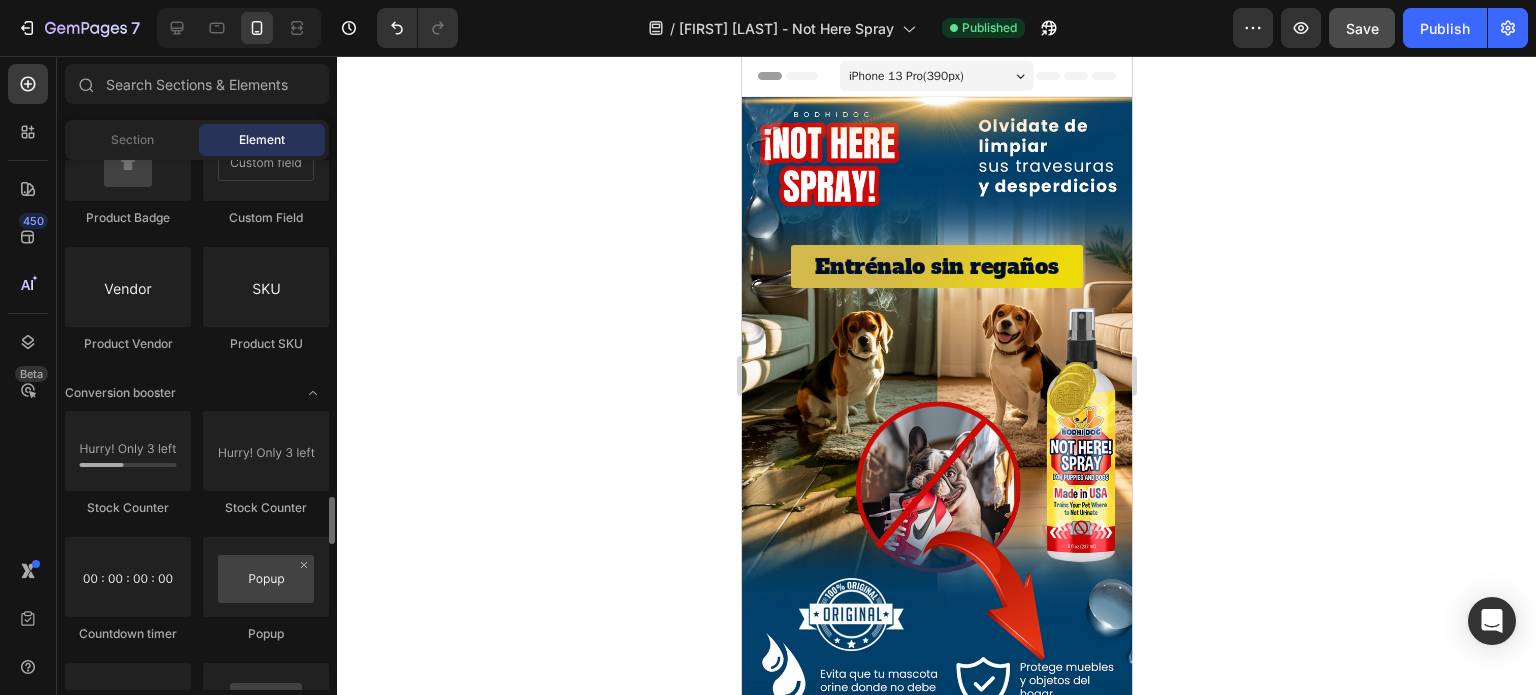 scroll, scrollTop: 3764, scrollLeft: 0, axis: vertical 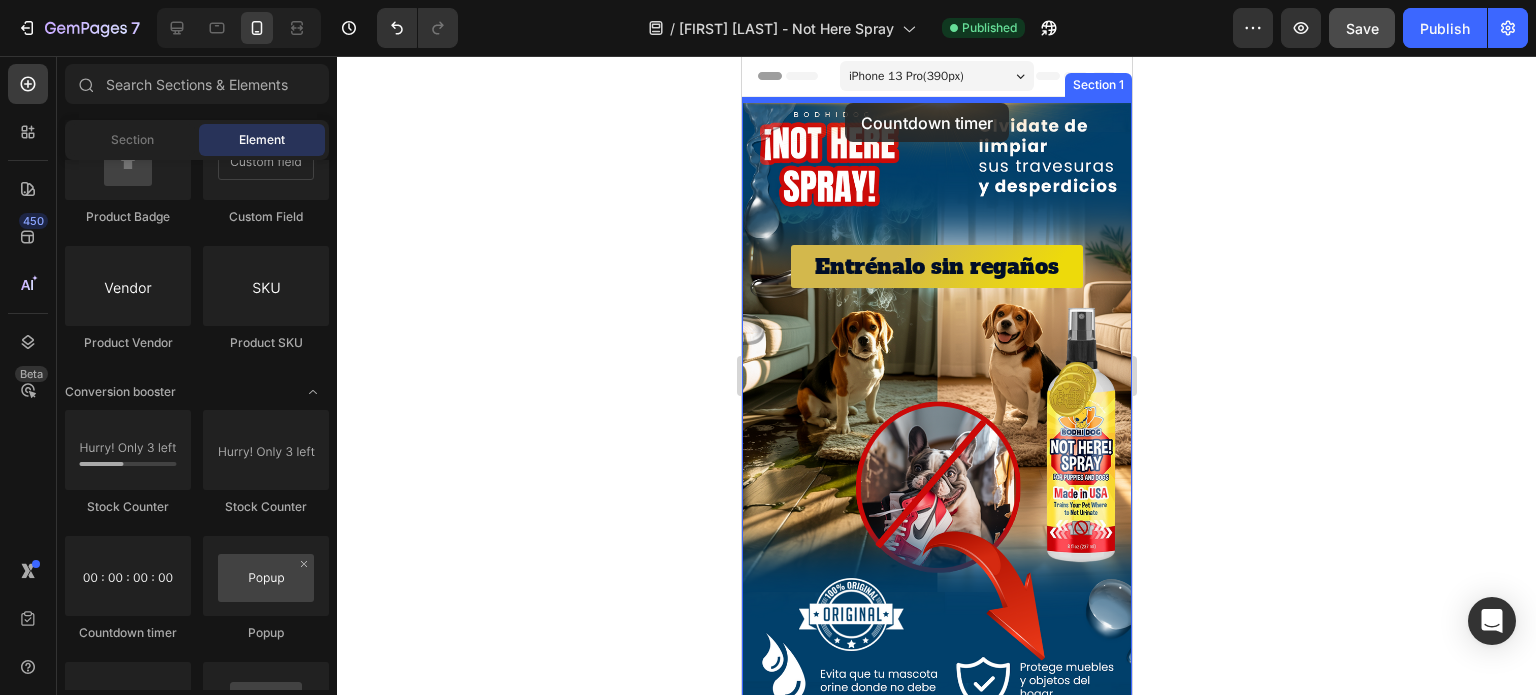 drag, startPoint x: 880, startPoint y: 615, endPoint x: 844, endPoint y: 103, distance: 513.26404 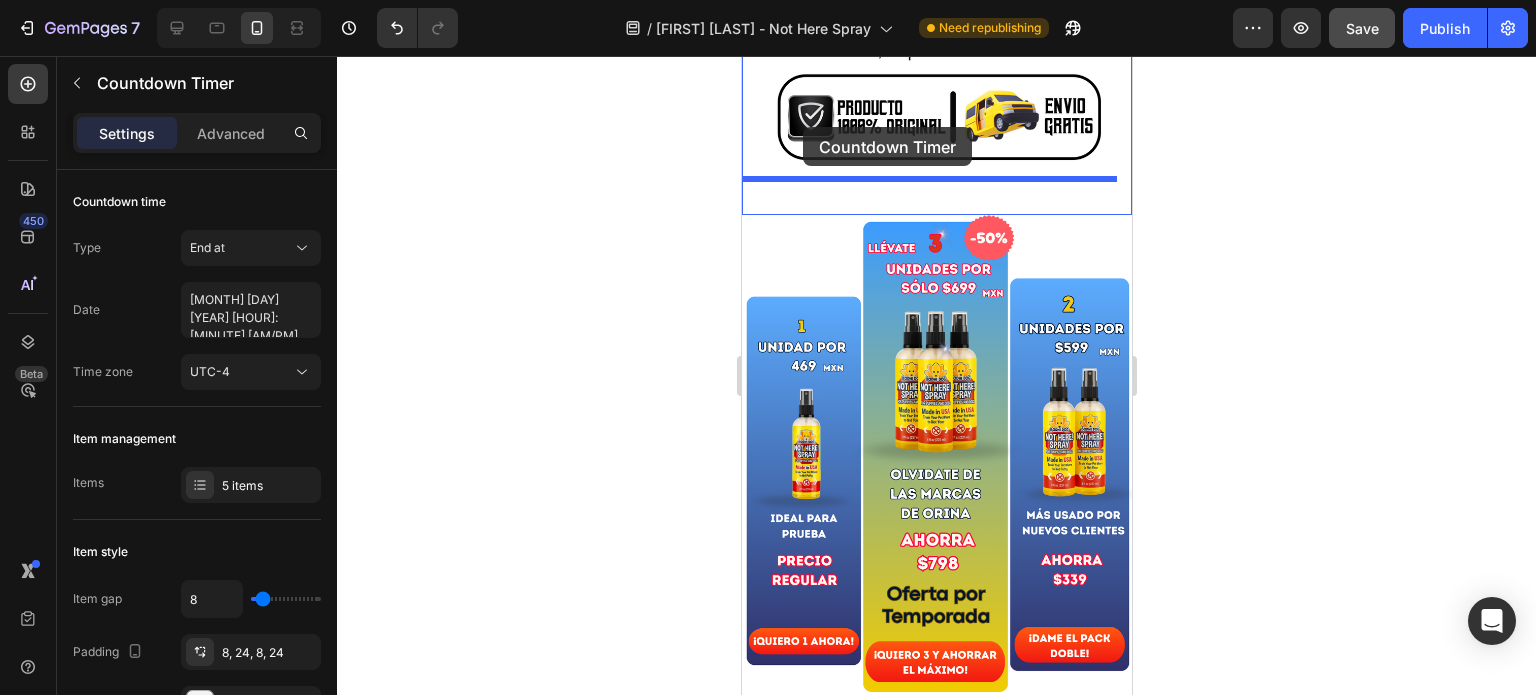 scroll, scrollTop: 990, scrollLeft: 0, axis: vertical 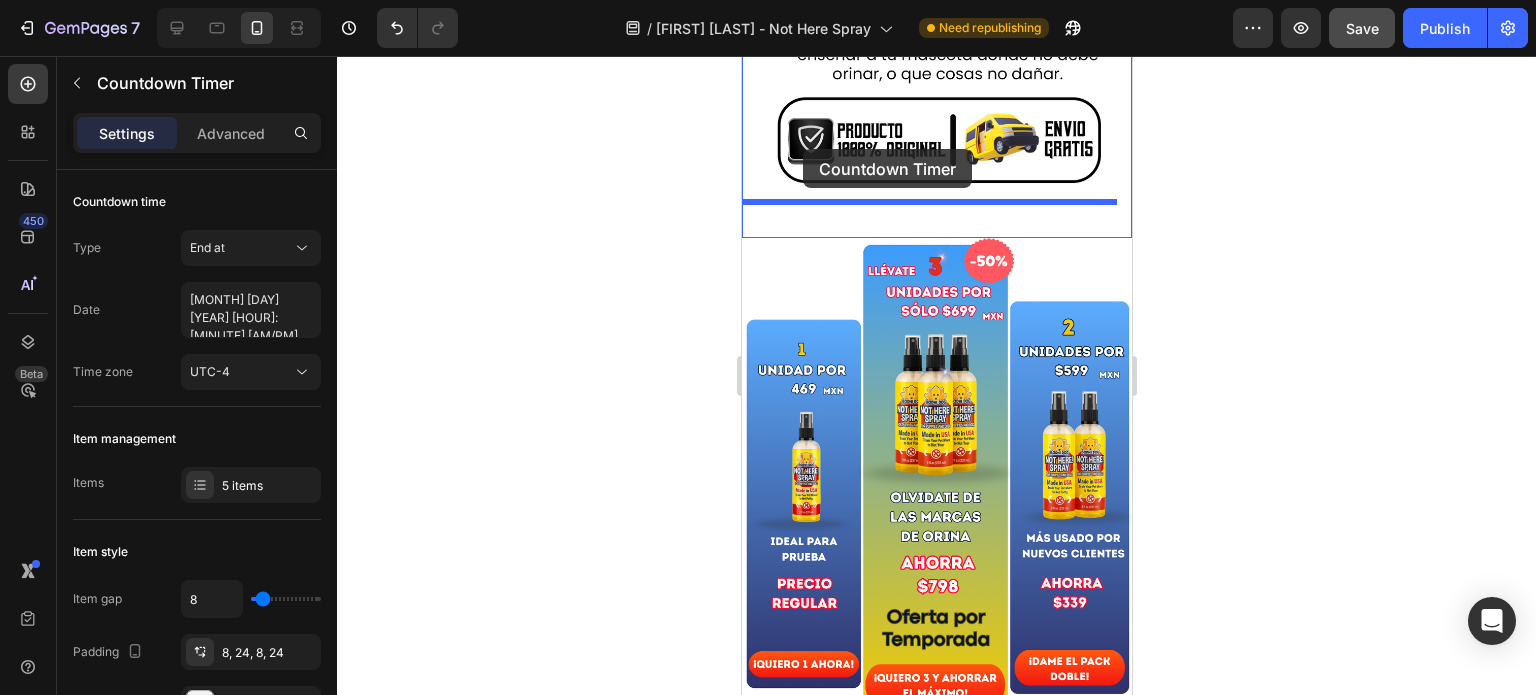 drag, startPoint x: 758, startPoint y: 115, endPoint x: 802, endPoint y: 149, distance: 55.605755 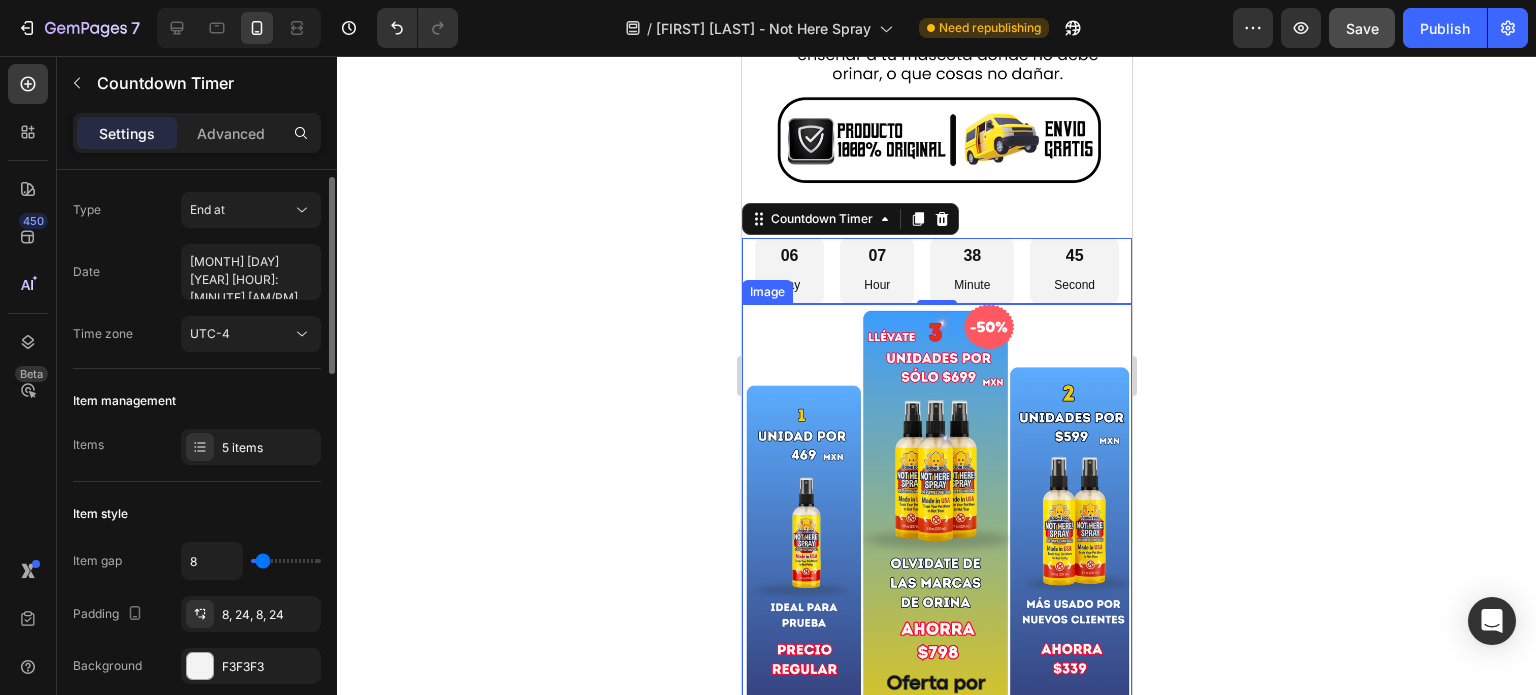 scroll, scrollTop: 32, scrollLeft: 0, axis: vertical 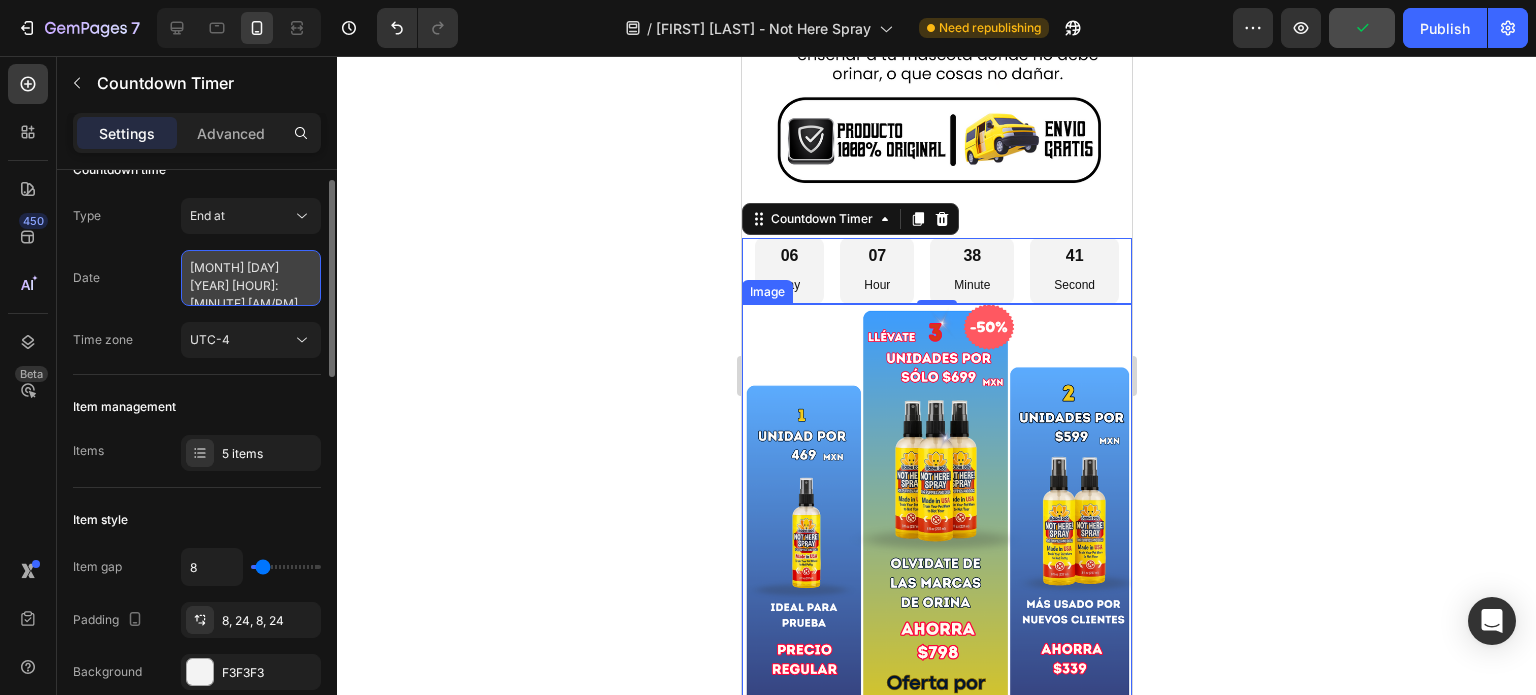 click on "[MONTH] [DAY] [YEAR] [HOUR]:[MINUTE] [AM/PM]" at bounding box center [251, 278] 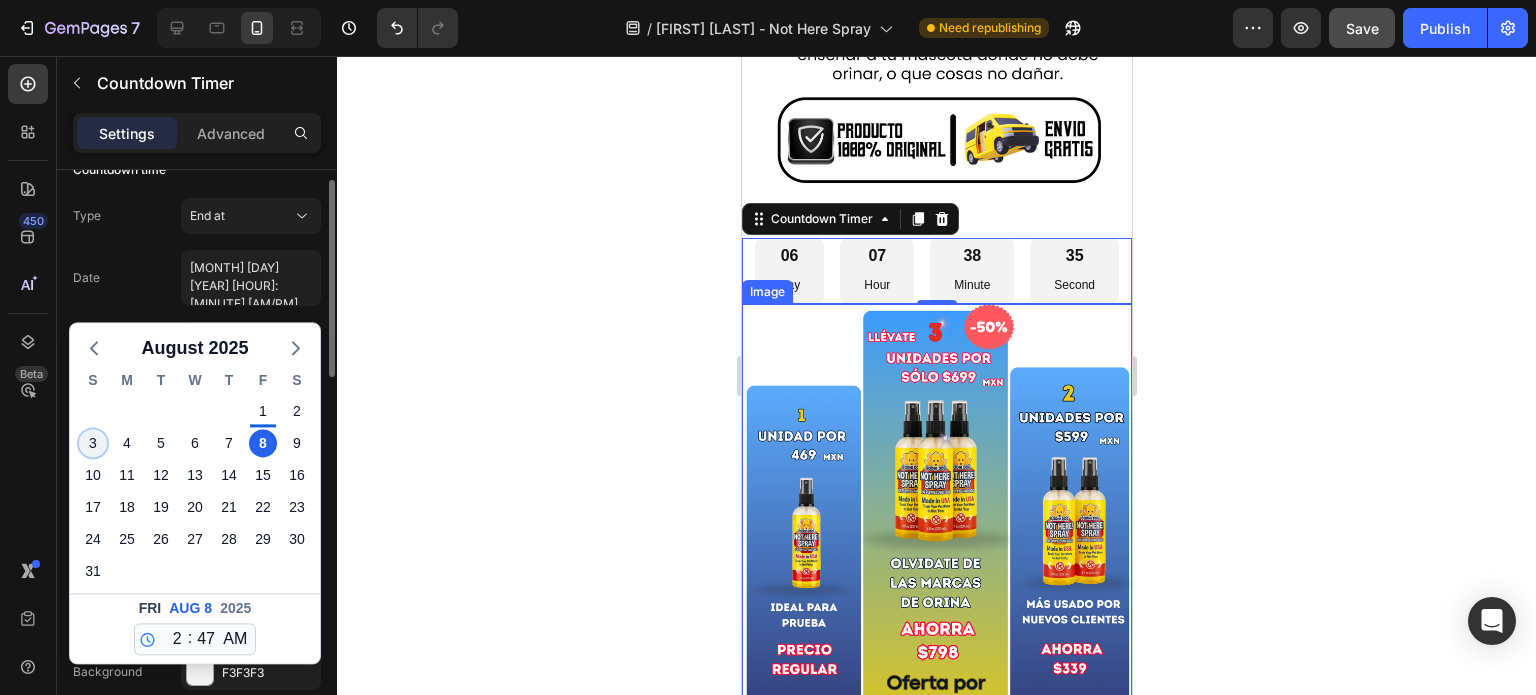 click on "3" 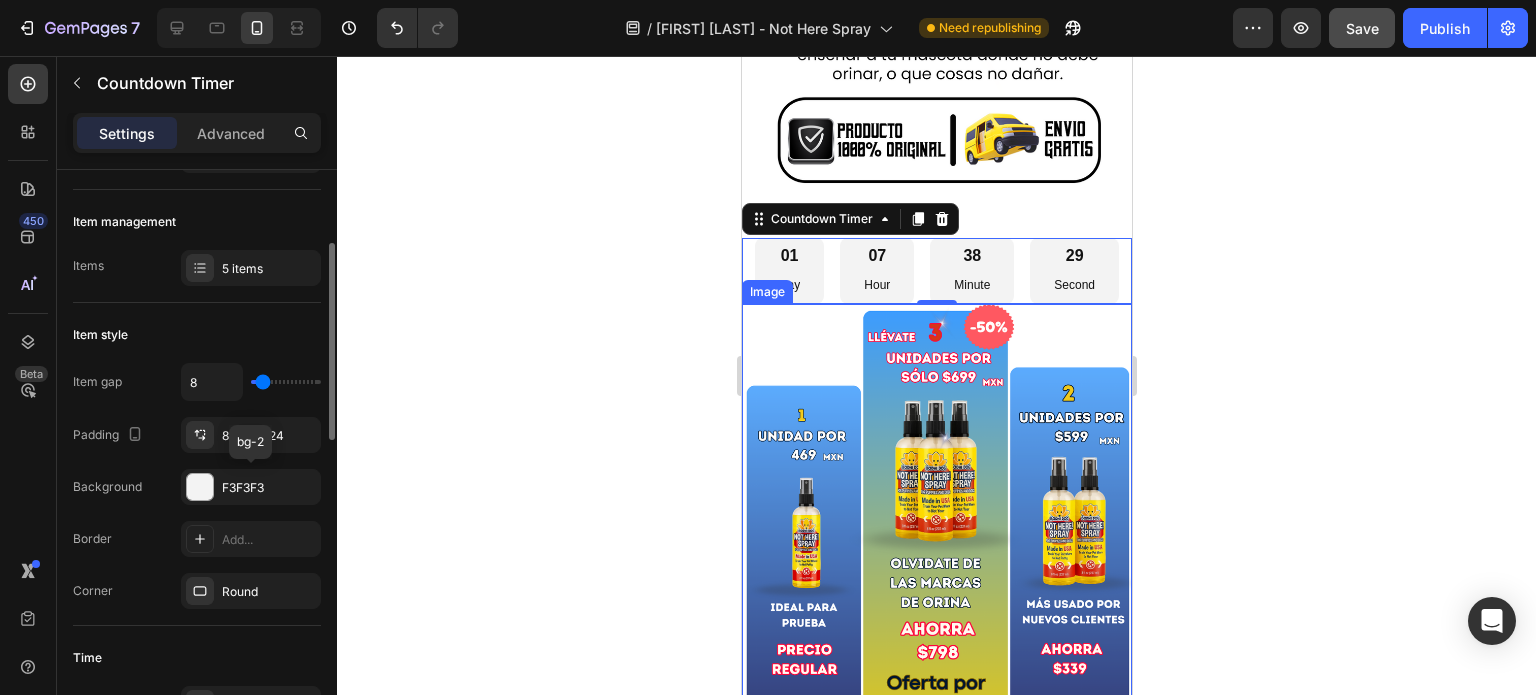 scroll, scrollTop: 296, scrollLeft: 0, axis: vertical 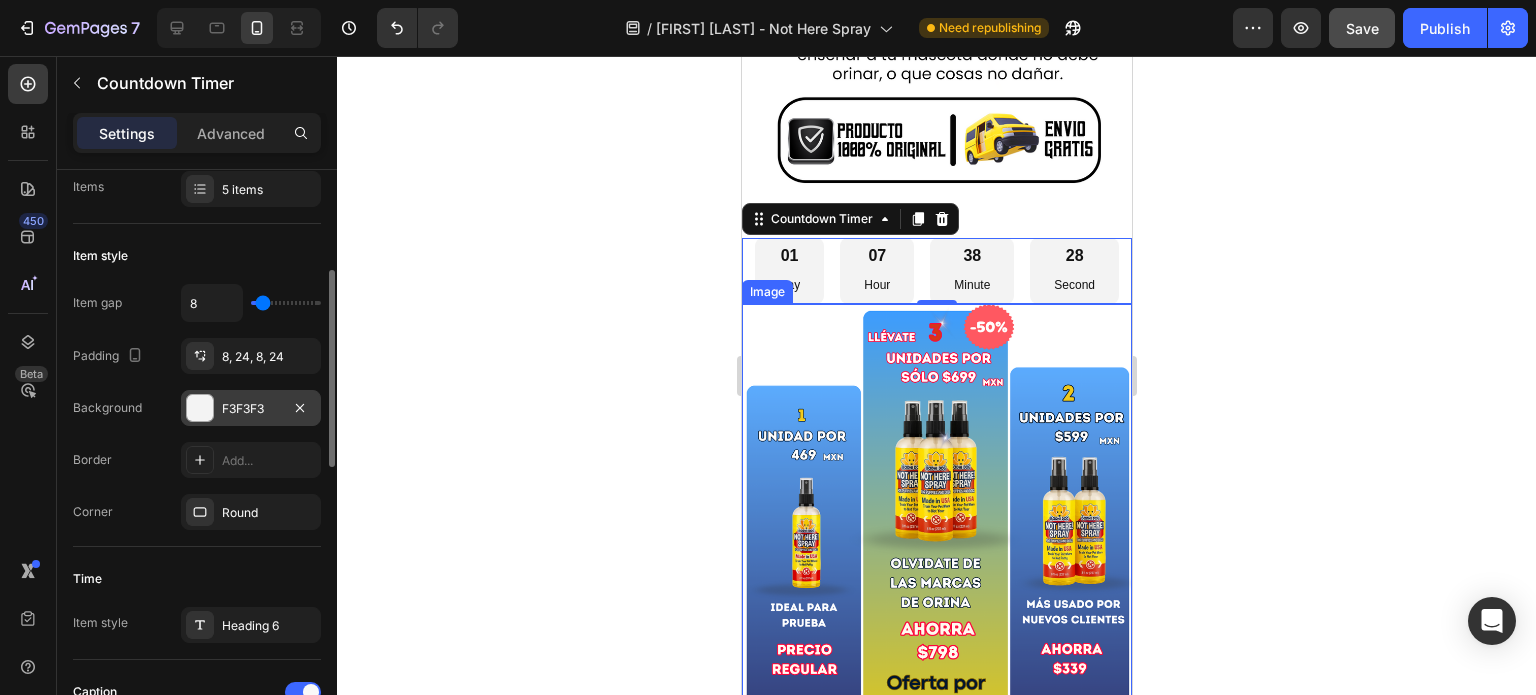 click at bounding box center (200, 408) 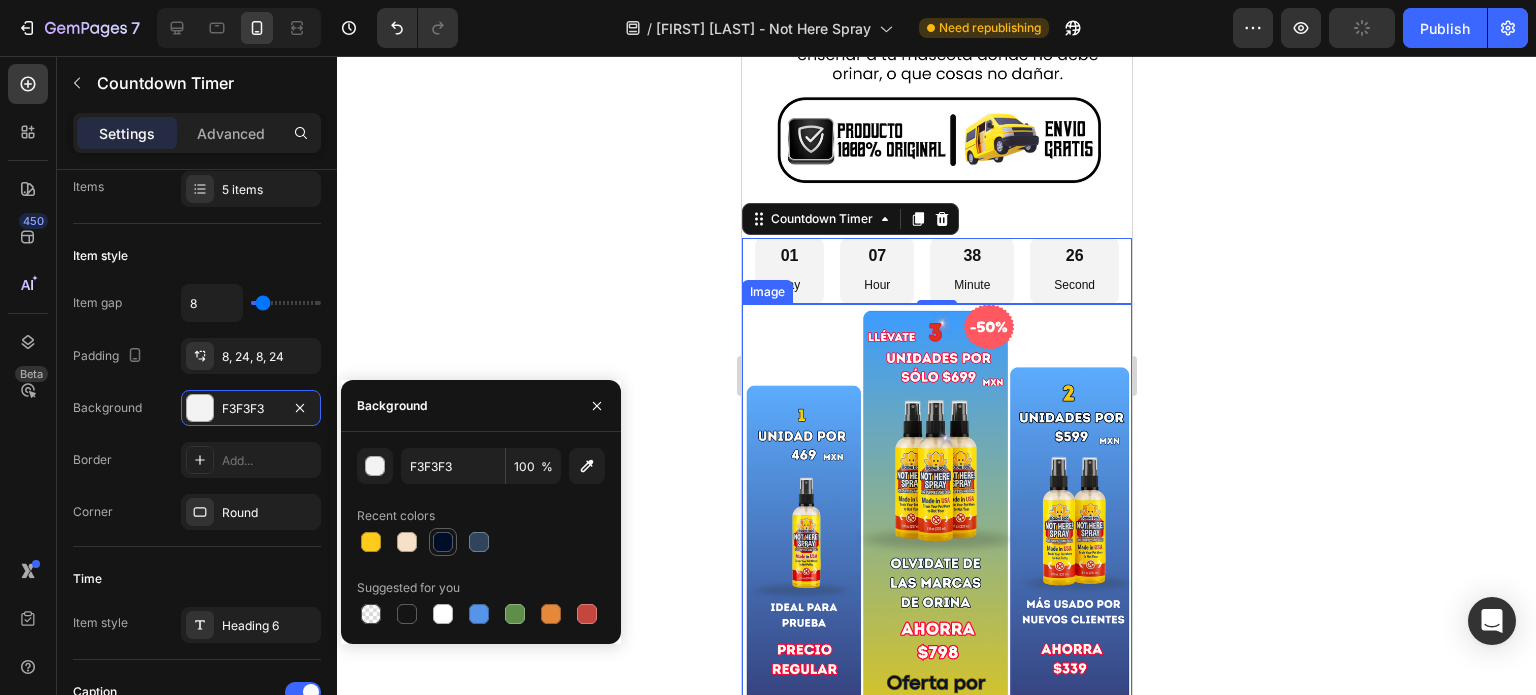 click at bounding box center (443, 542) 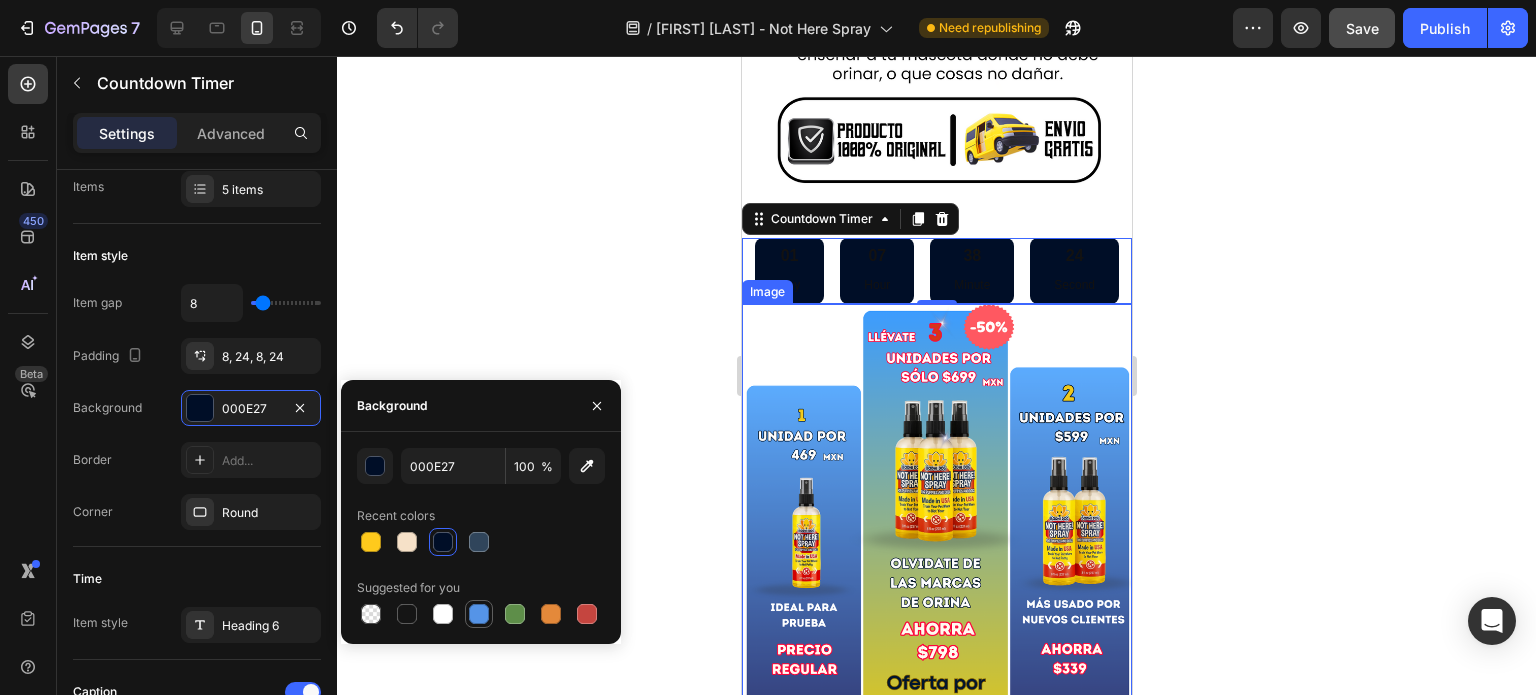 click at bounding box center (479, 614) 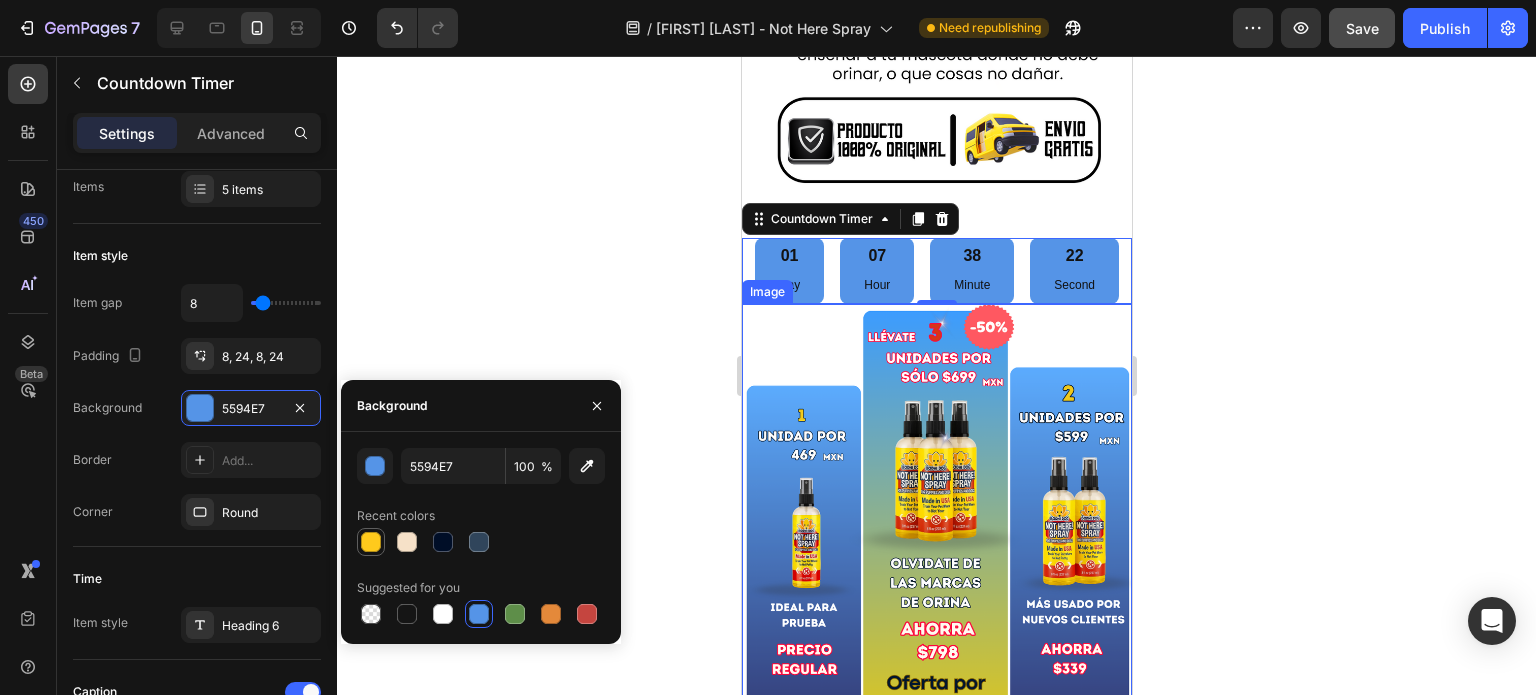 click at bounding box center (371, 542) 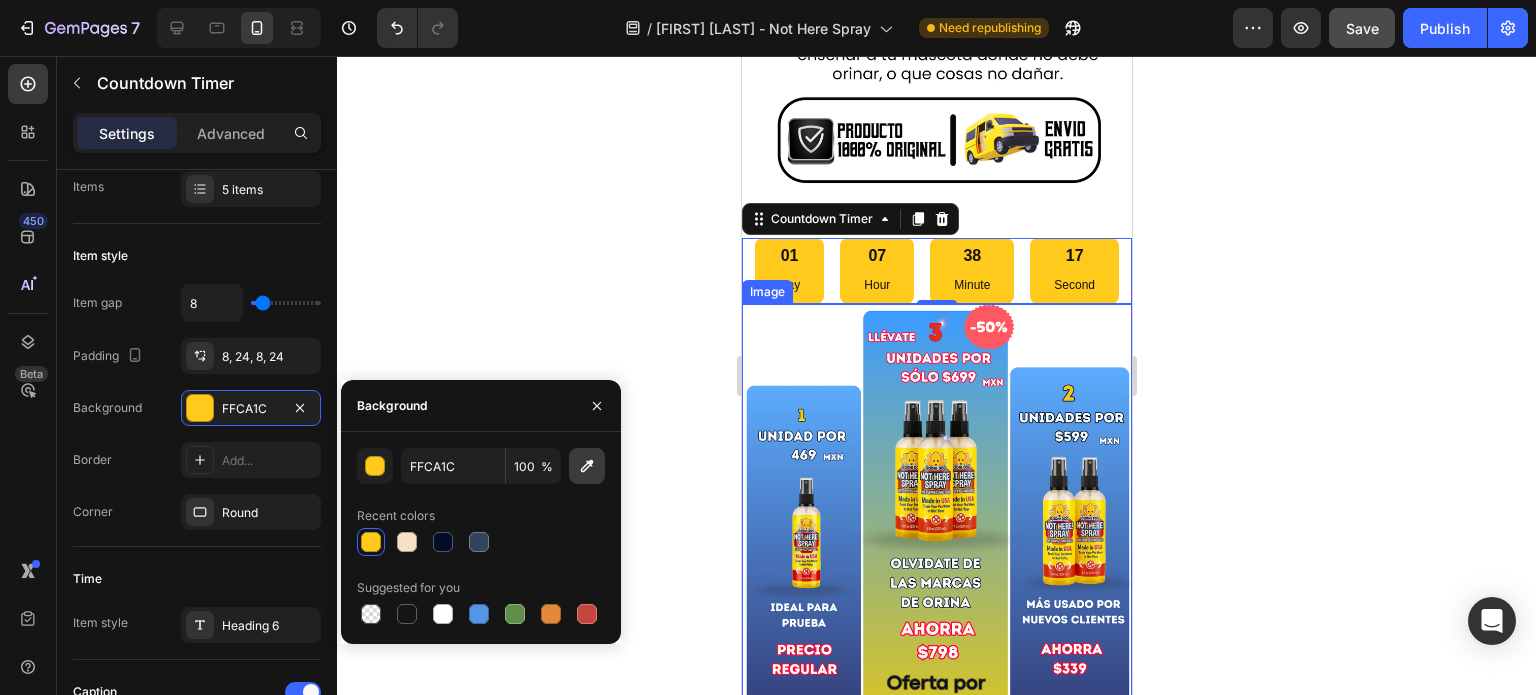 click 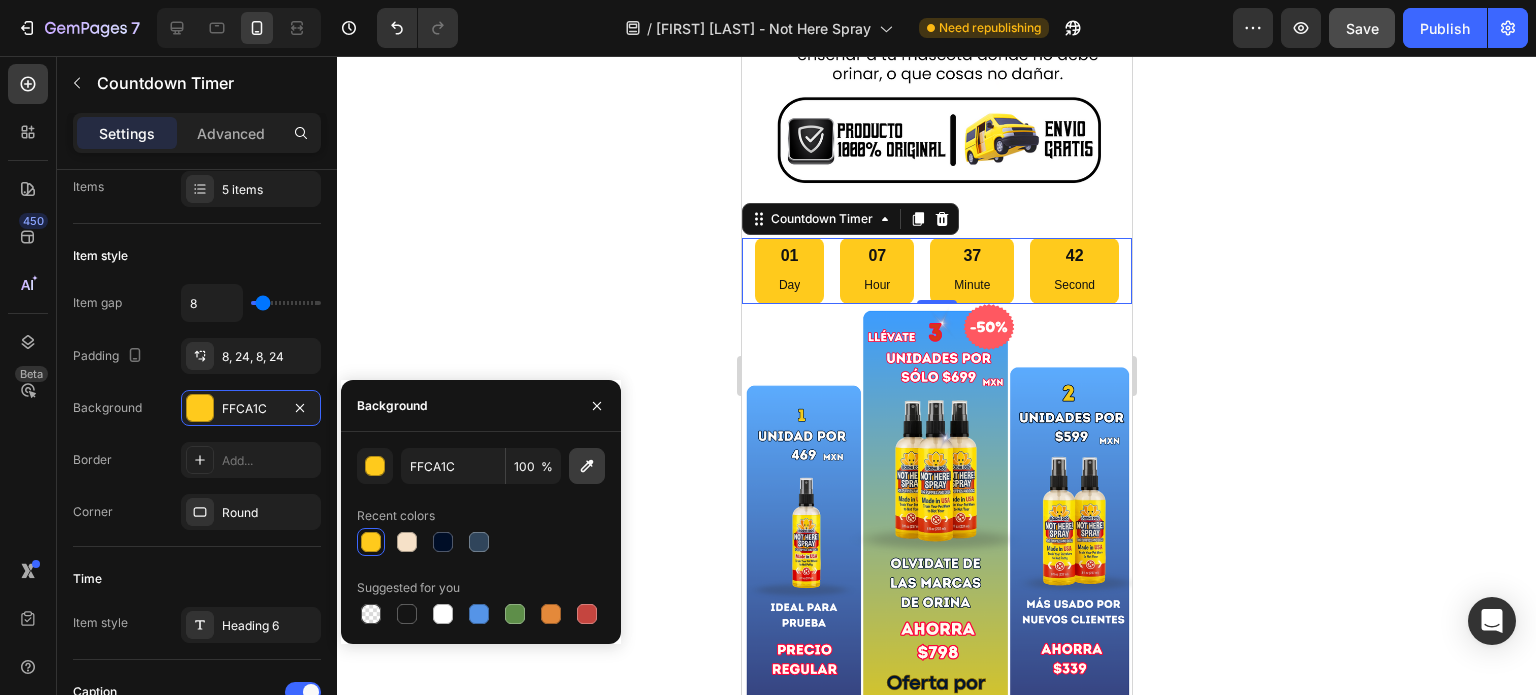 click 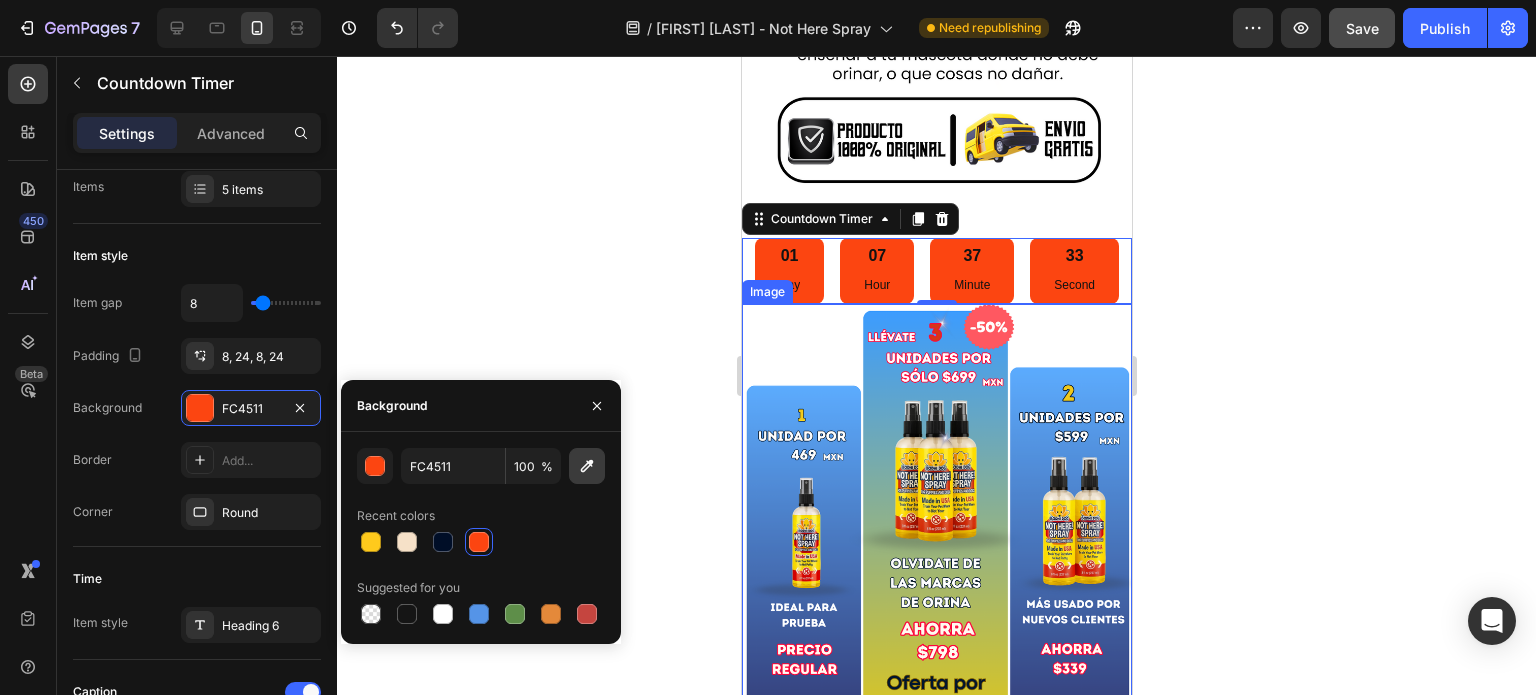 click 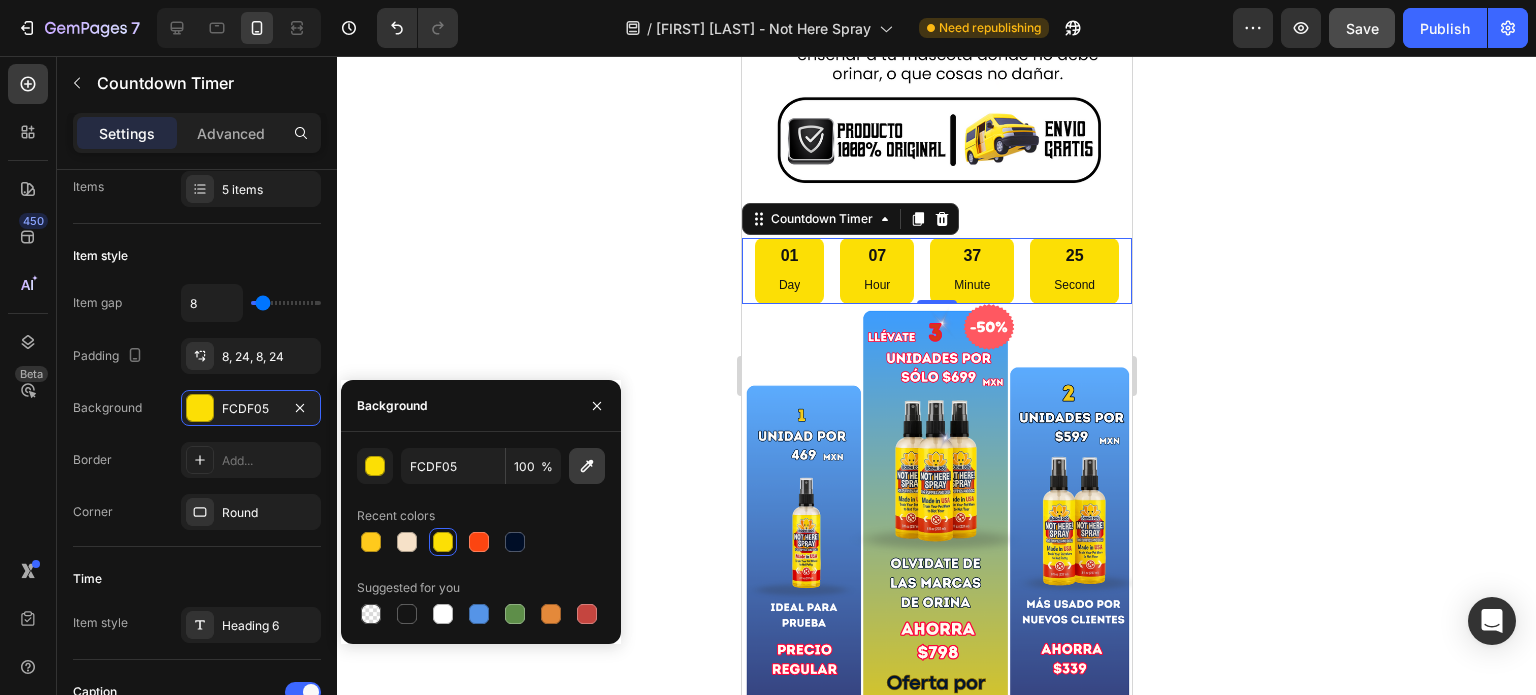 click 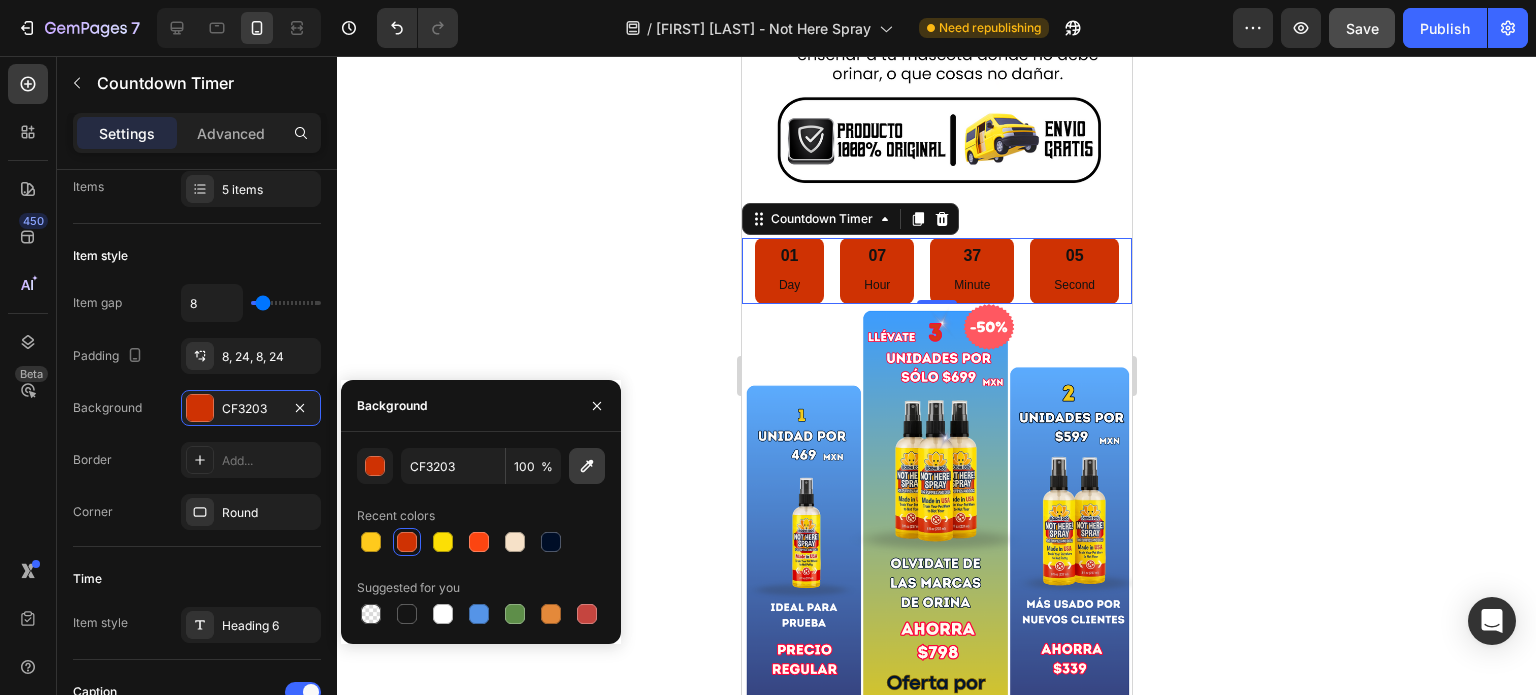 click at bounding box center (587, 466) 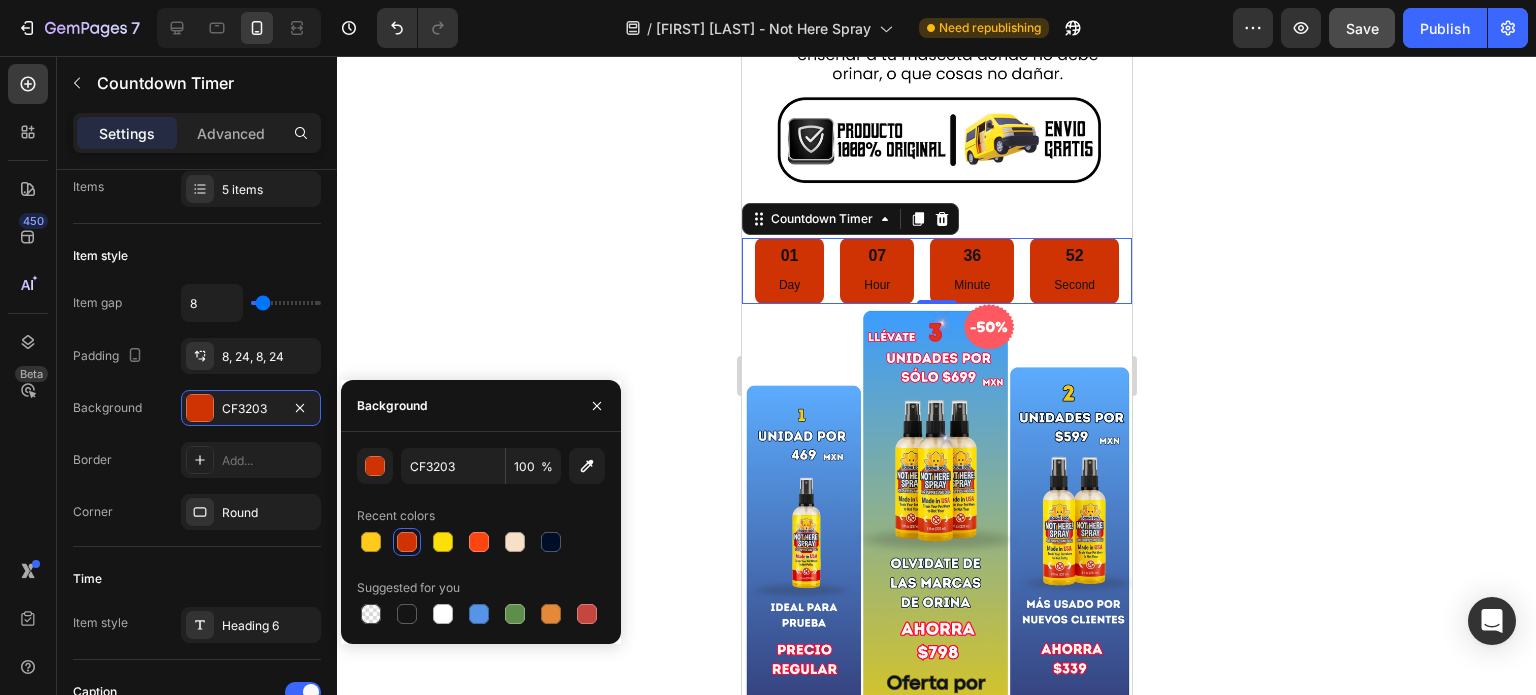 type on "EB2144" 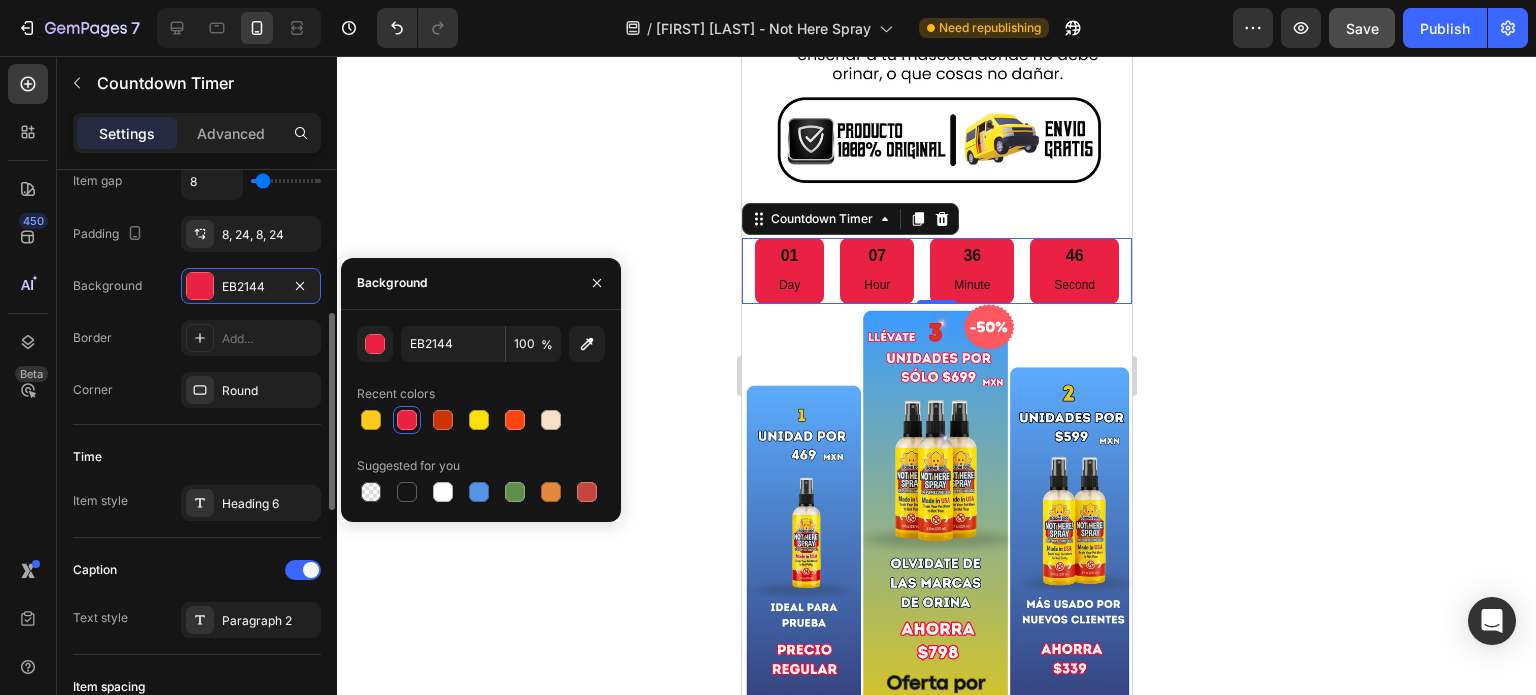 scroll, scrollTop: 419, scrollLeft: 0, axis: vertical 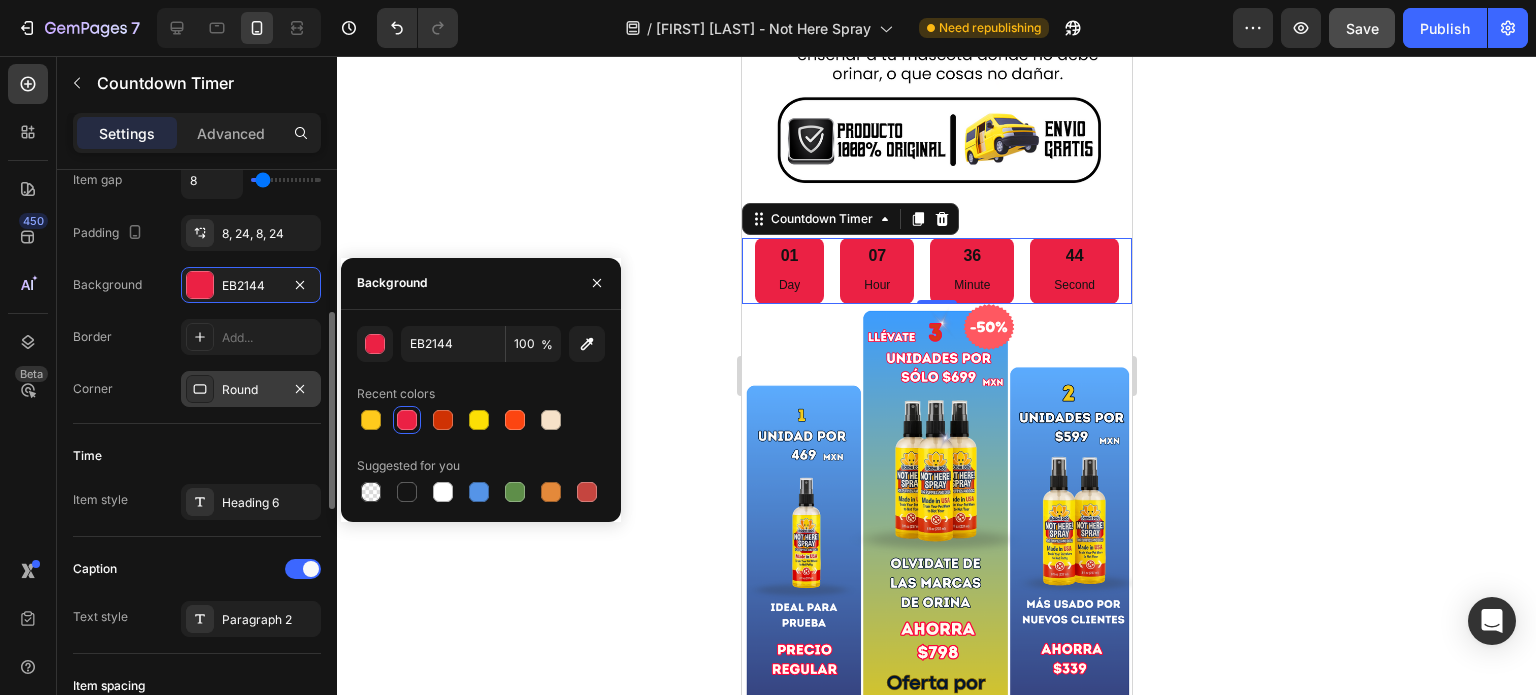 click on "Round" at bounding box center [251, 390] 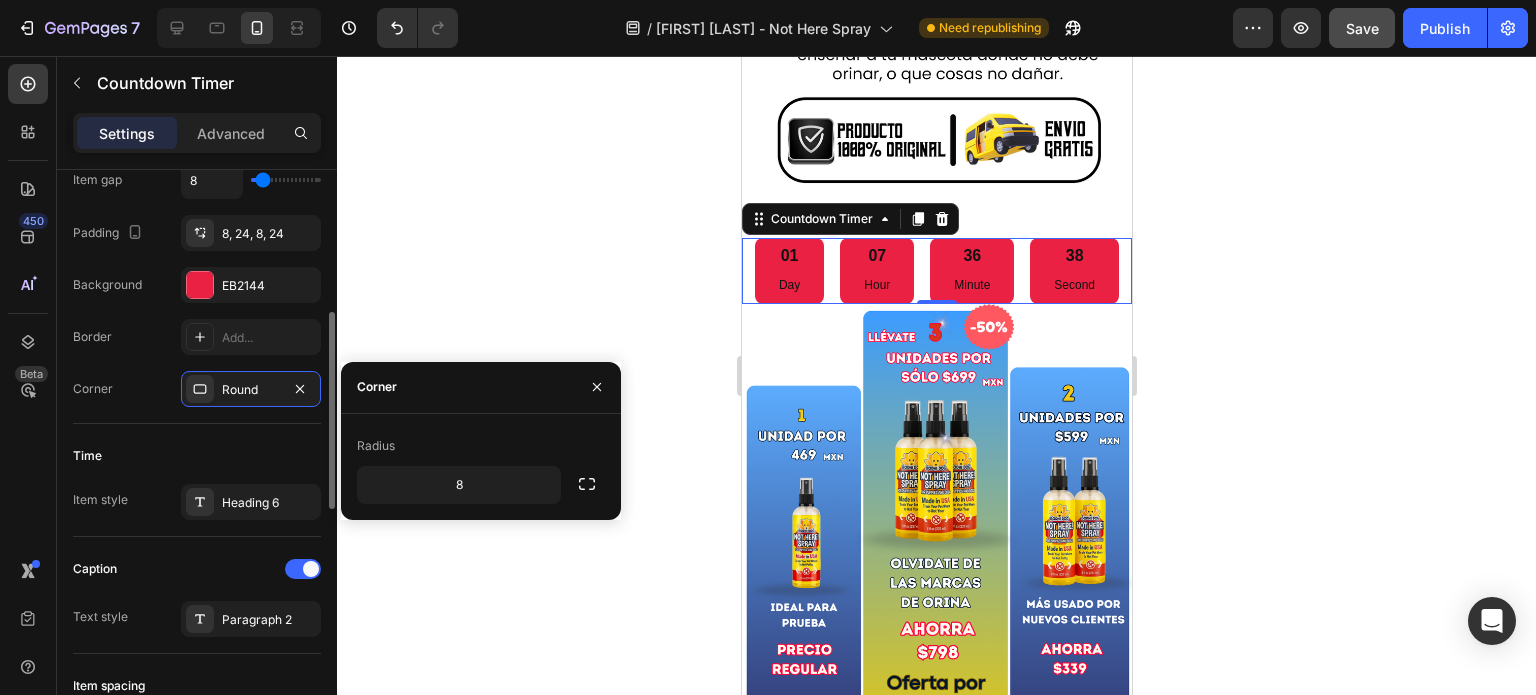 click on "Time" at bounding box center [197, 456] 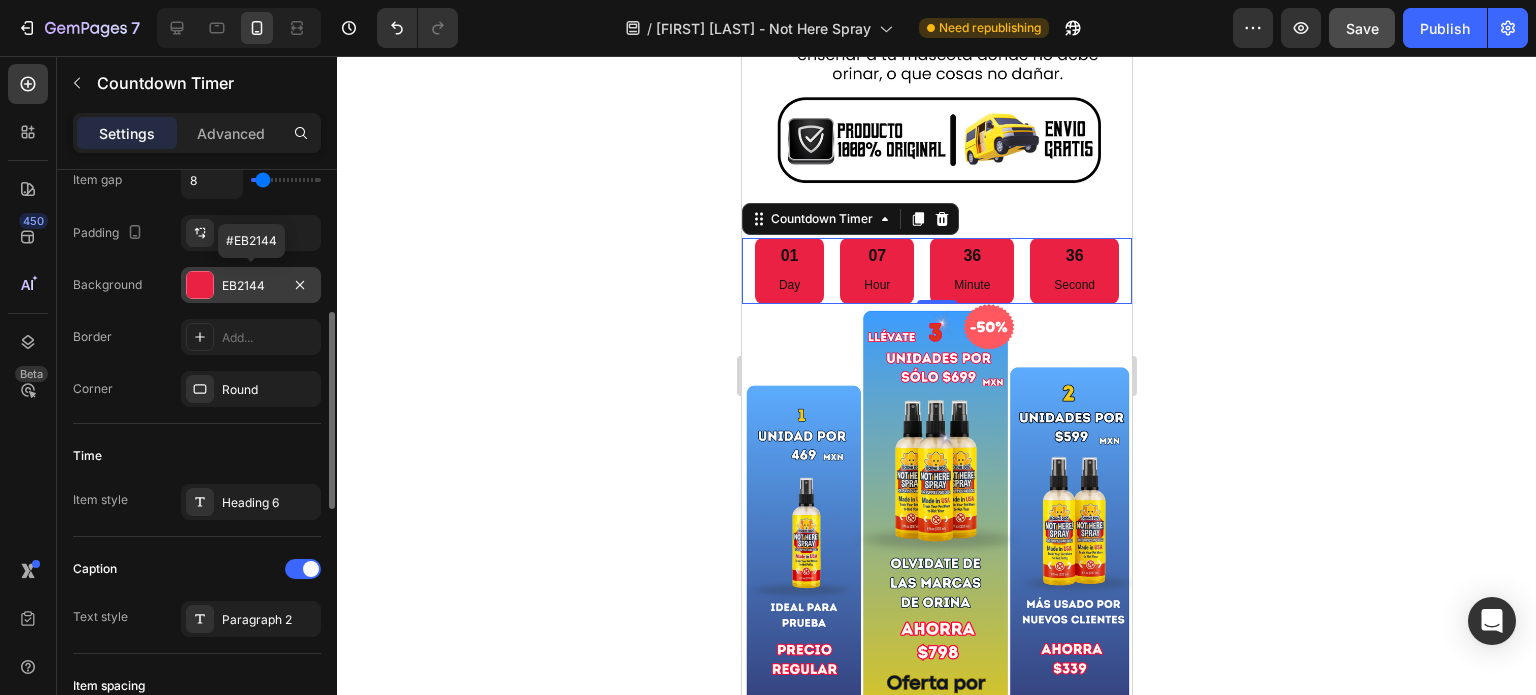 click on "EB2144" at bounding box center [251, 286] 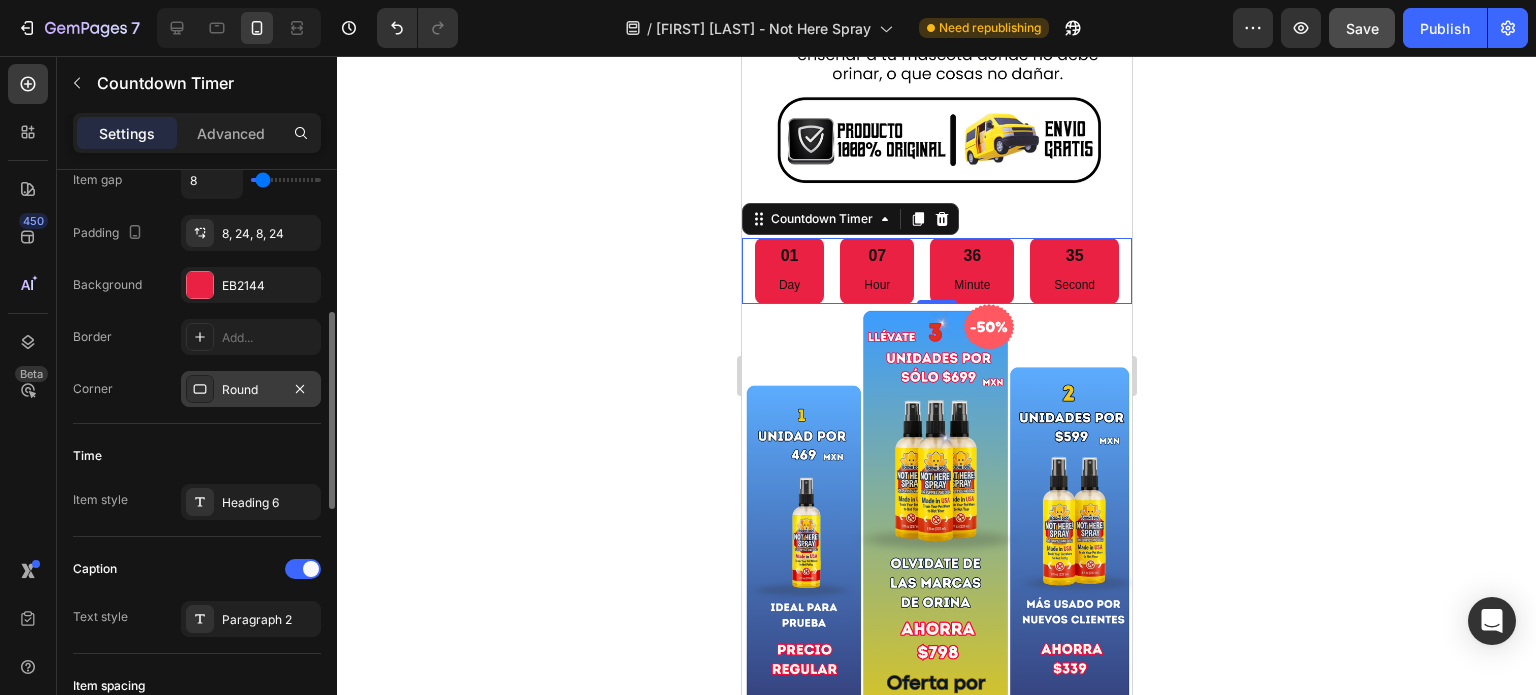 click on "Round" at bounding box center (251, 390) 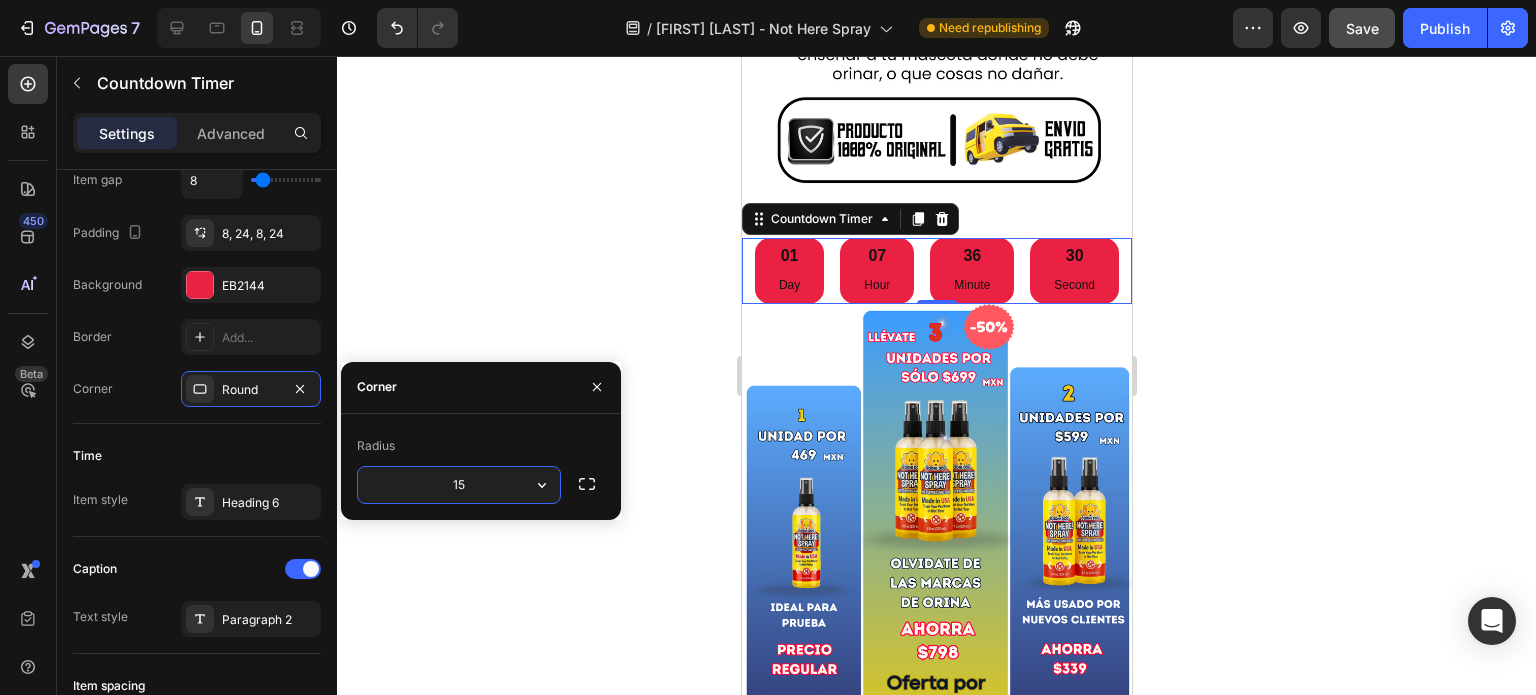 type on "1" 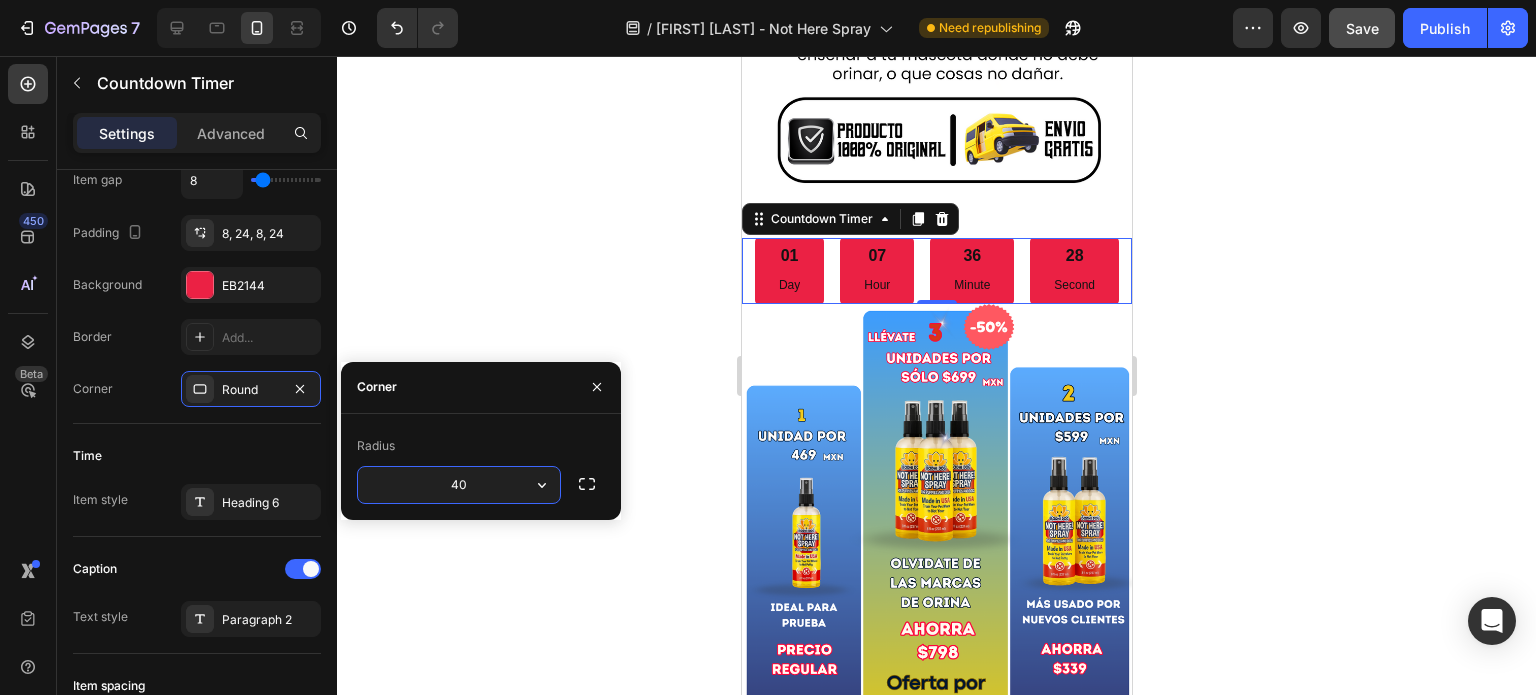 type on "4" 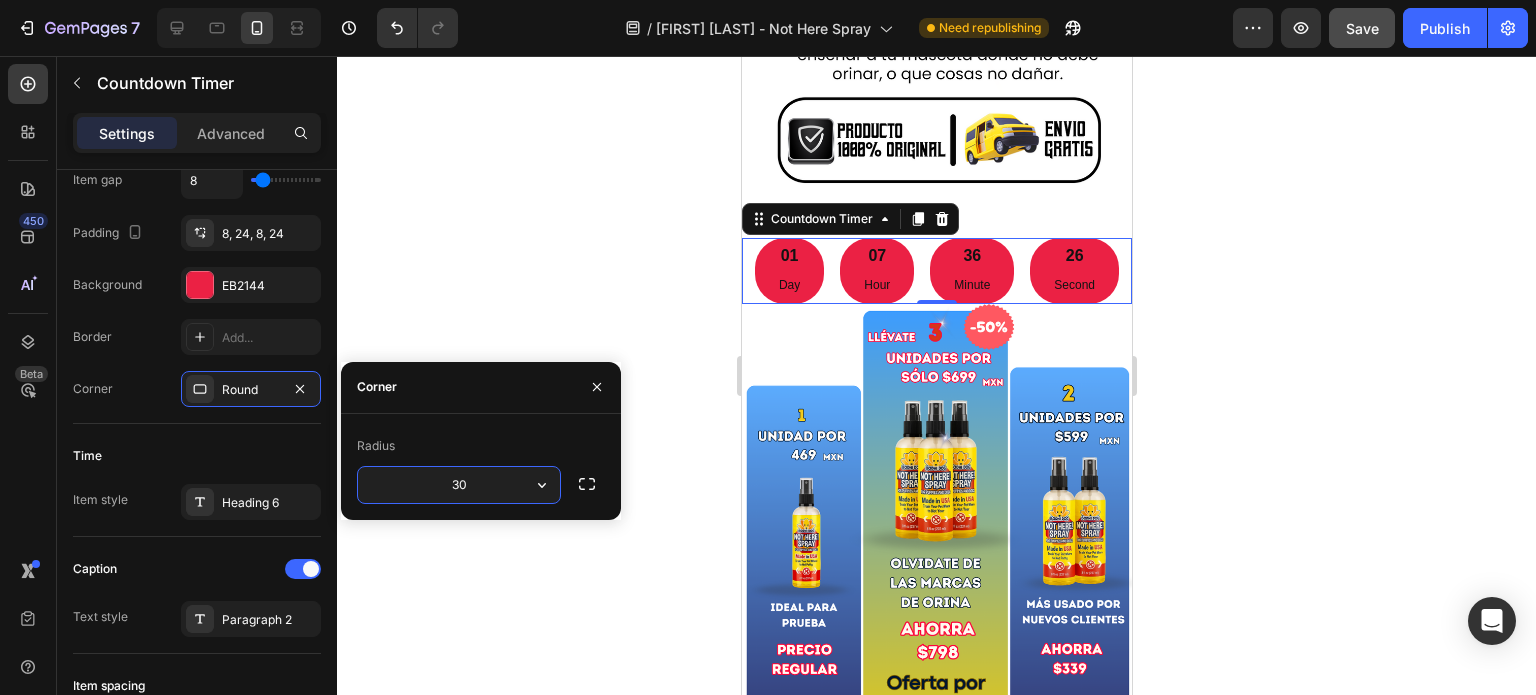 type on "3" 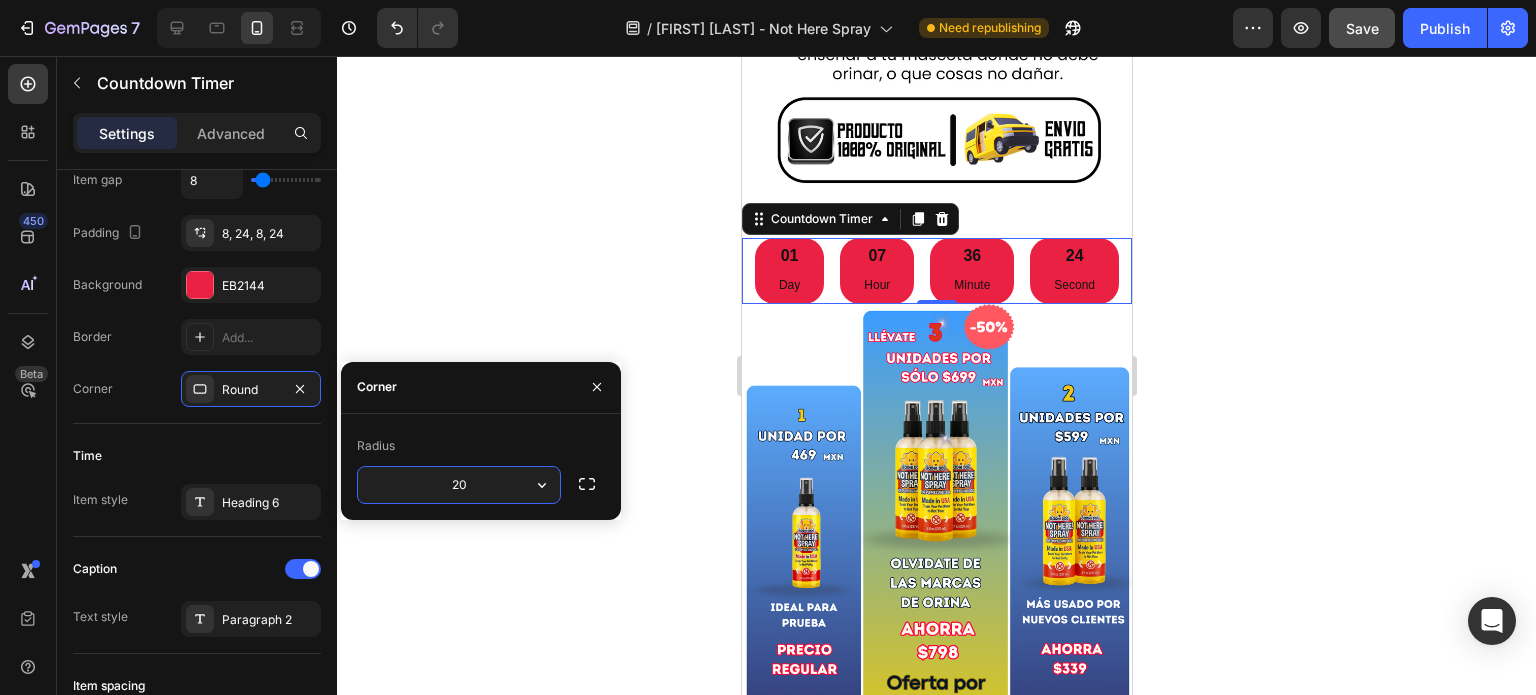 type on "2" 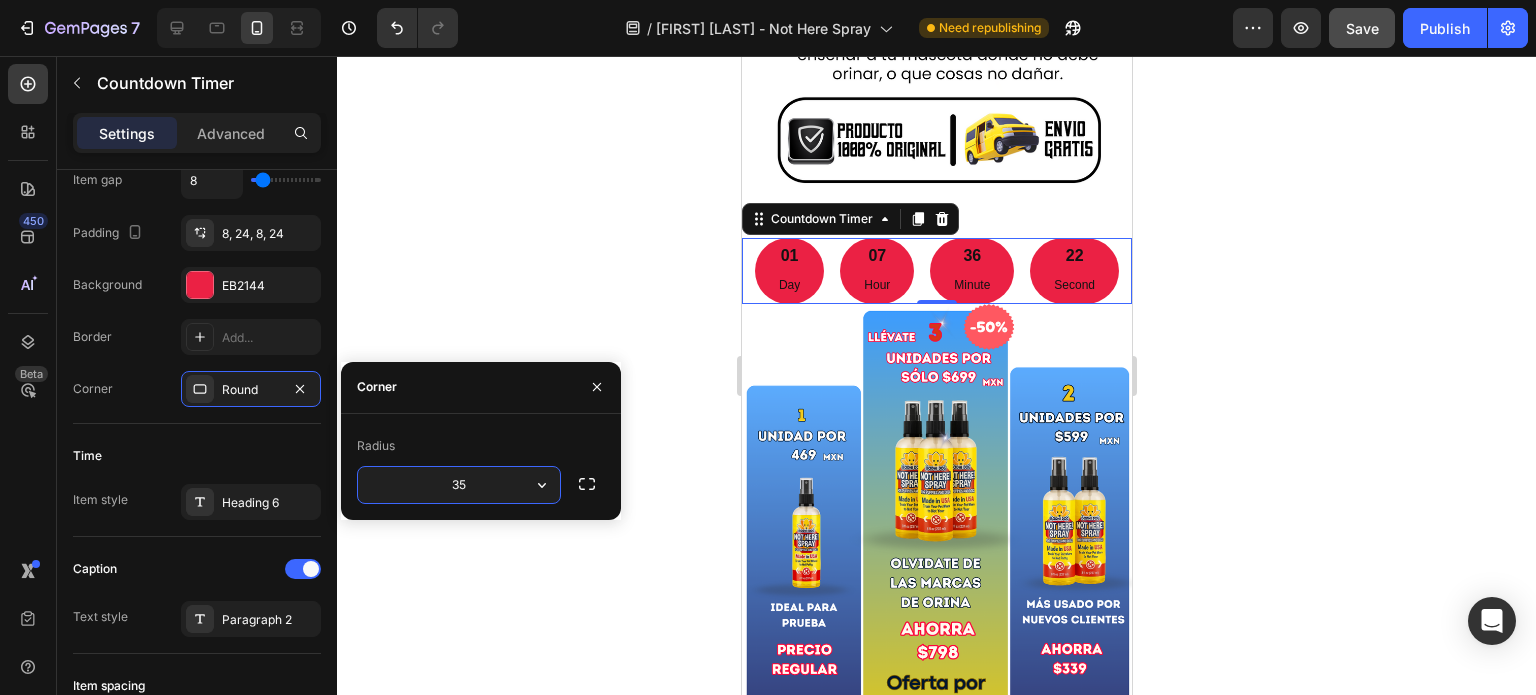 type on "3" 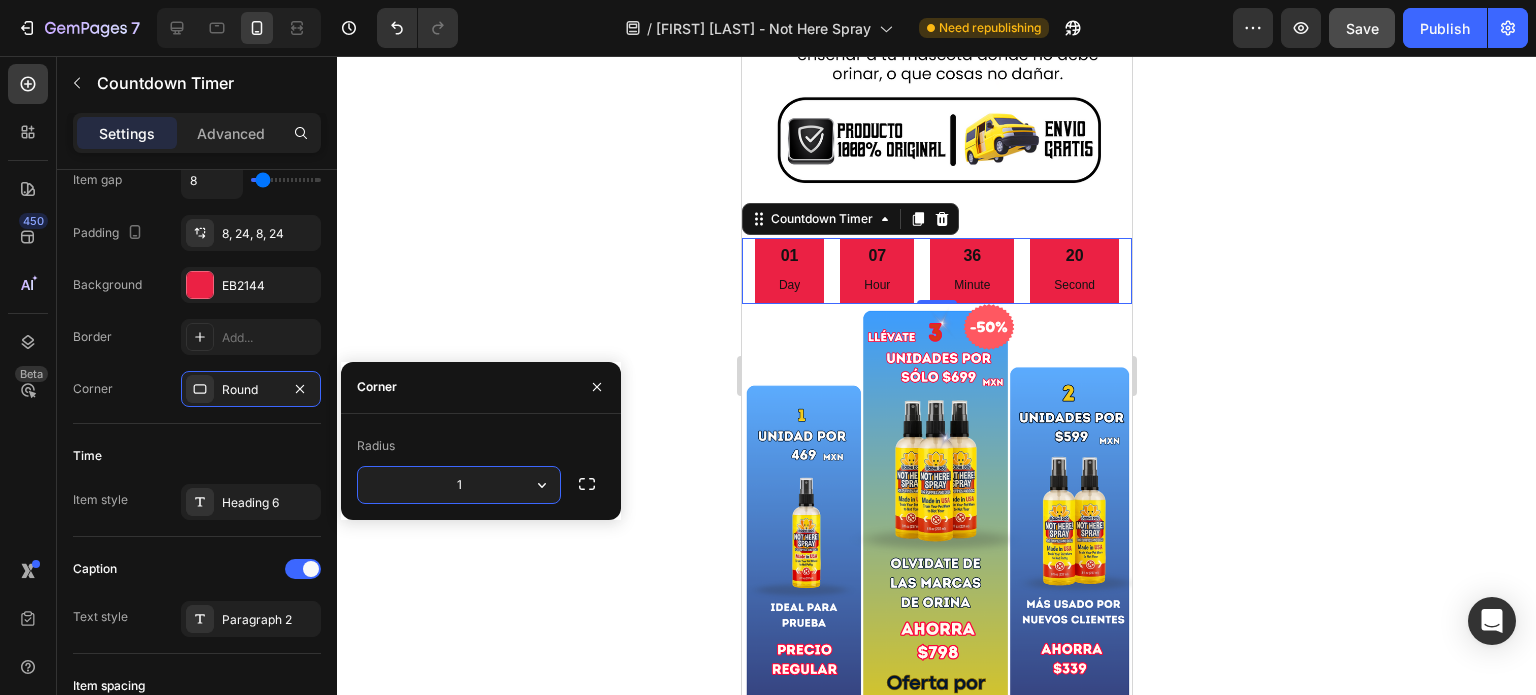 type on "15" 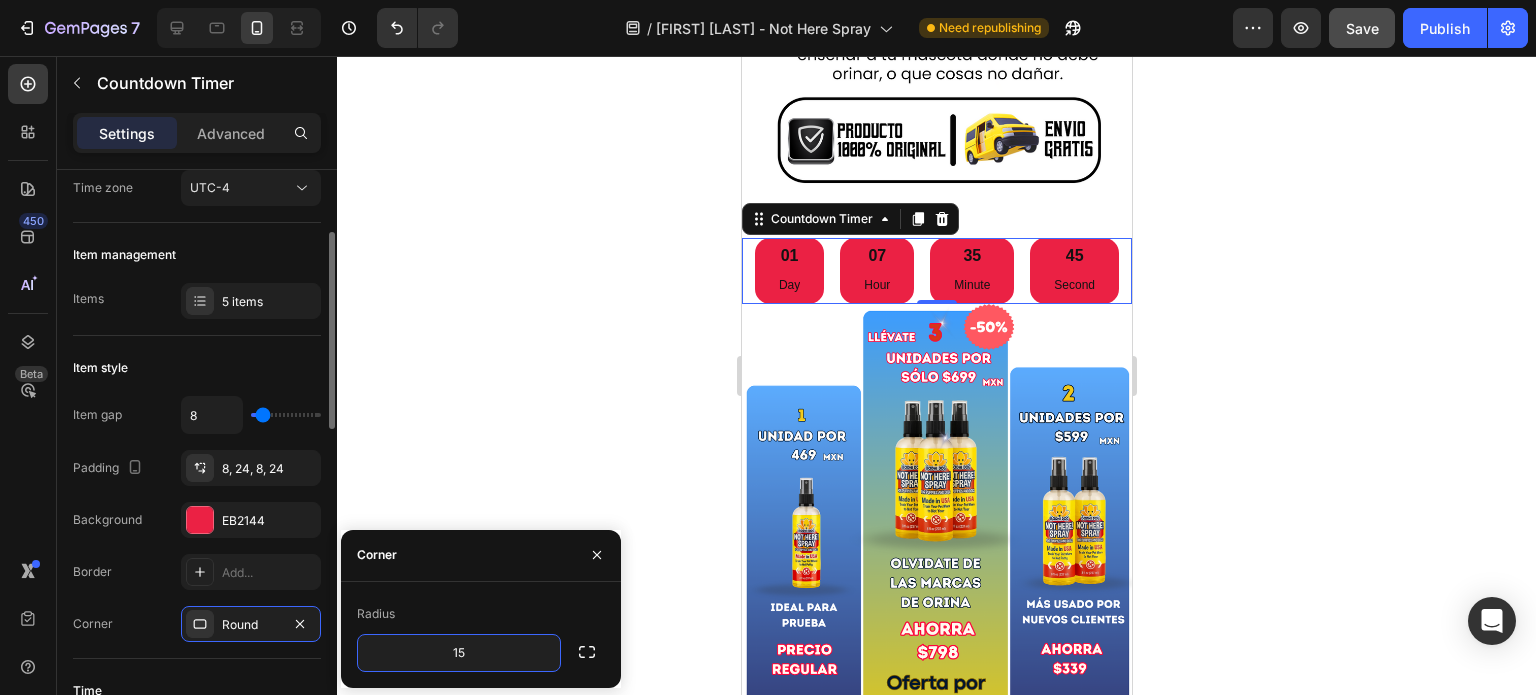 scroll, scrollTop: 186, scrollLeft: 0, axis: vertical 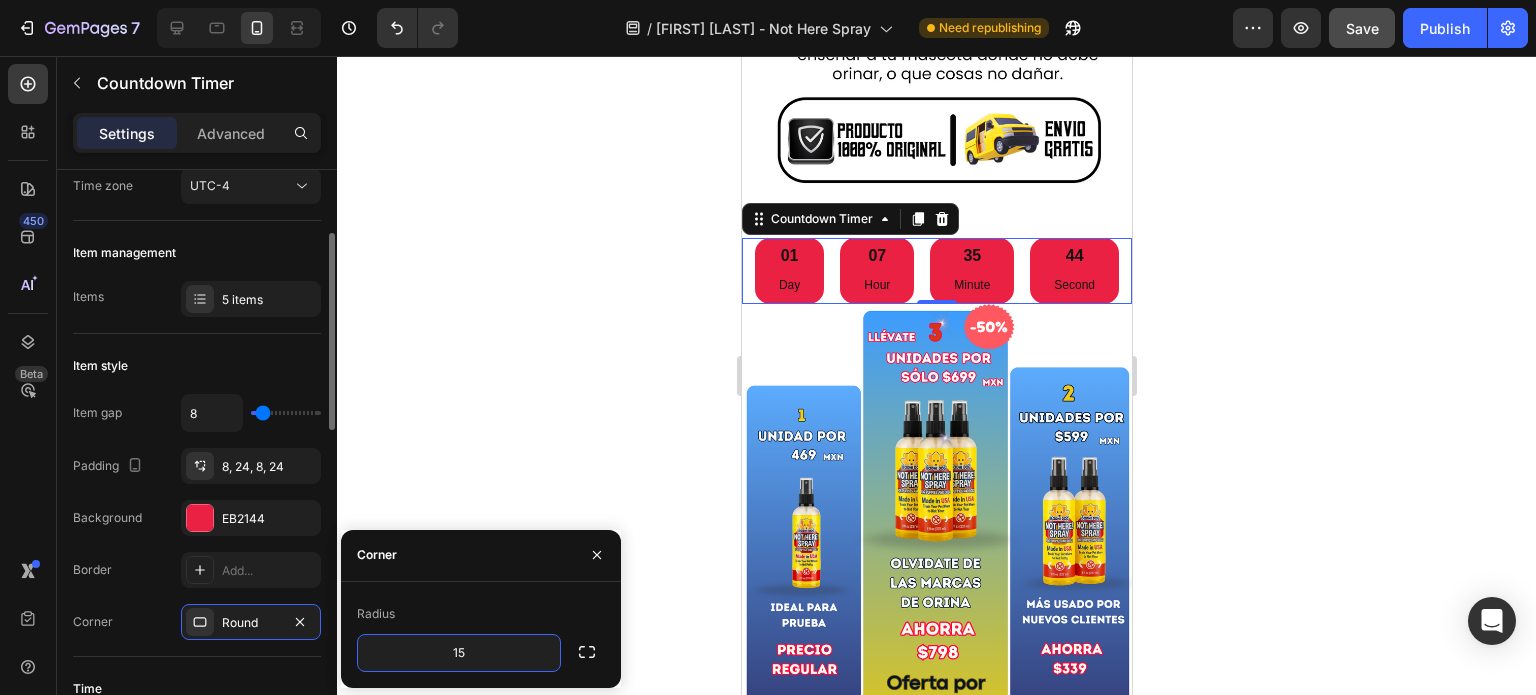 click on "Background" at bounding box center [107, 518] 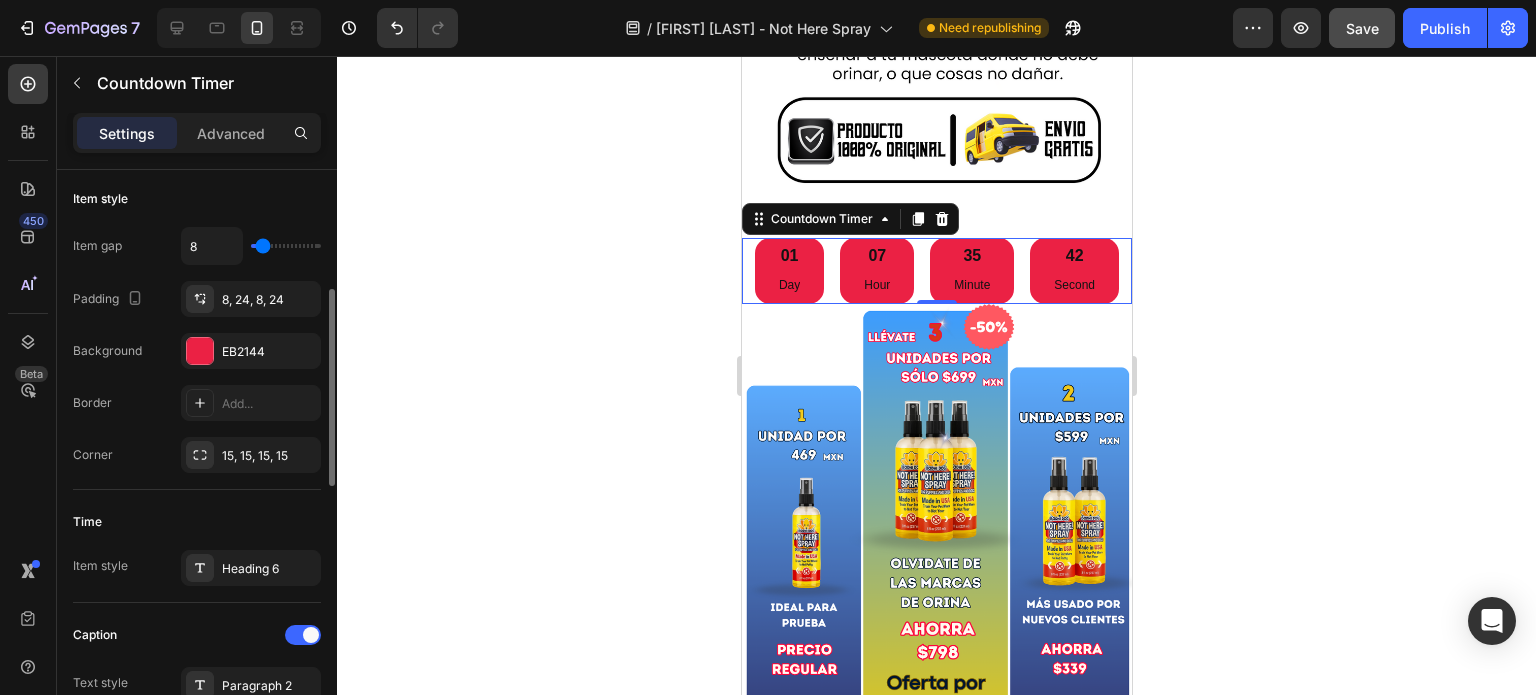 scroll, scrollTop: 352, scrollLeft: 0, axis: vertical 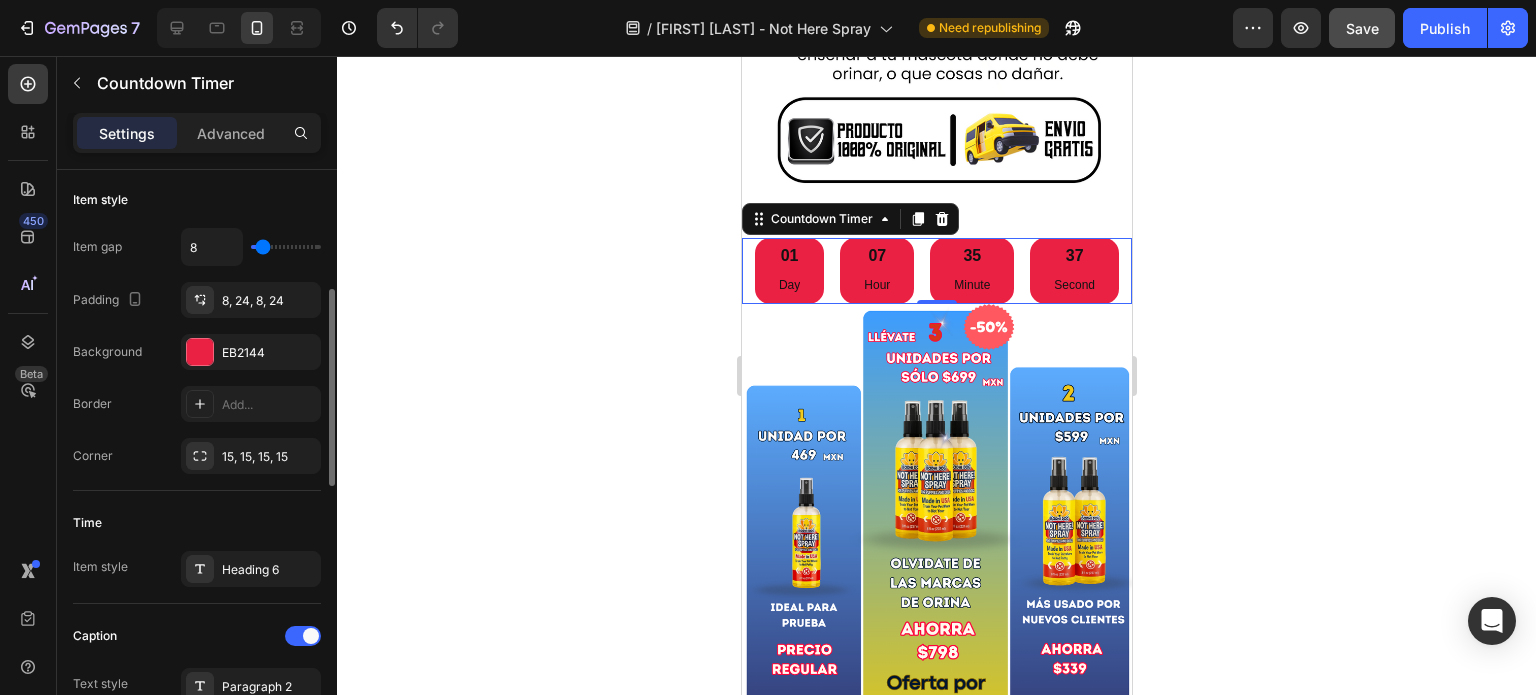 type on "40" 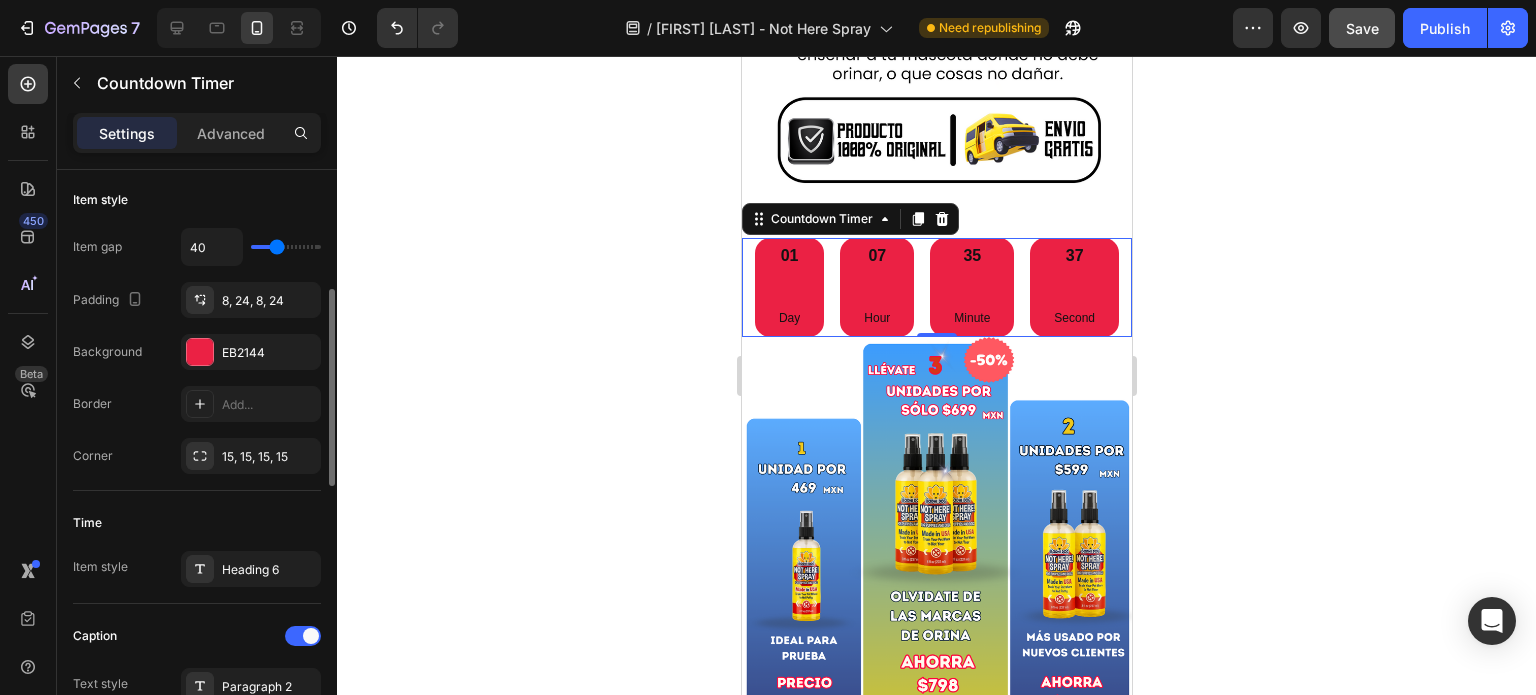 type on "41" 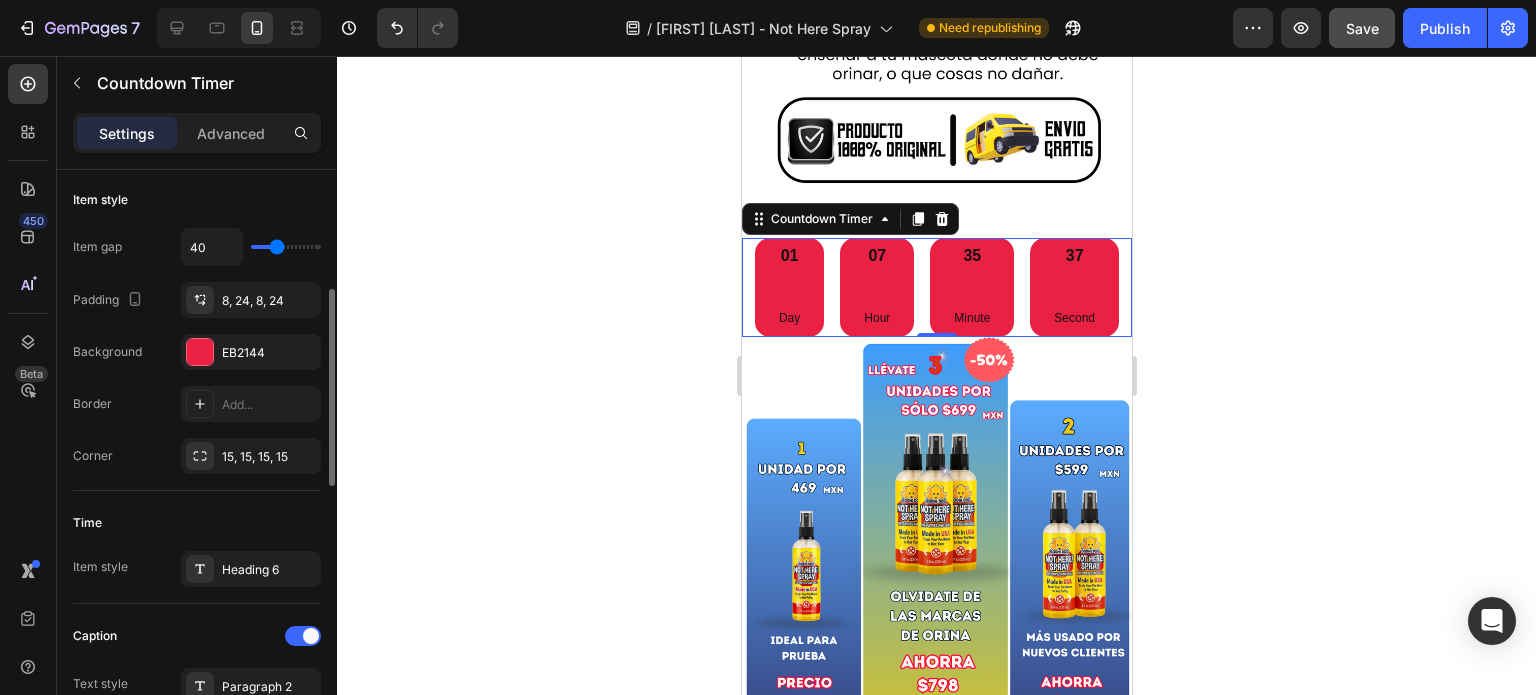 type on "41" 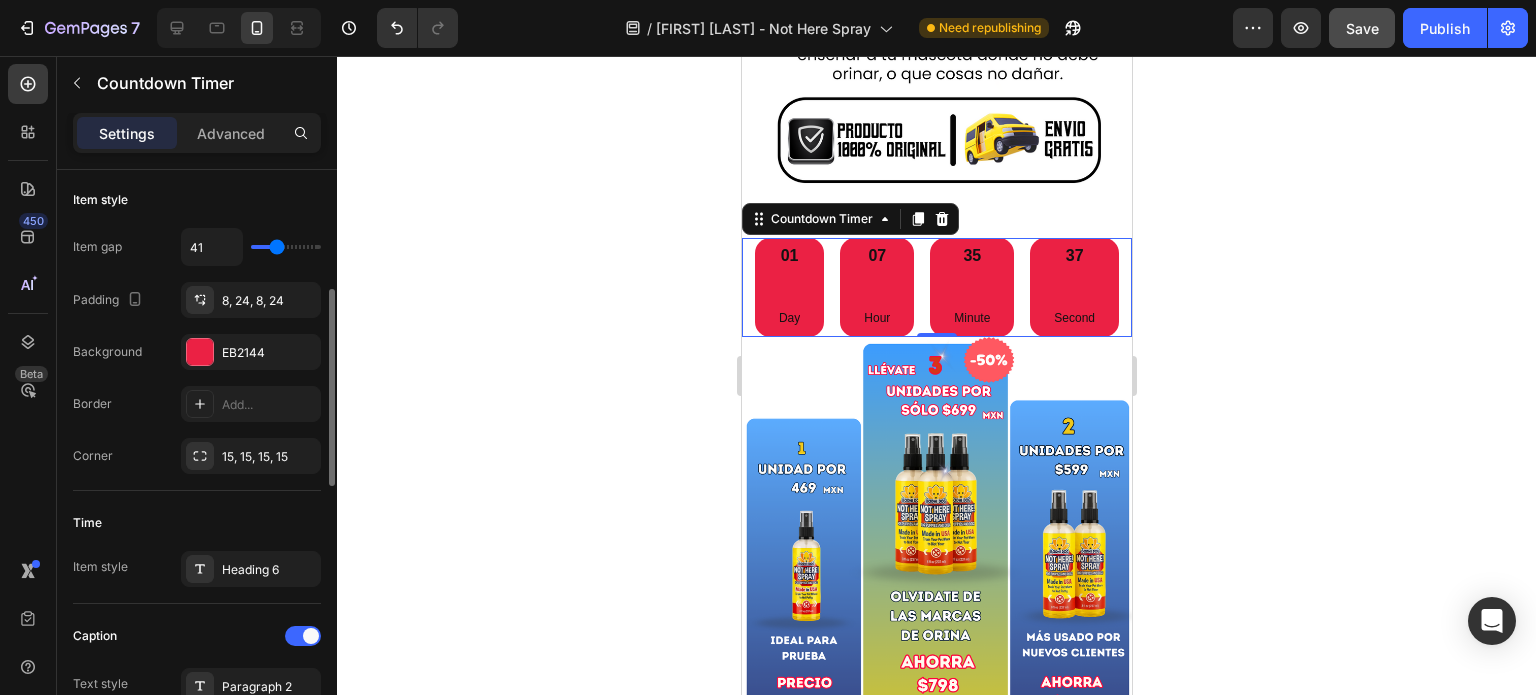 type on "45" 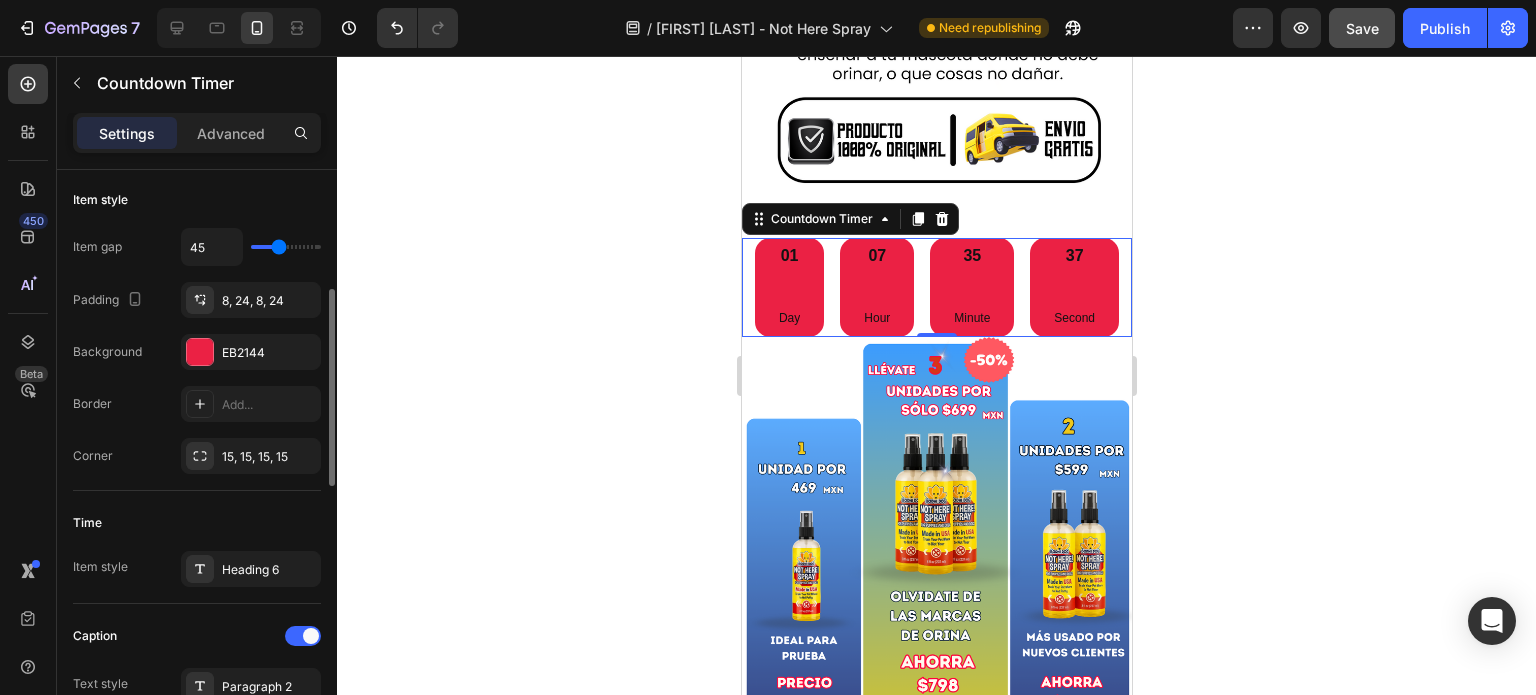 type on "47" 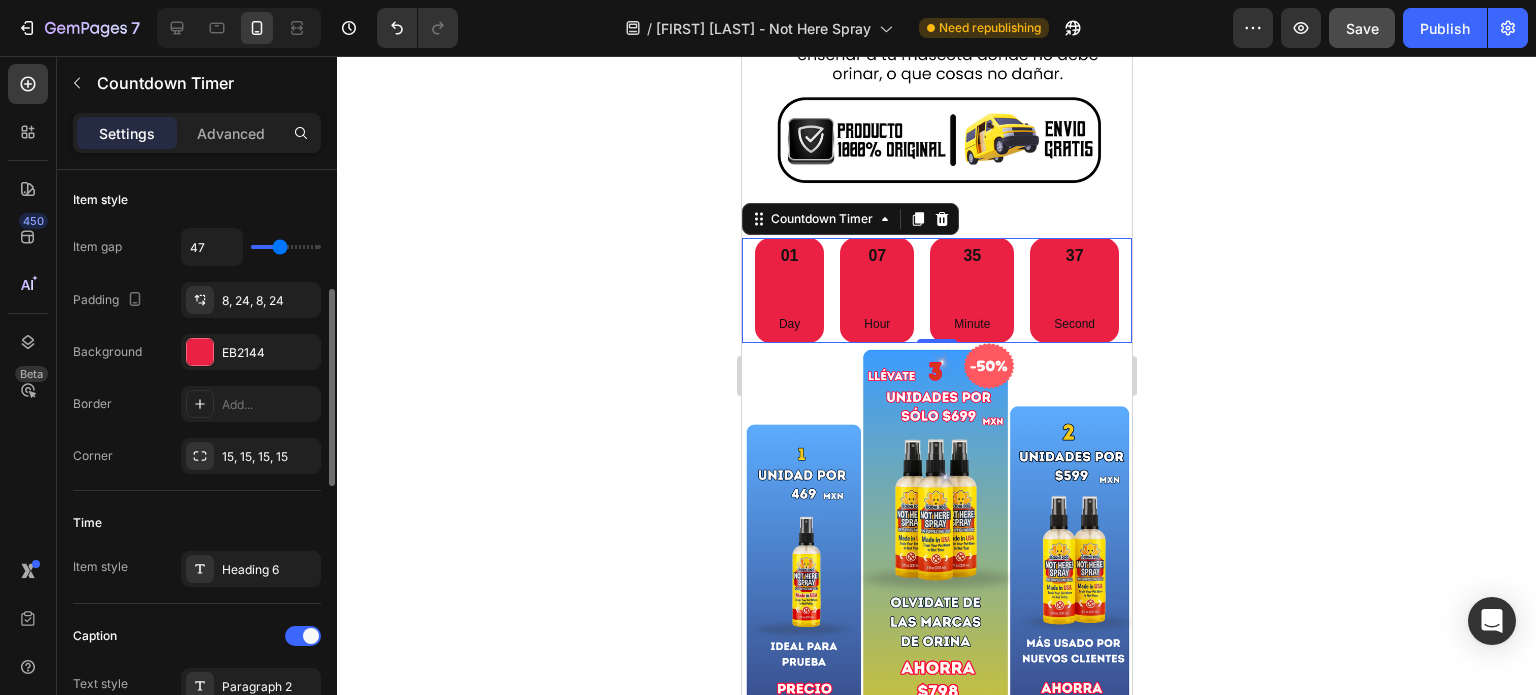 type on "43" 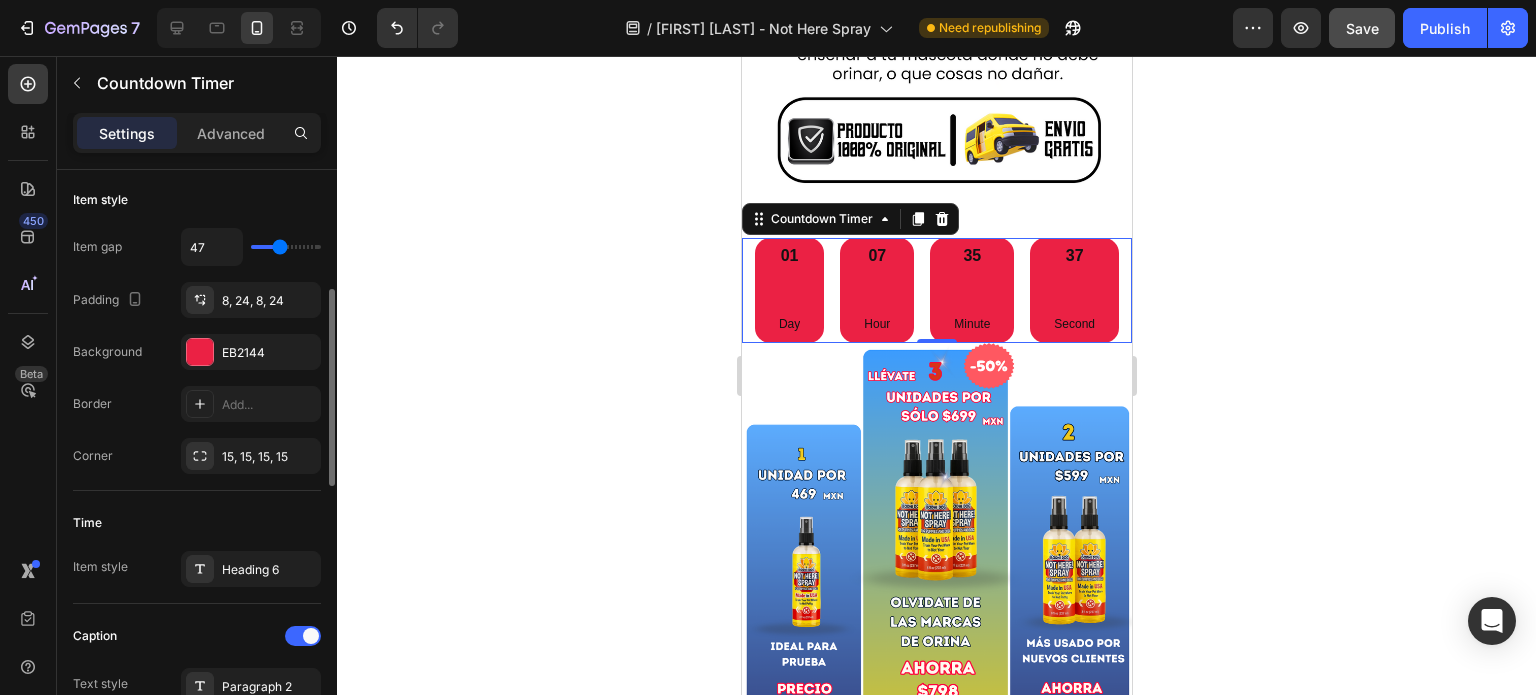 type on "43" 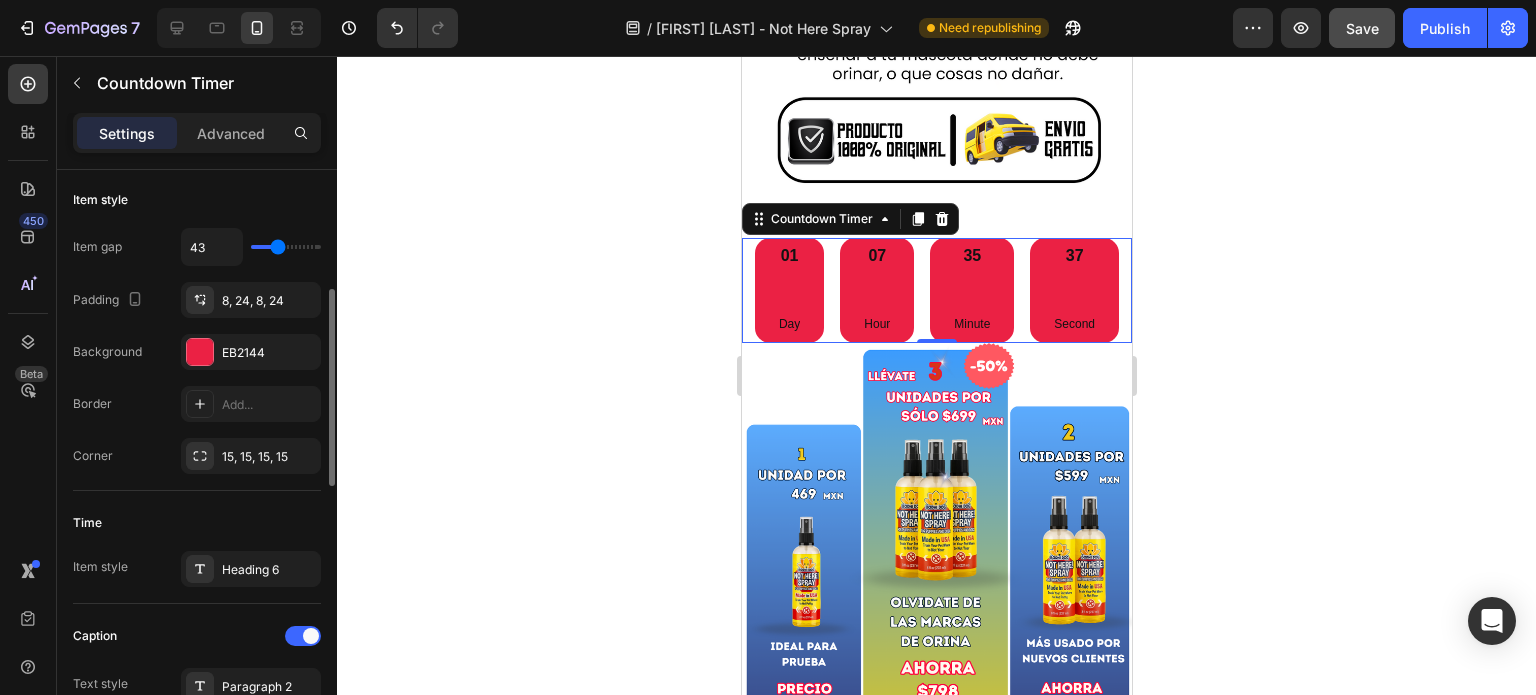 type on "22" 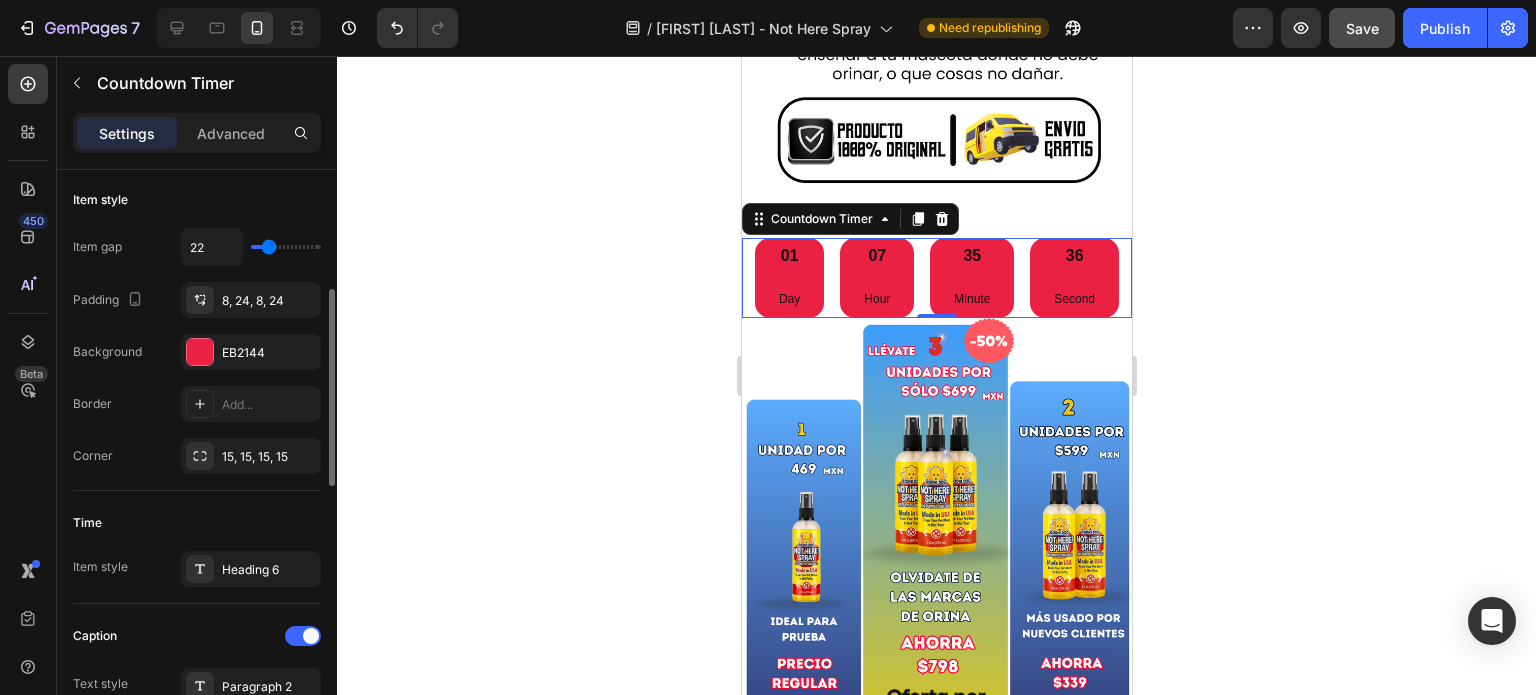 type on "18" 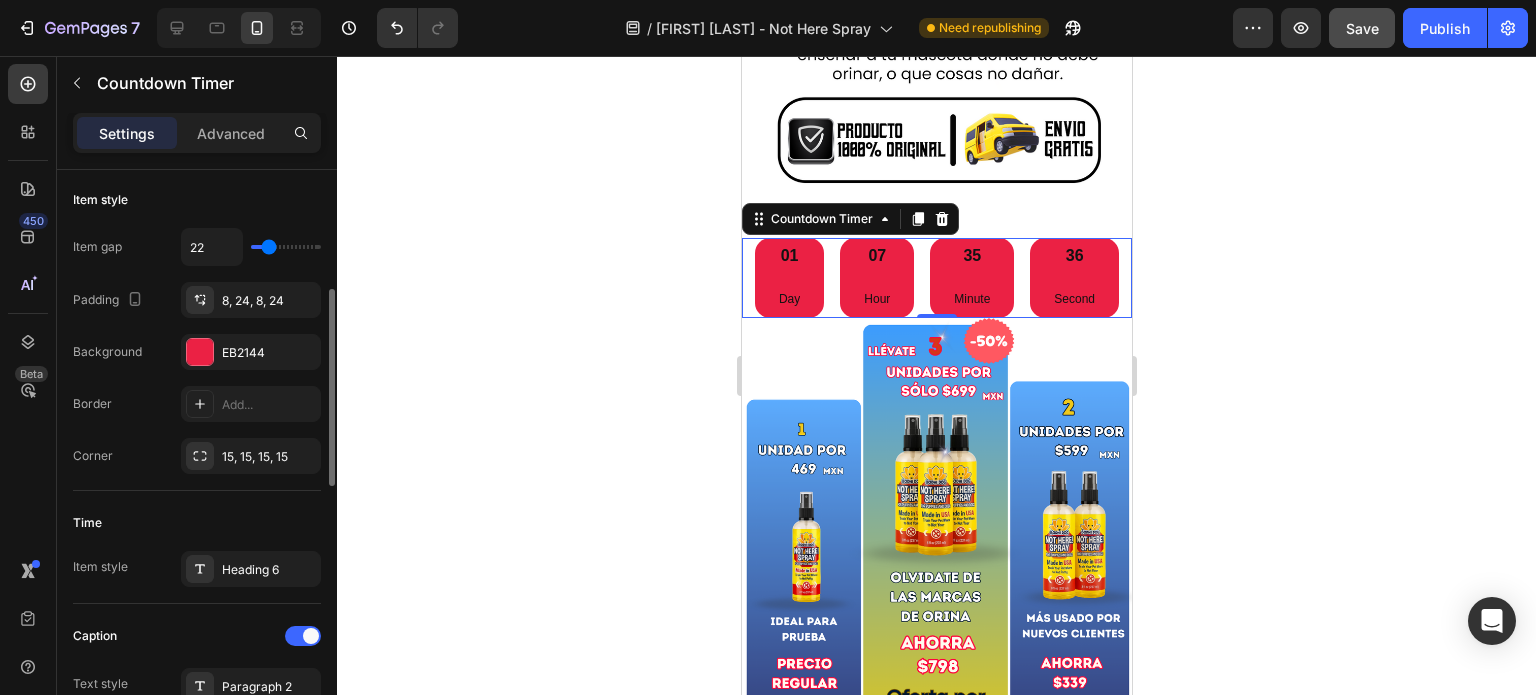 type on "18" 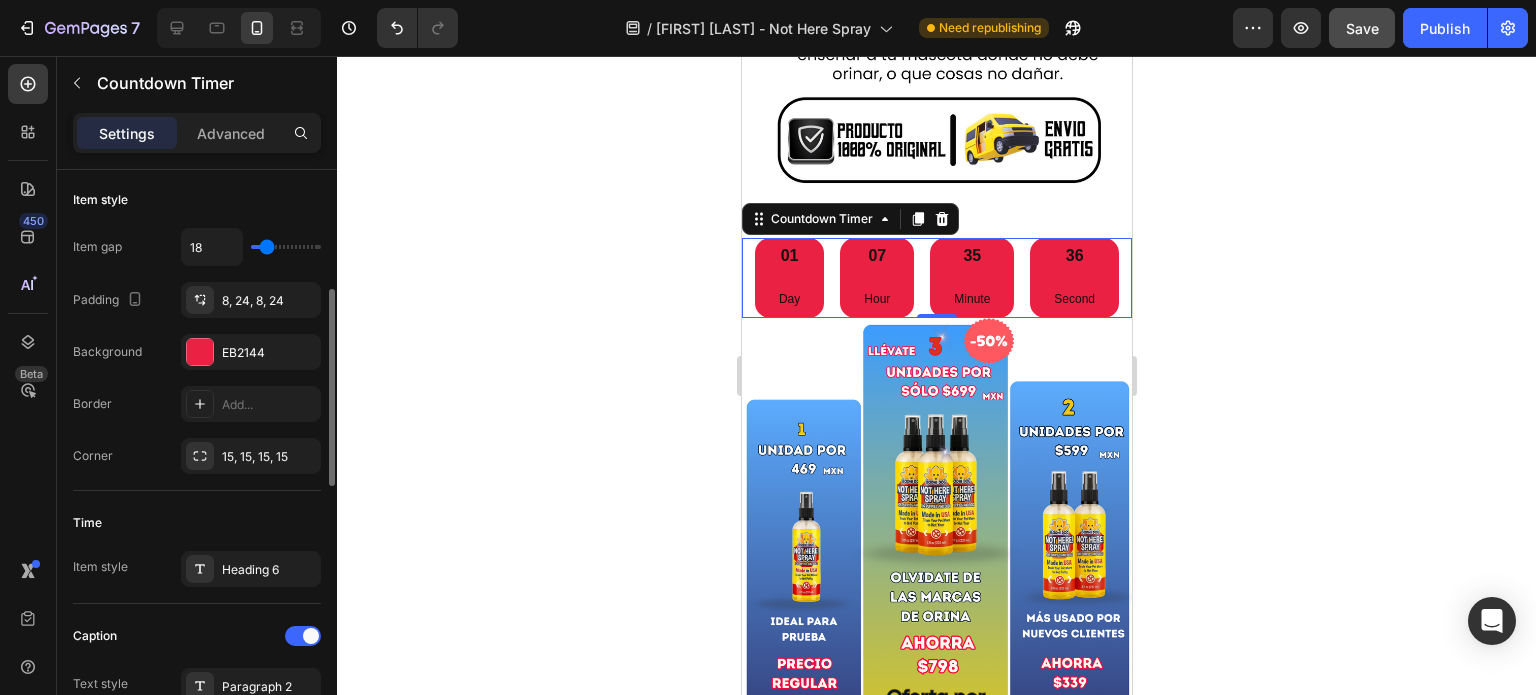 type on "16" 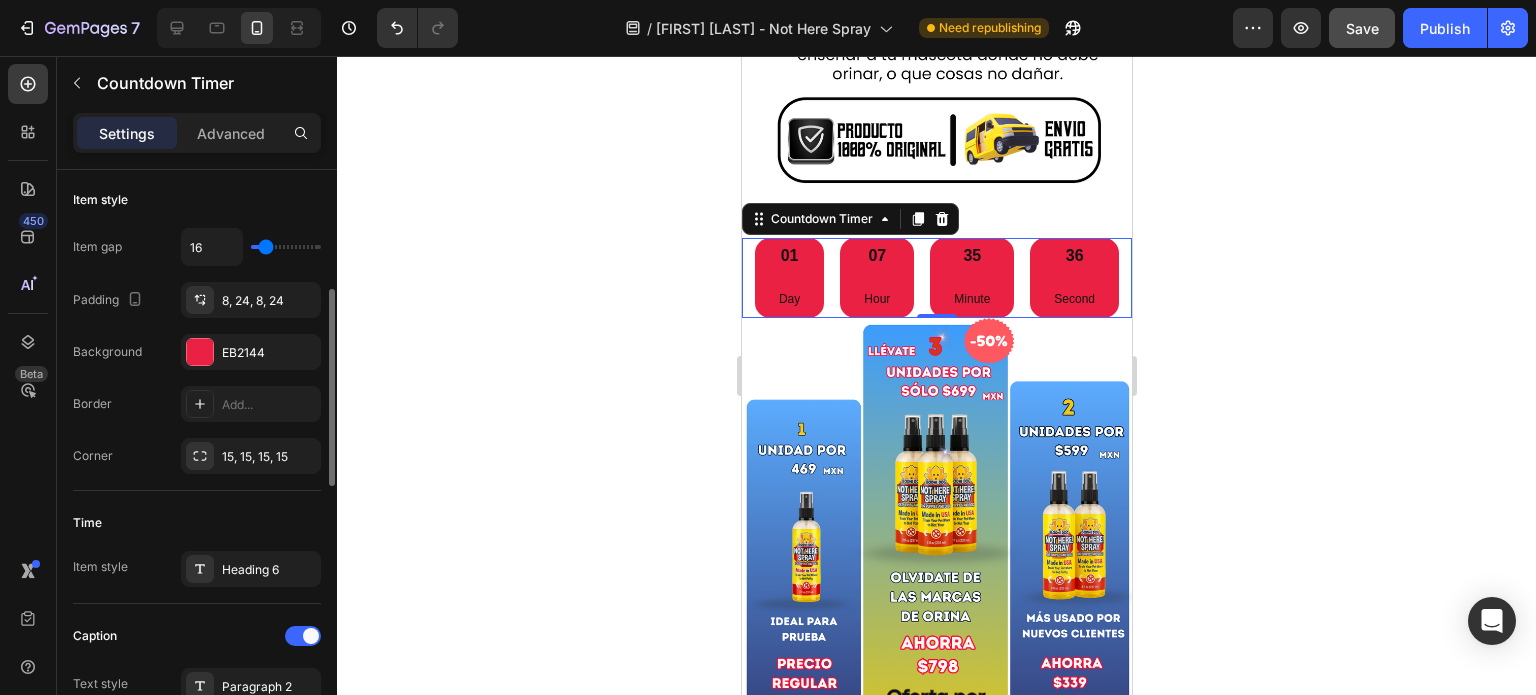 type on "15" 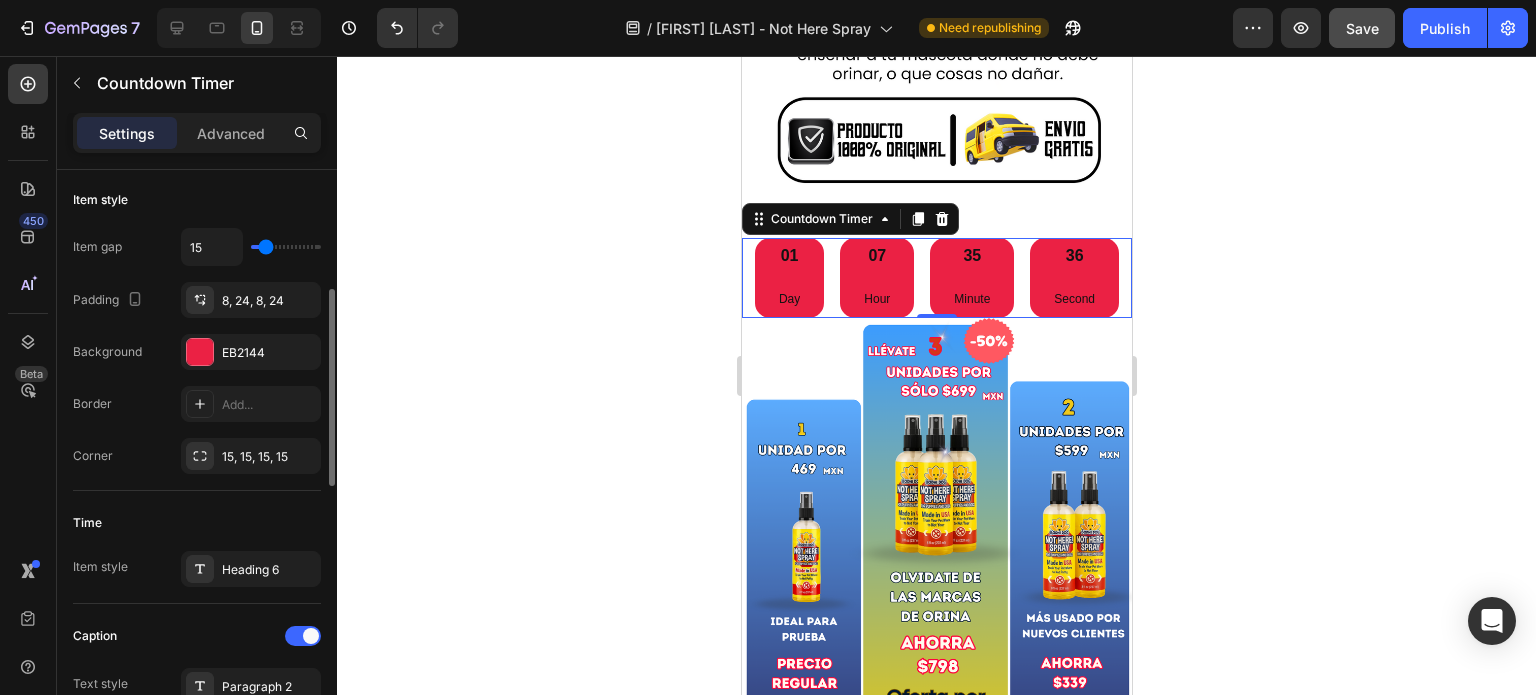 type on "13" 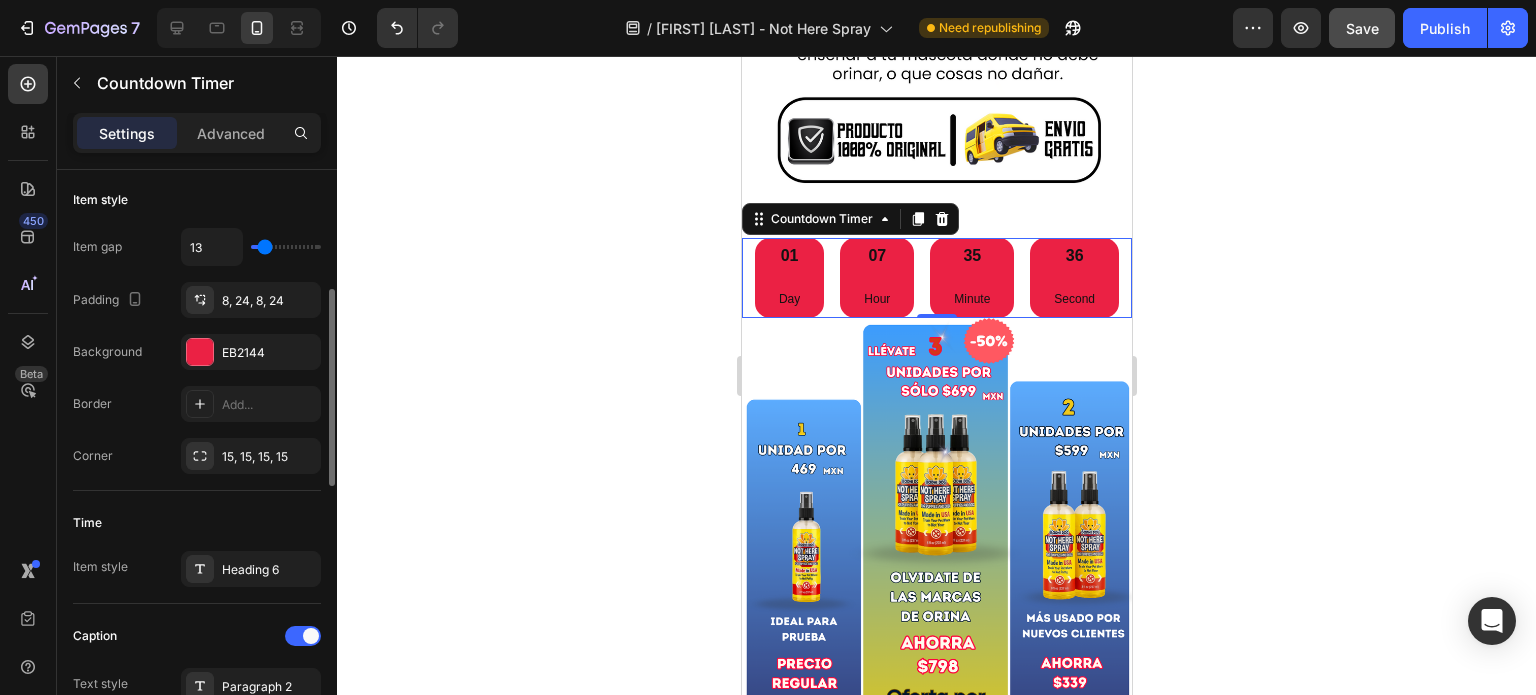 type on "11" 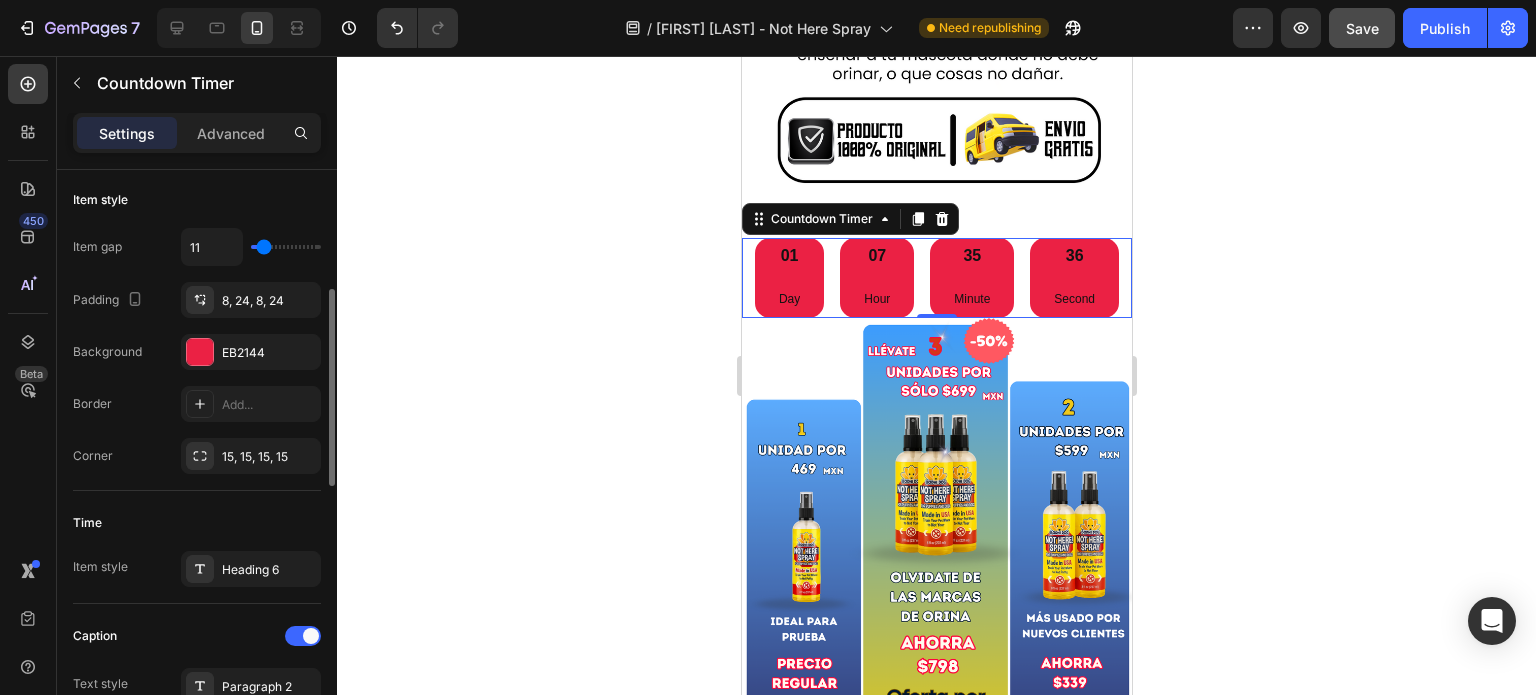 type on "8" 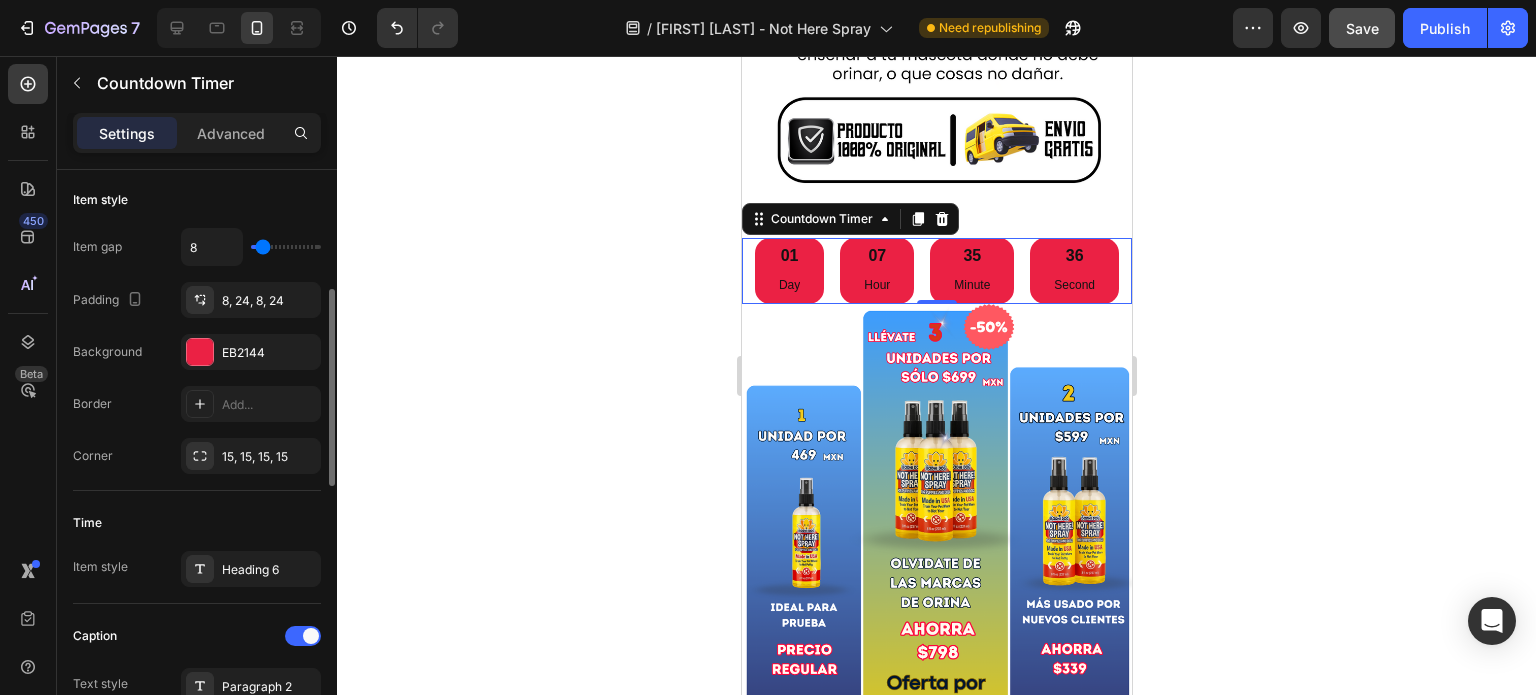 type on "6" 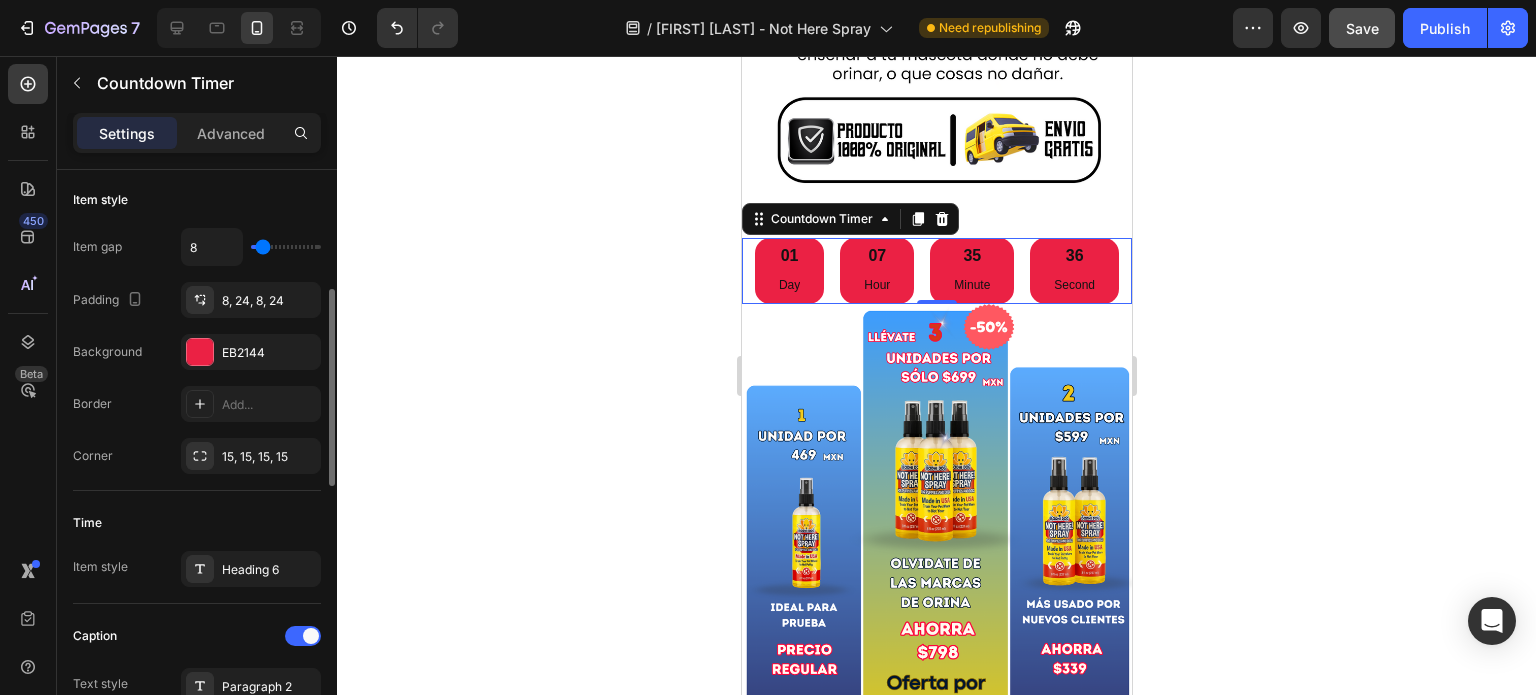 type on "6" 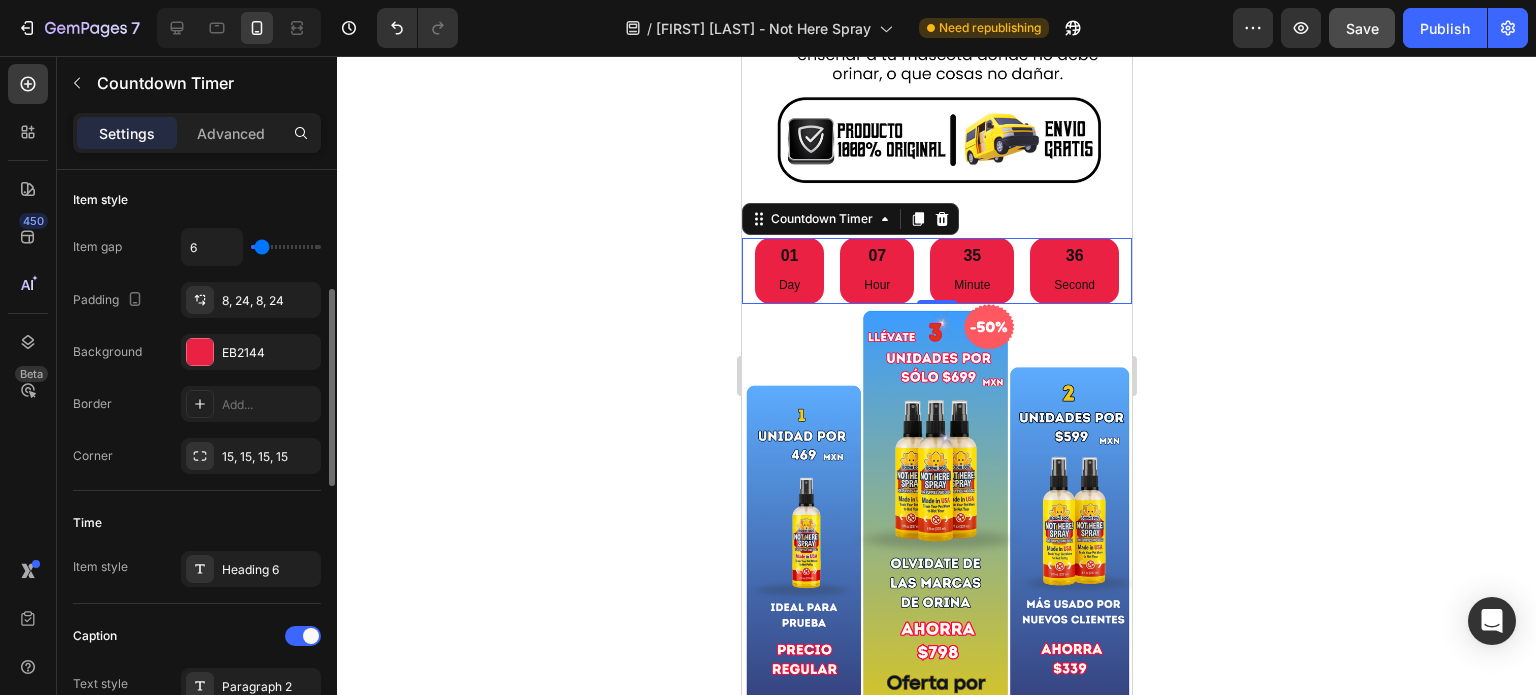 type on "2" 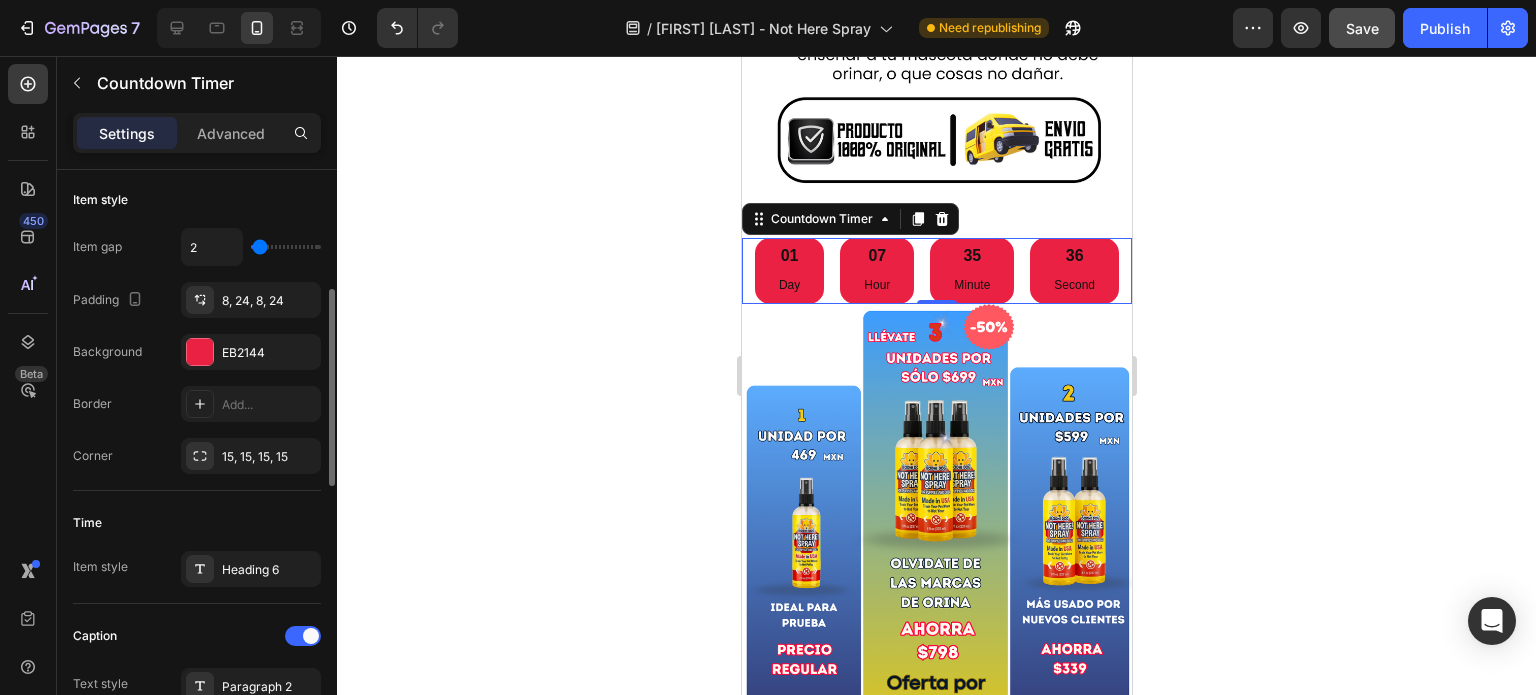 type on "0" 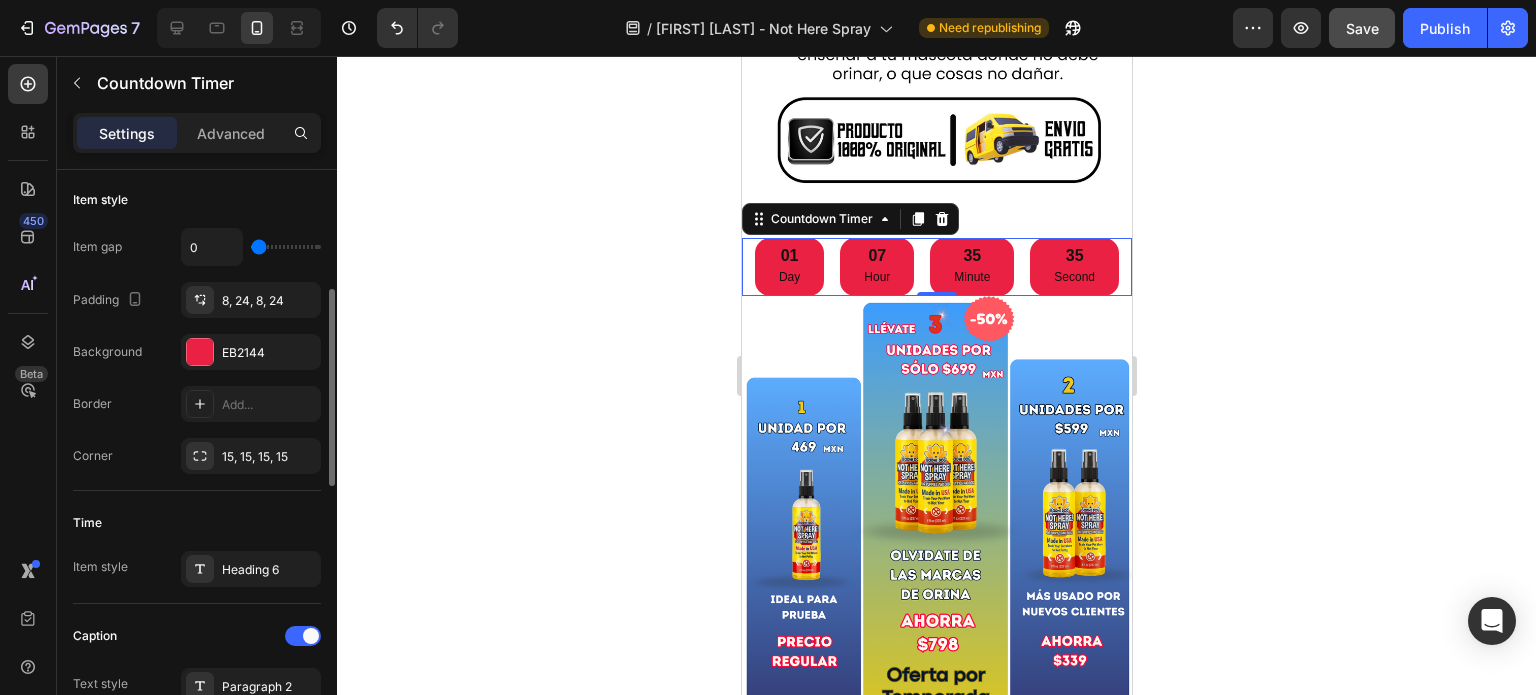 drag, startPoint x: 266, startPoint y: 249, endPoint x: 252, endPoint y: 247, distance: 14.142136 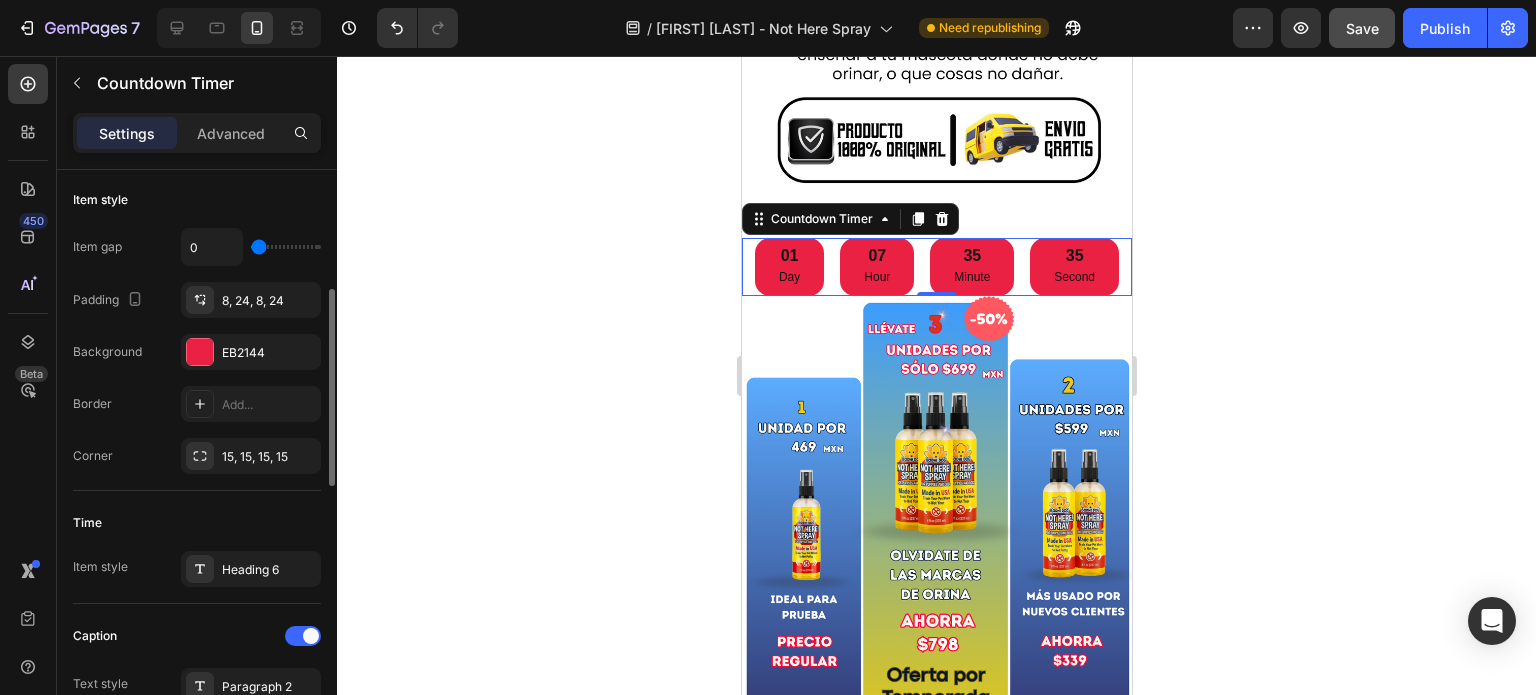 type on "0" 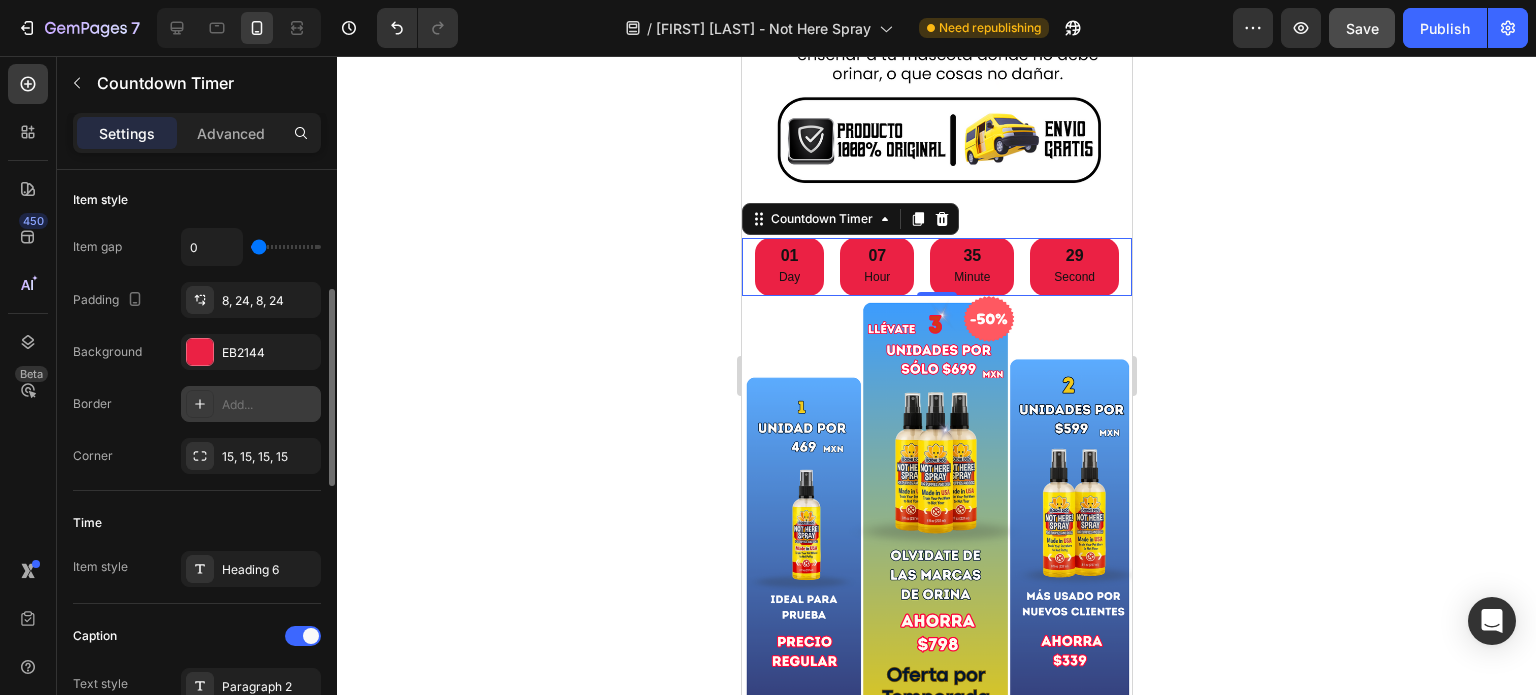 click on "Add..." at bounding box center (269, 405) 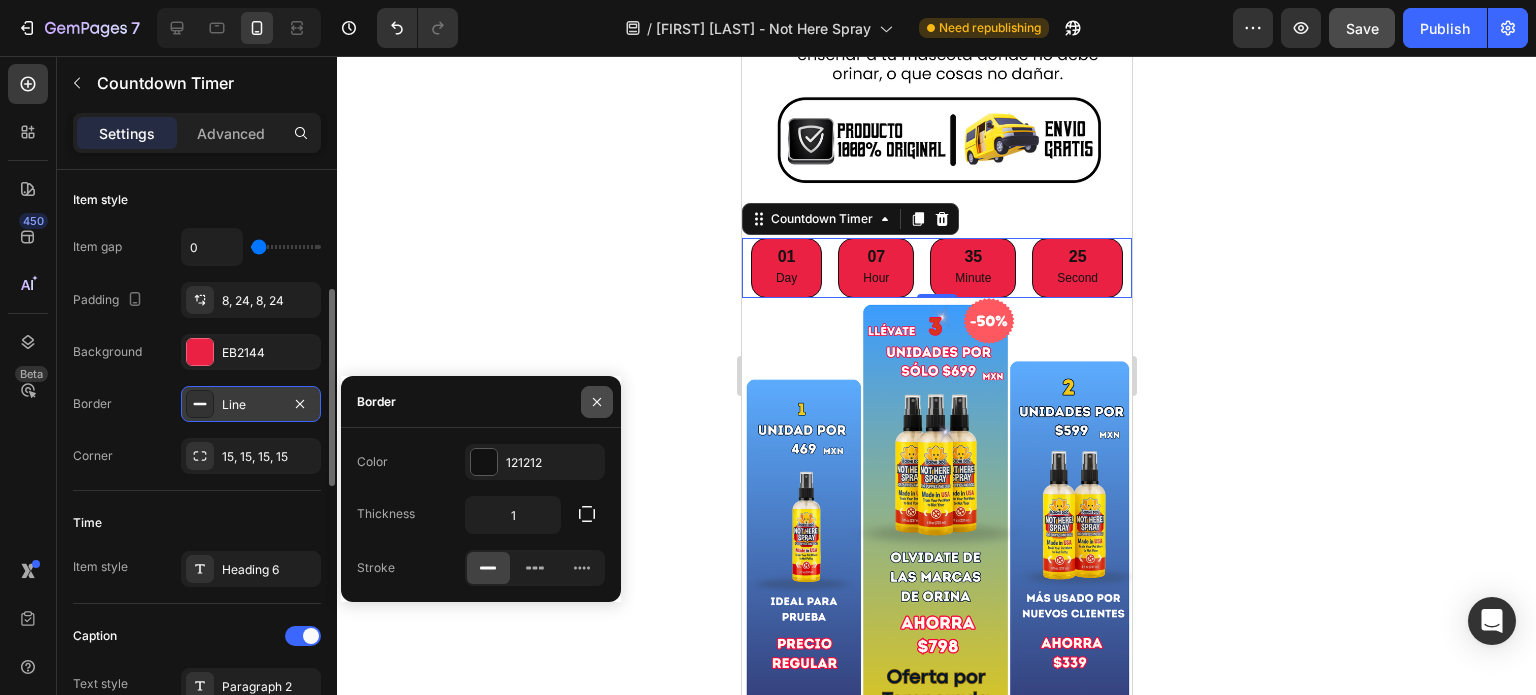 click 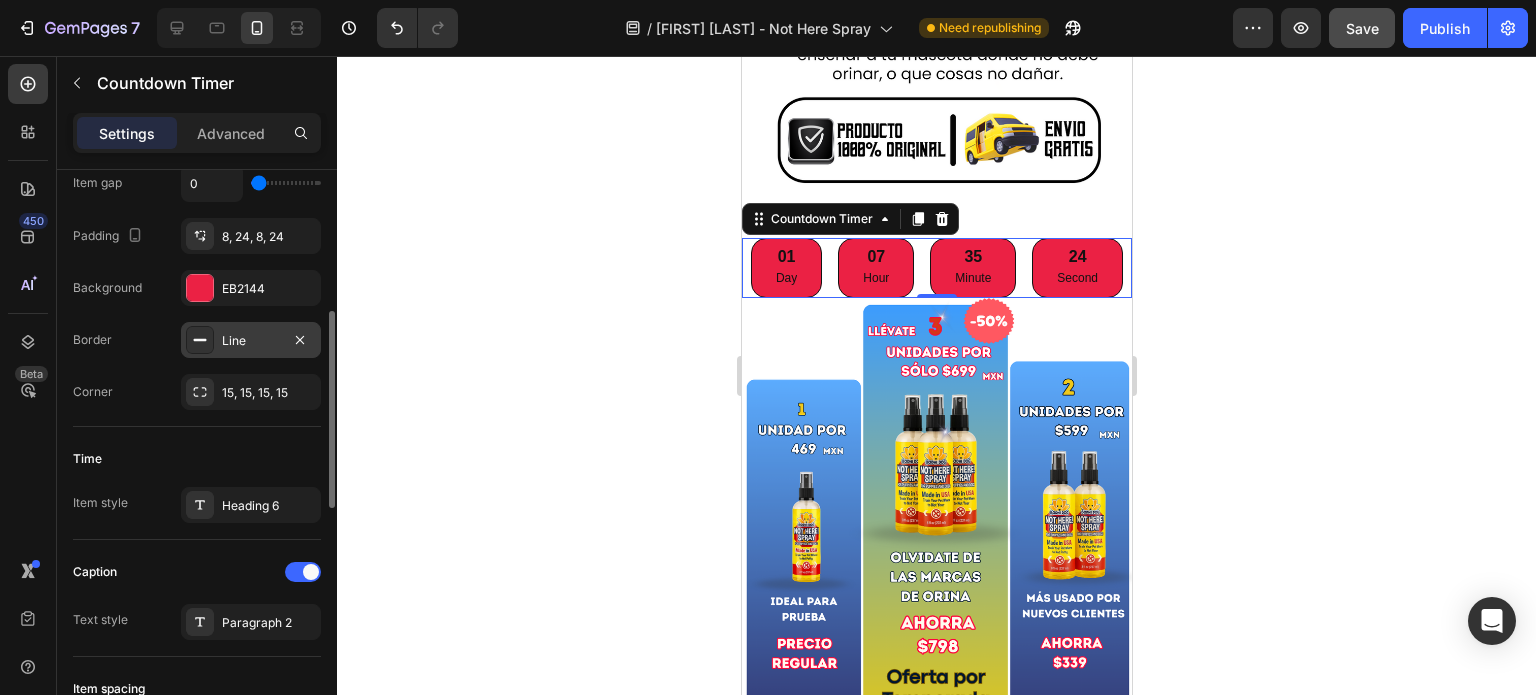 scroll, scrollTop: 416, scrollLeft: 0, axis: vertical 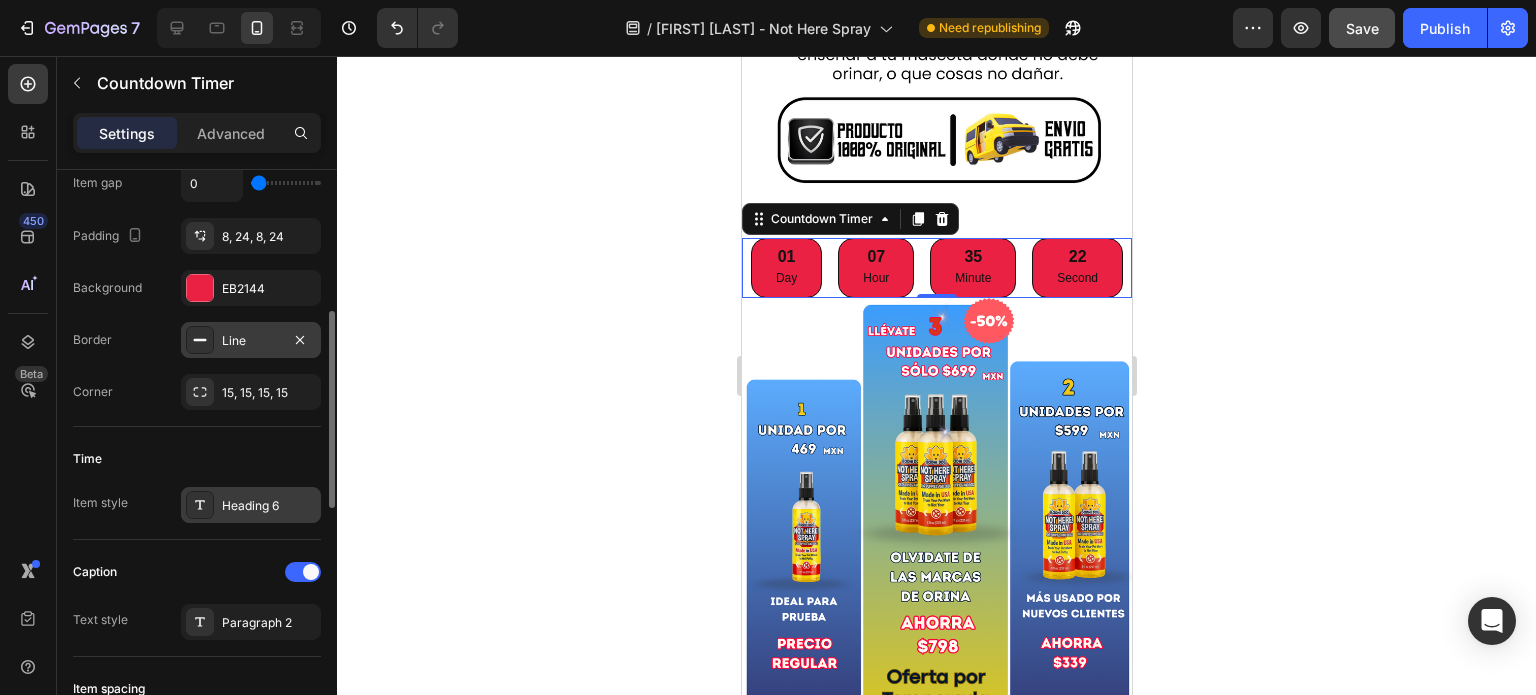 click on "Heading 6" at bounding box center (269, 506) 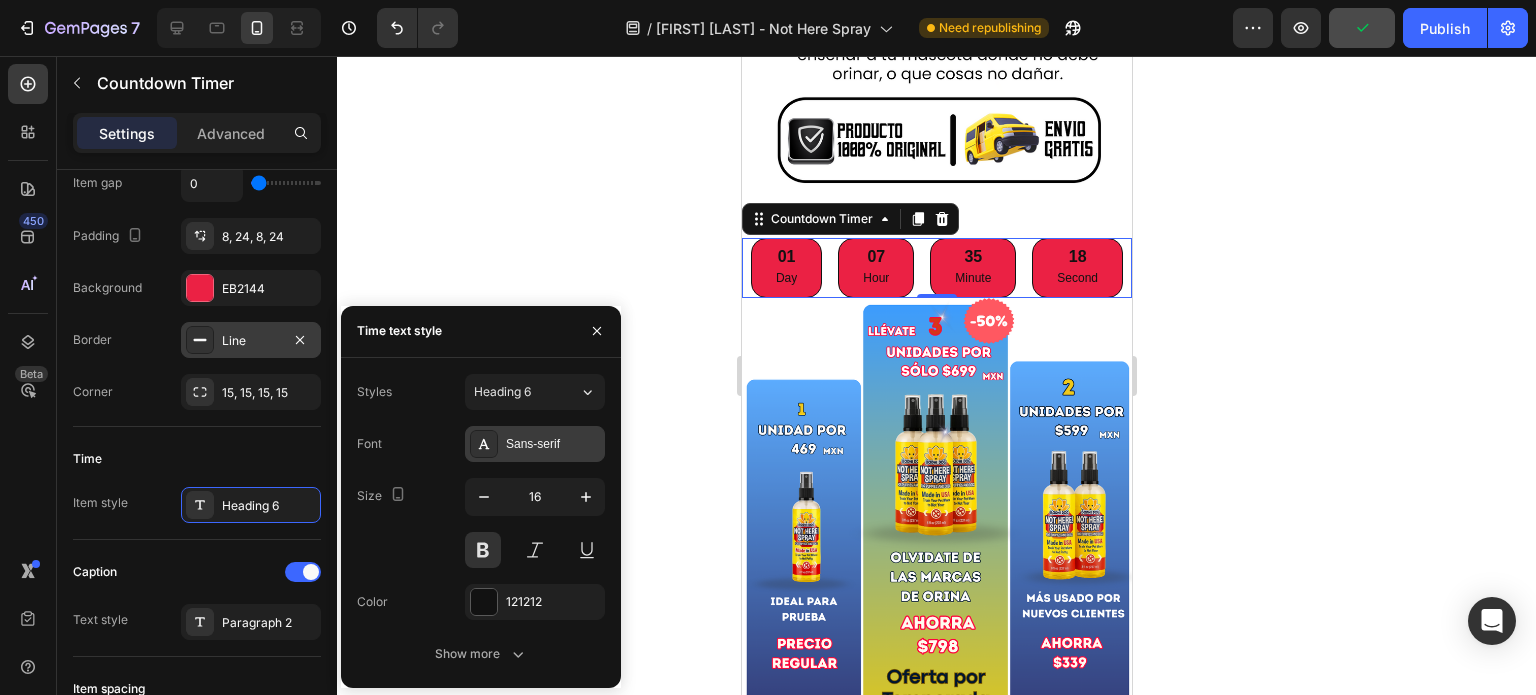 click on "Sans-serif" at bounding box center (553, 444) 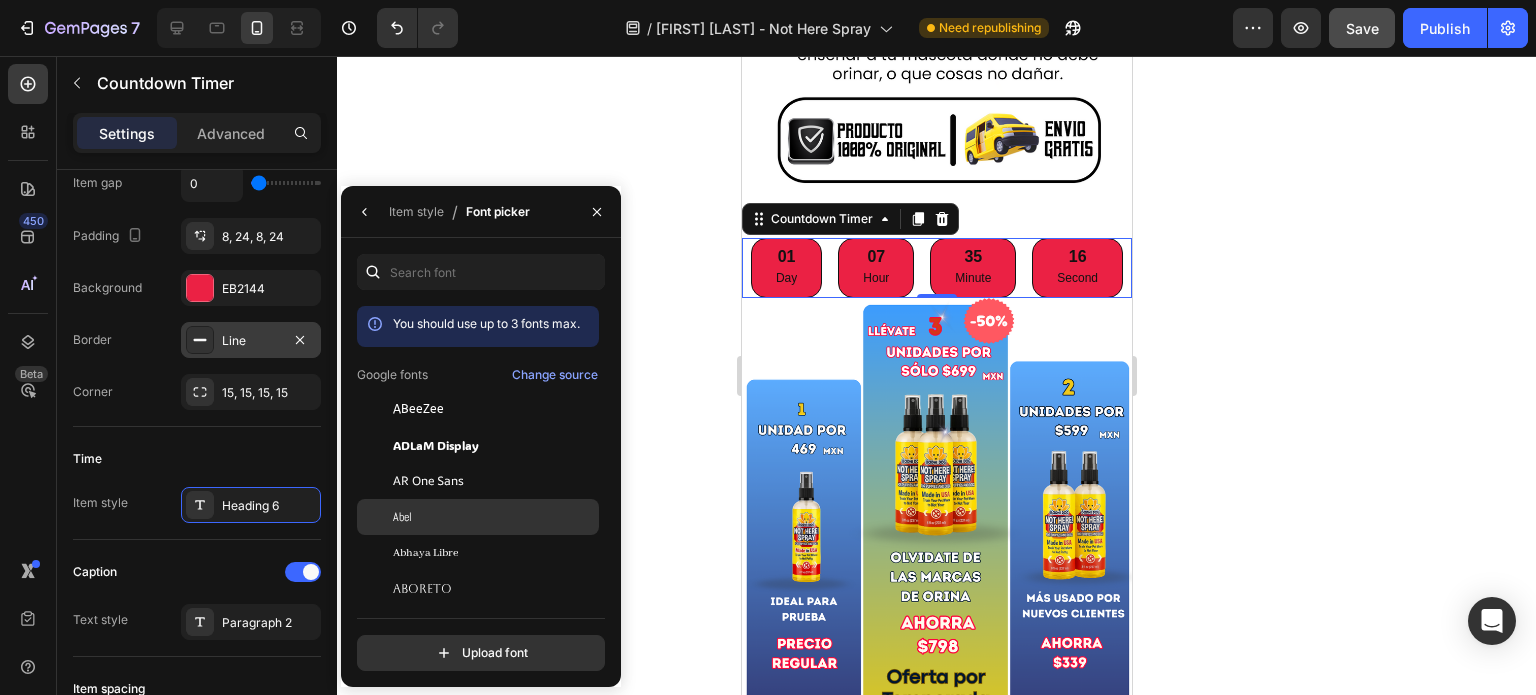 scroll, scrollTop: 51, scrollLeft: 0, axis: vertical 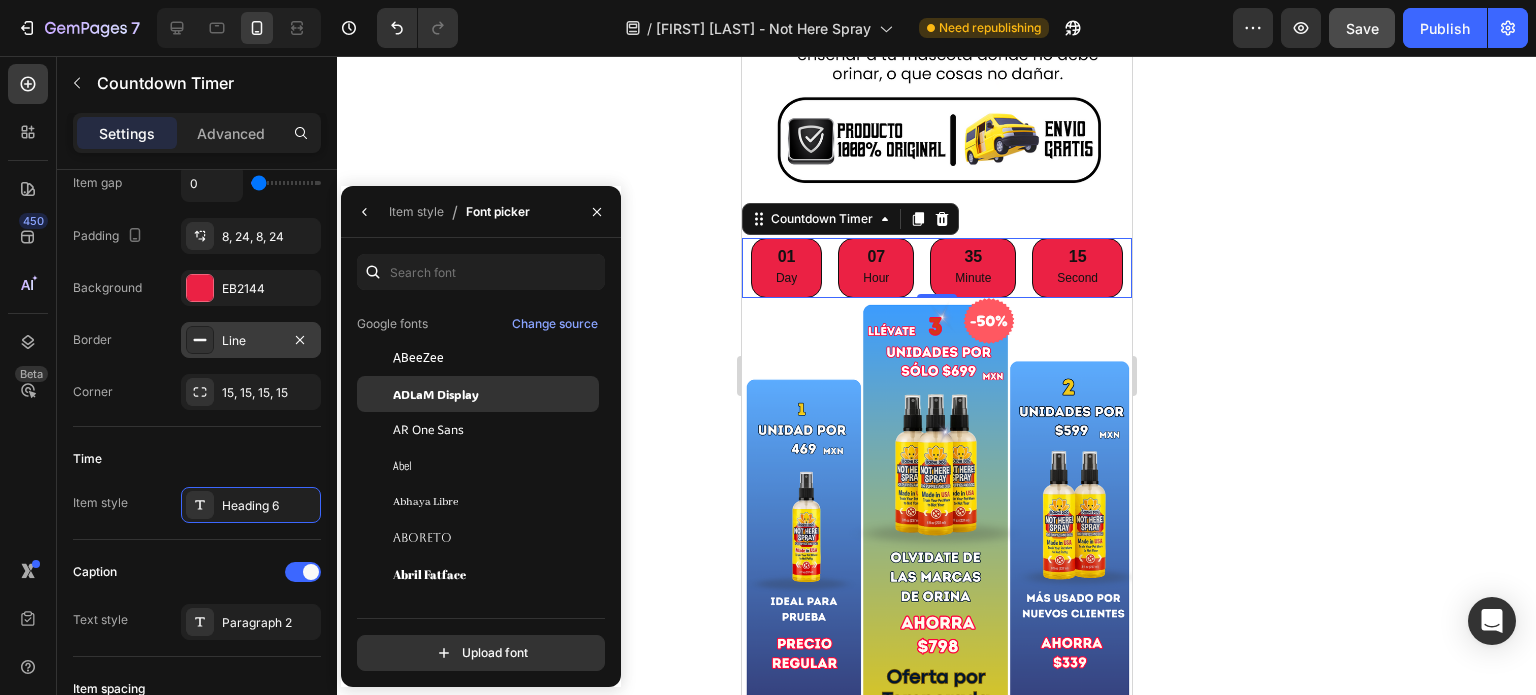 click on "ADLaM Display" 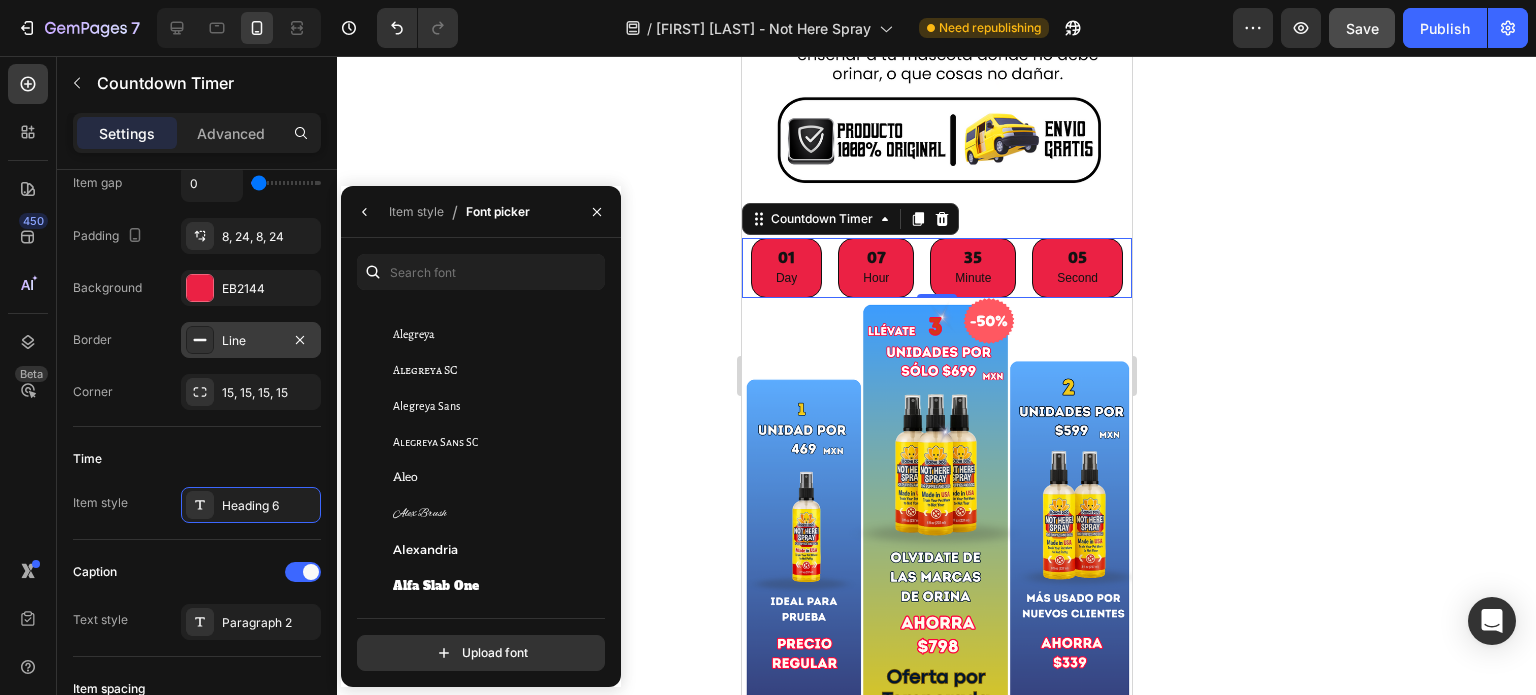 scroll, scrollTop: 1295, scrollLeft: 0, axis: vertical 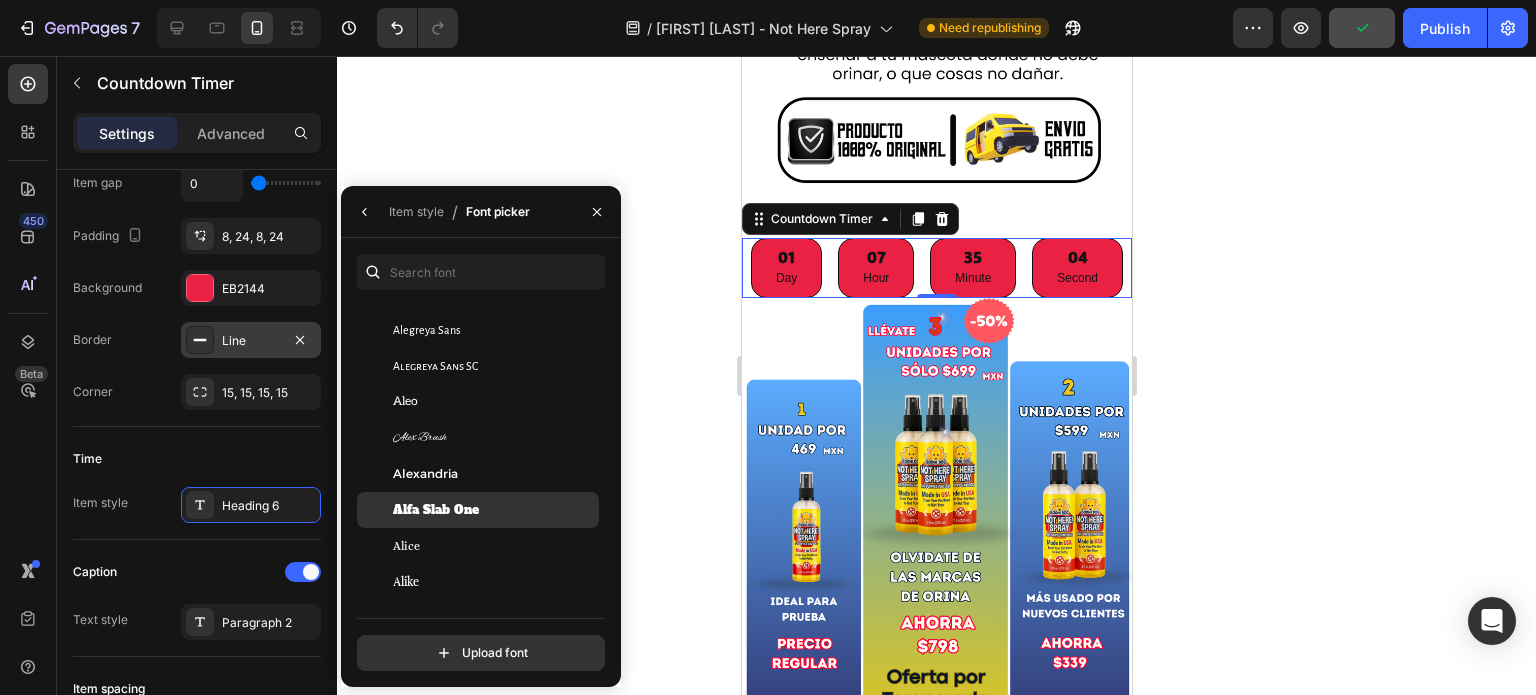 click on "Alfa Slab One" at bounding box center [436, 510] 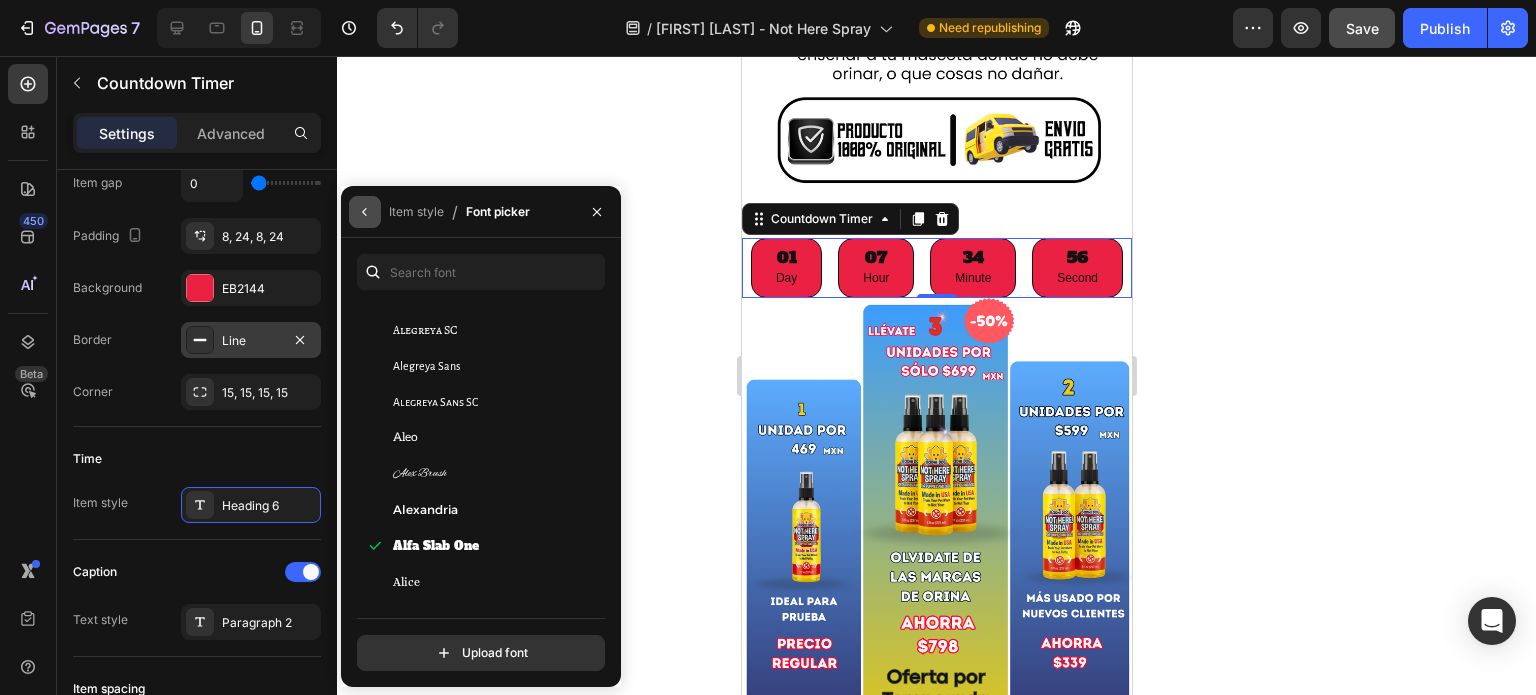 click 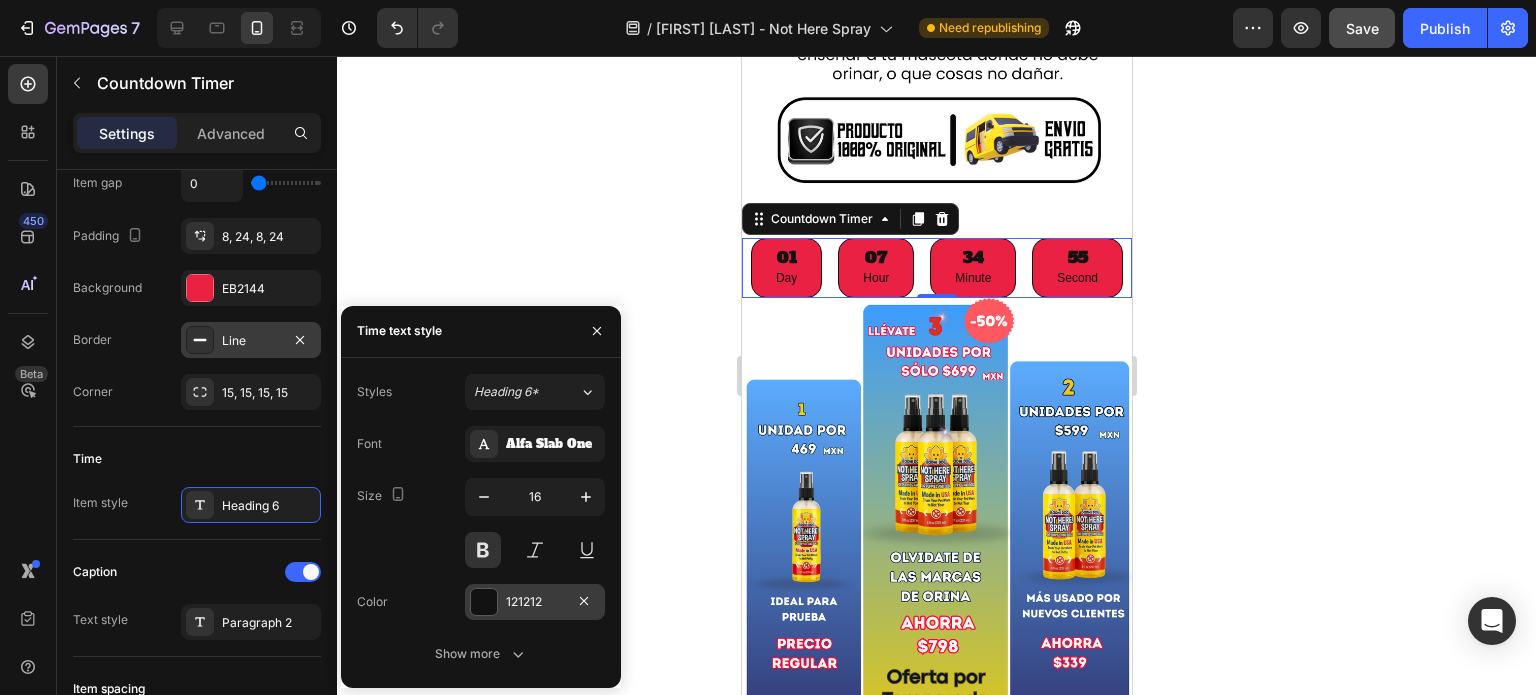 click at bounding box center [484, 602] 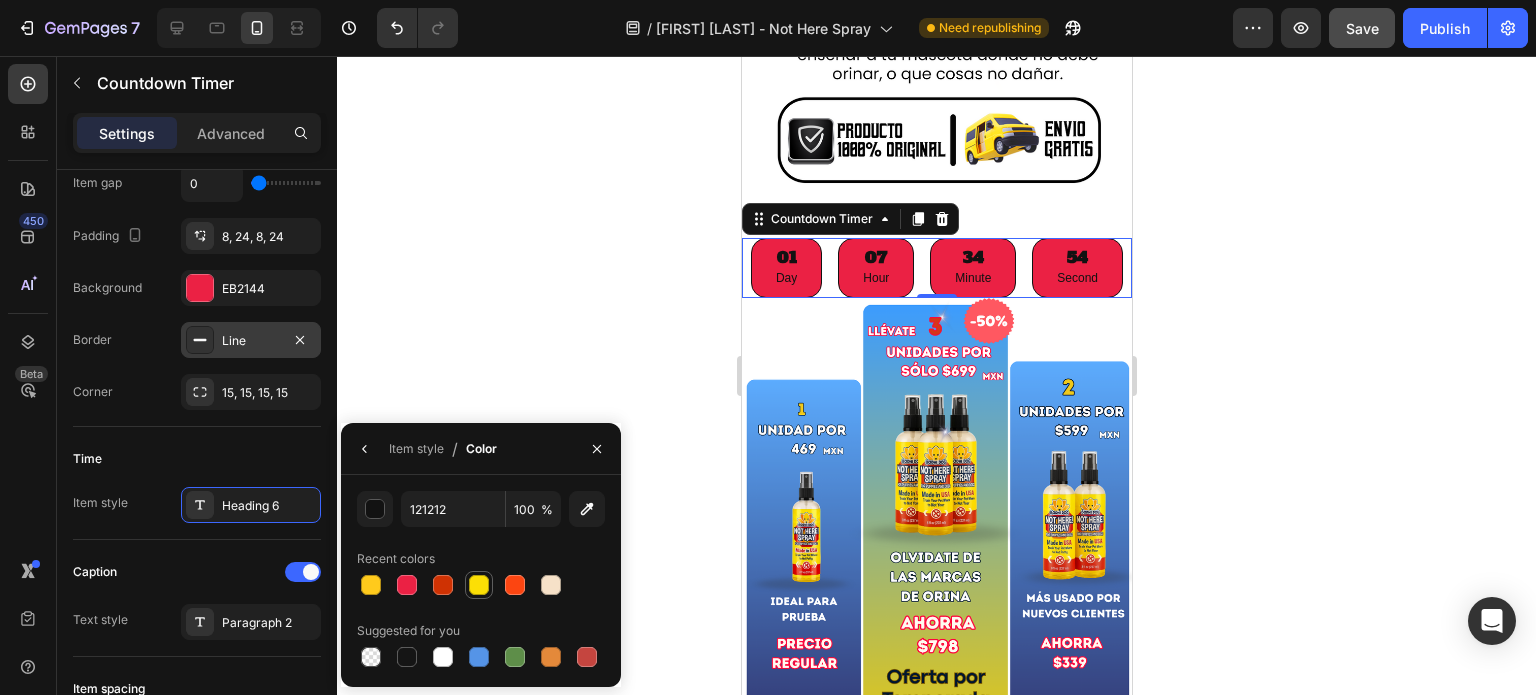 click at bounding box center (479, 585) 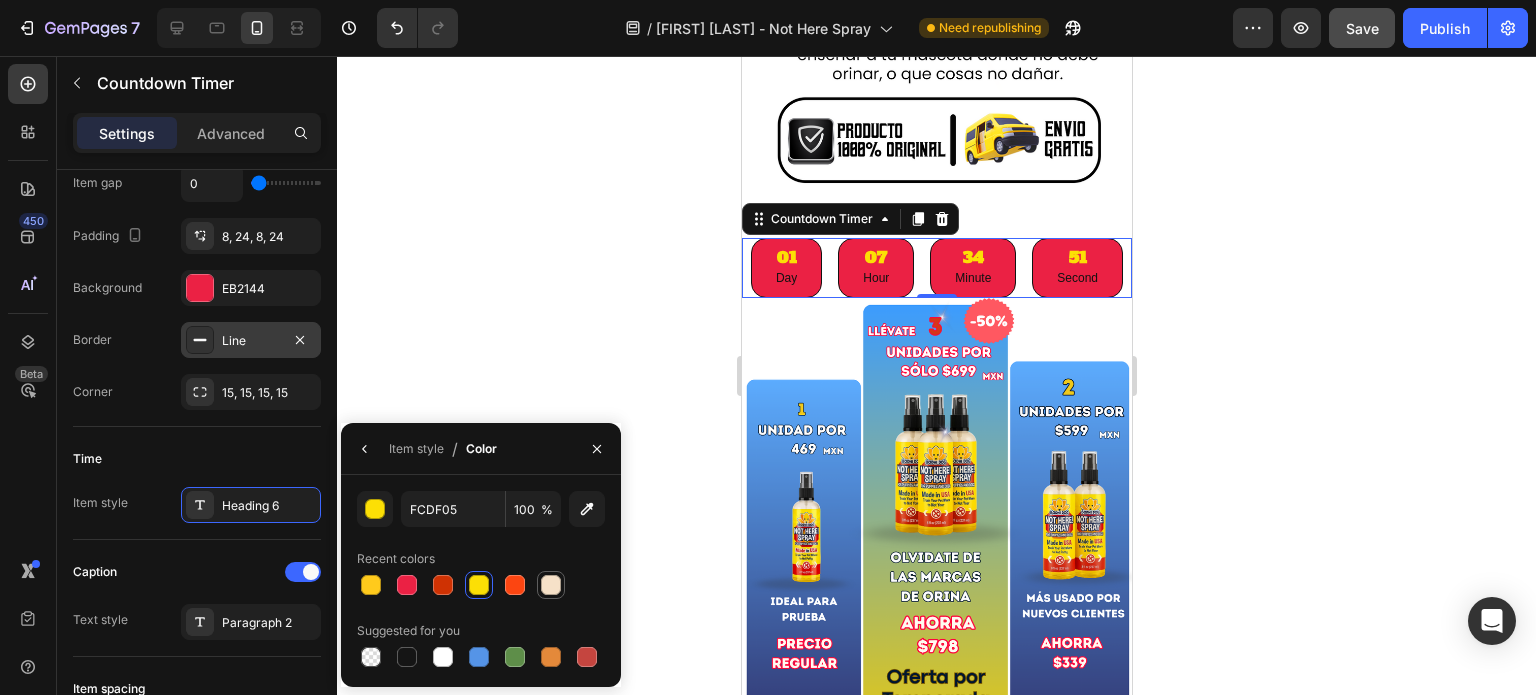 click at bounding box center (551, 585) 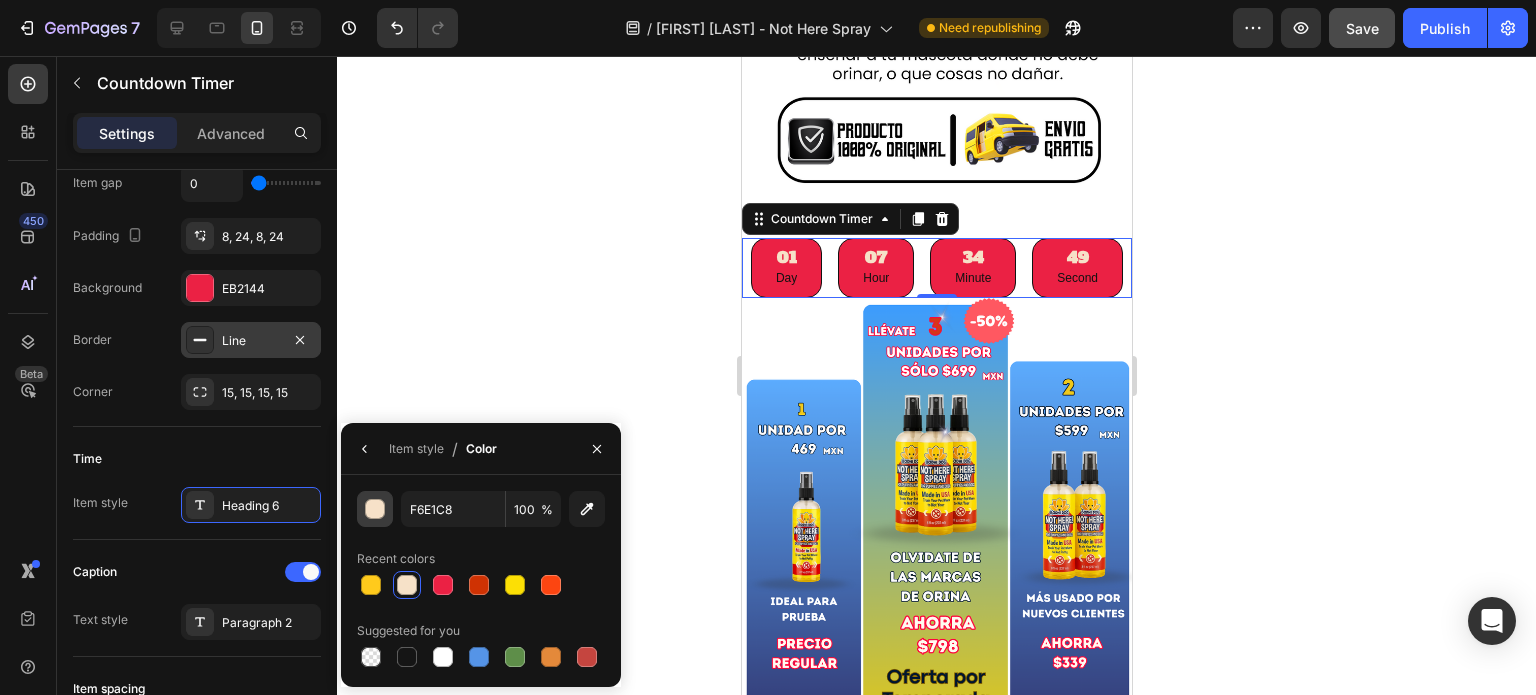 click at bounding box center [376, 510] 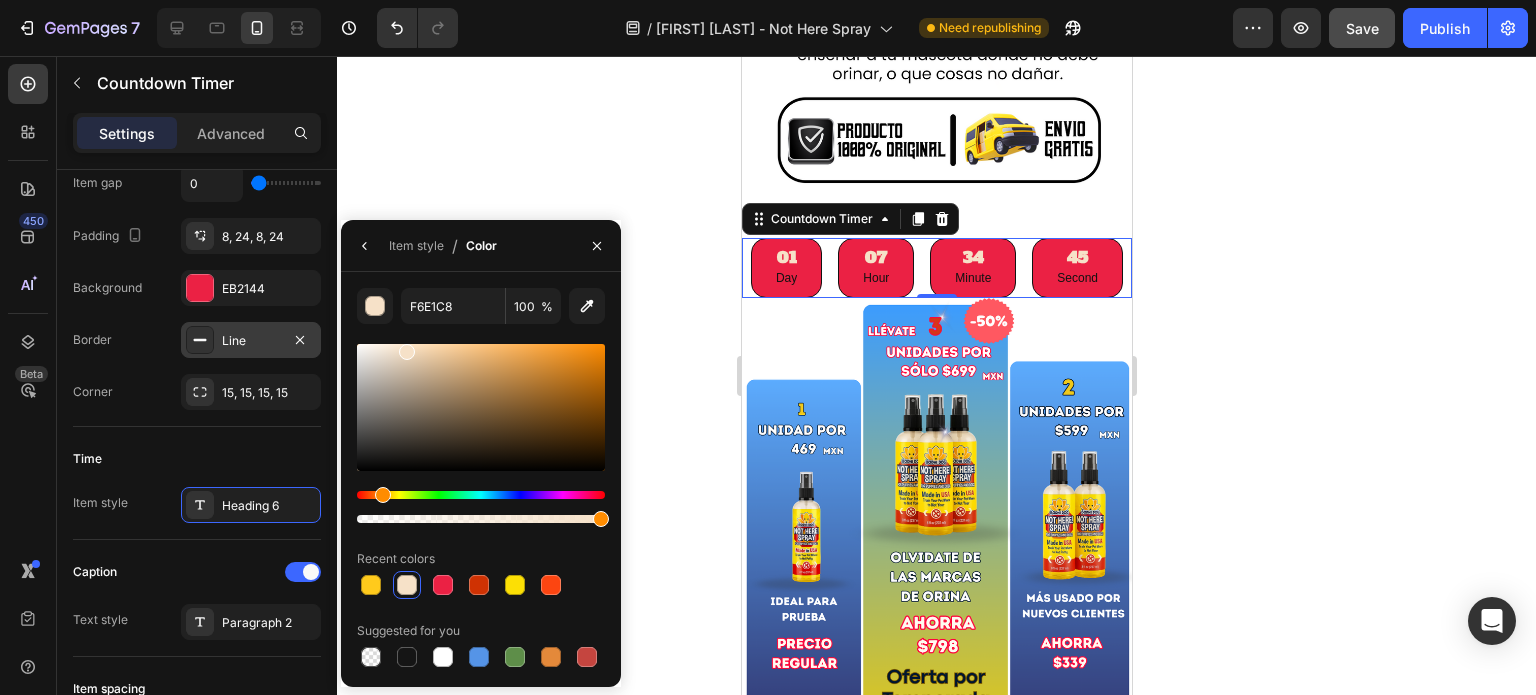 click at bounding box center [481, 407] 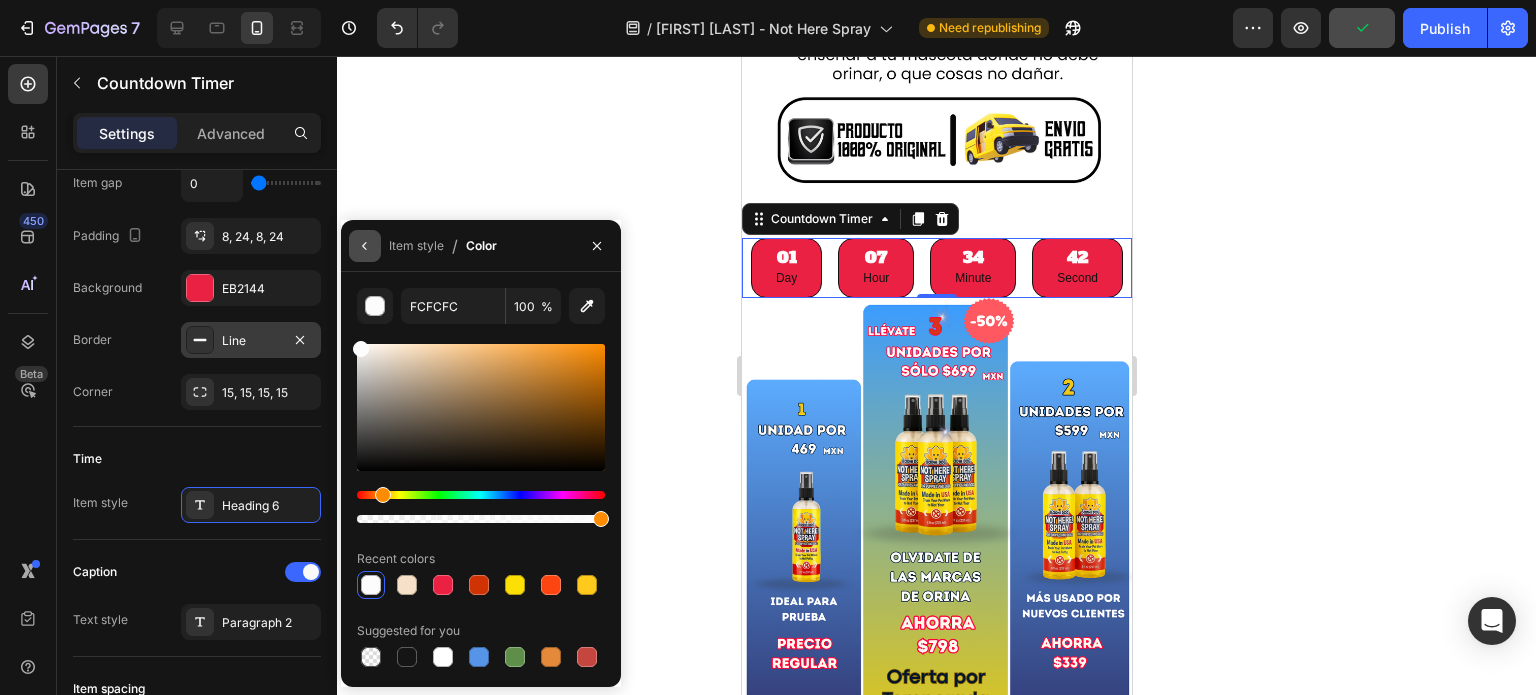click 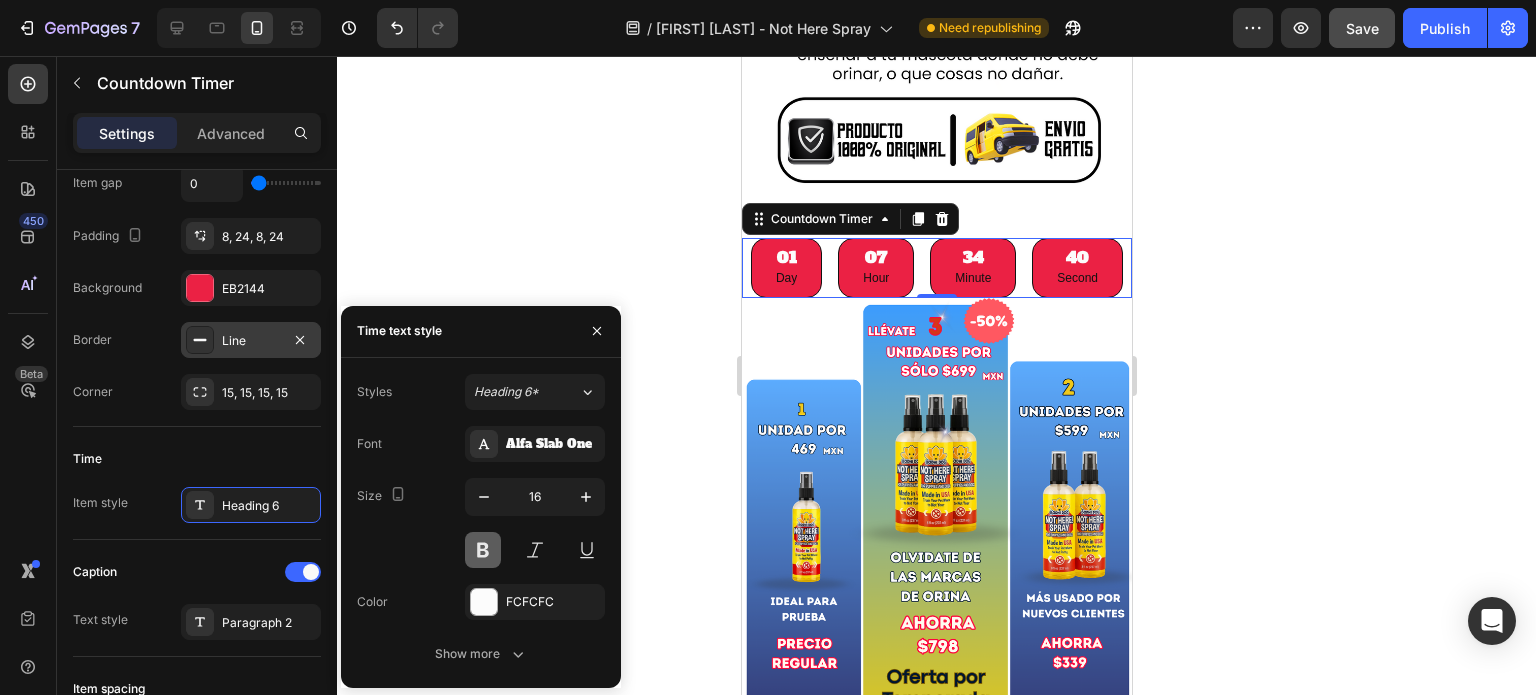 click at bounding box center (483, 550) 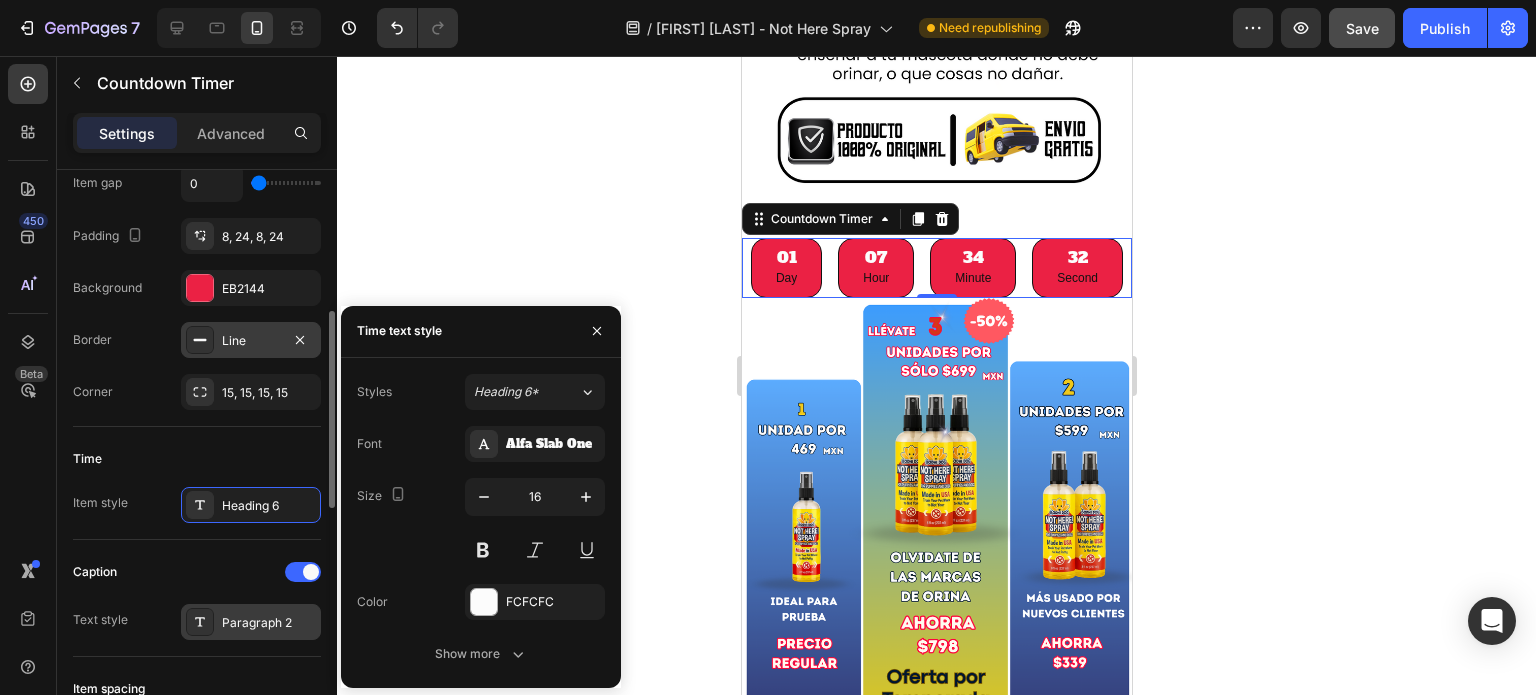 click on "Paragraph 2" at bounding box center (251, 622) 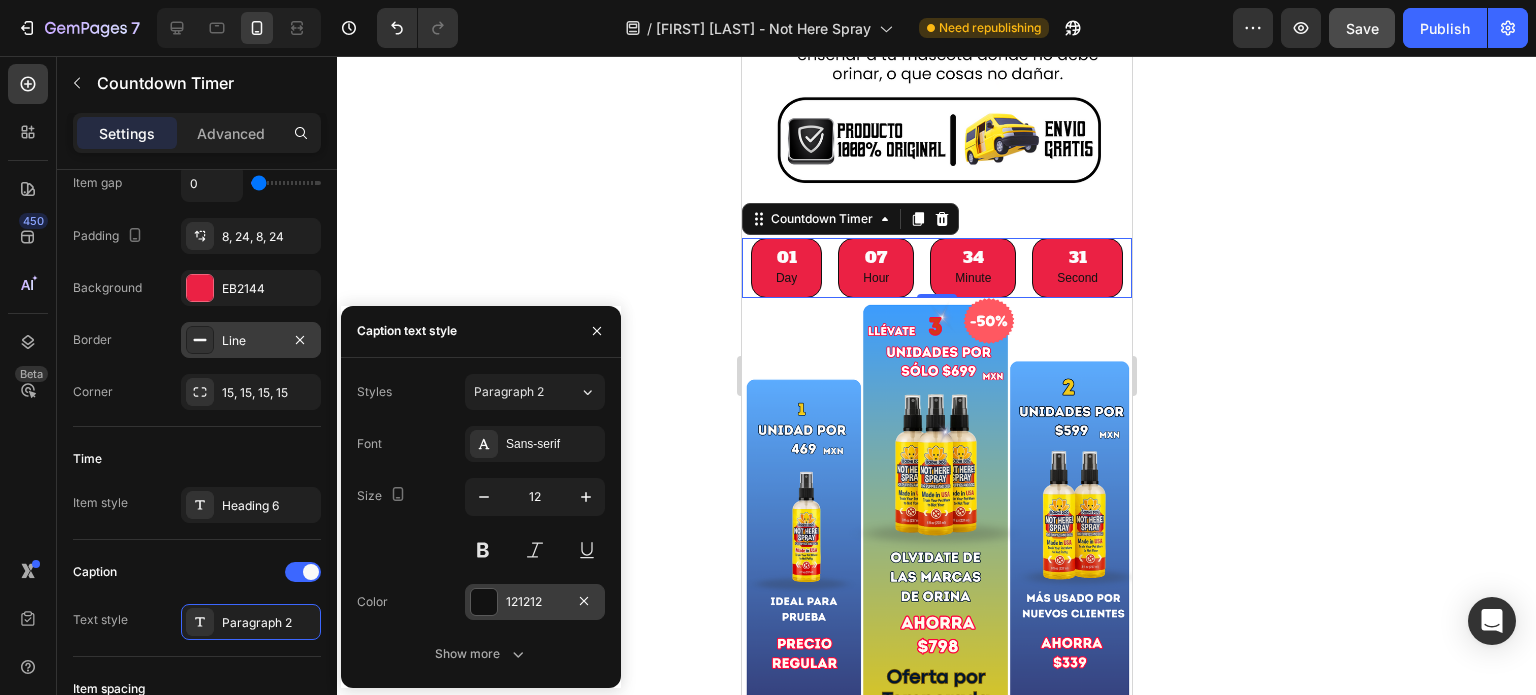 click at bounding box center (484, 602) 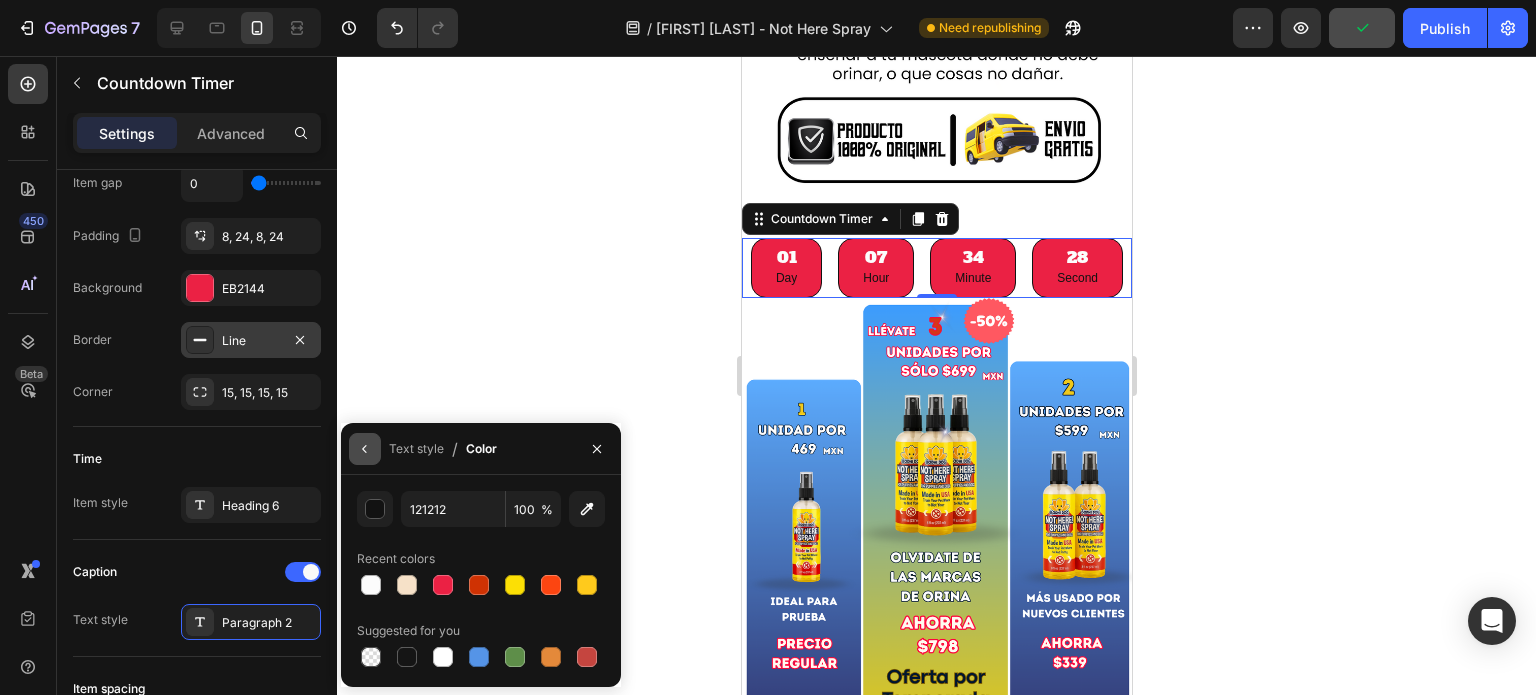 click at bounding box center (365, 449) 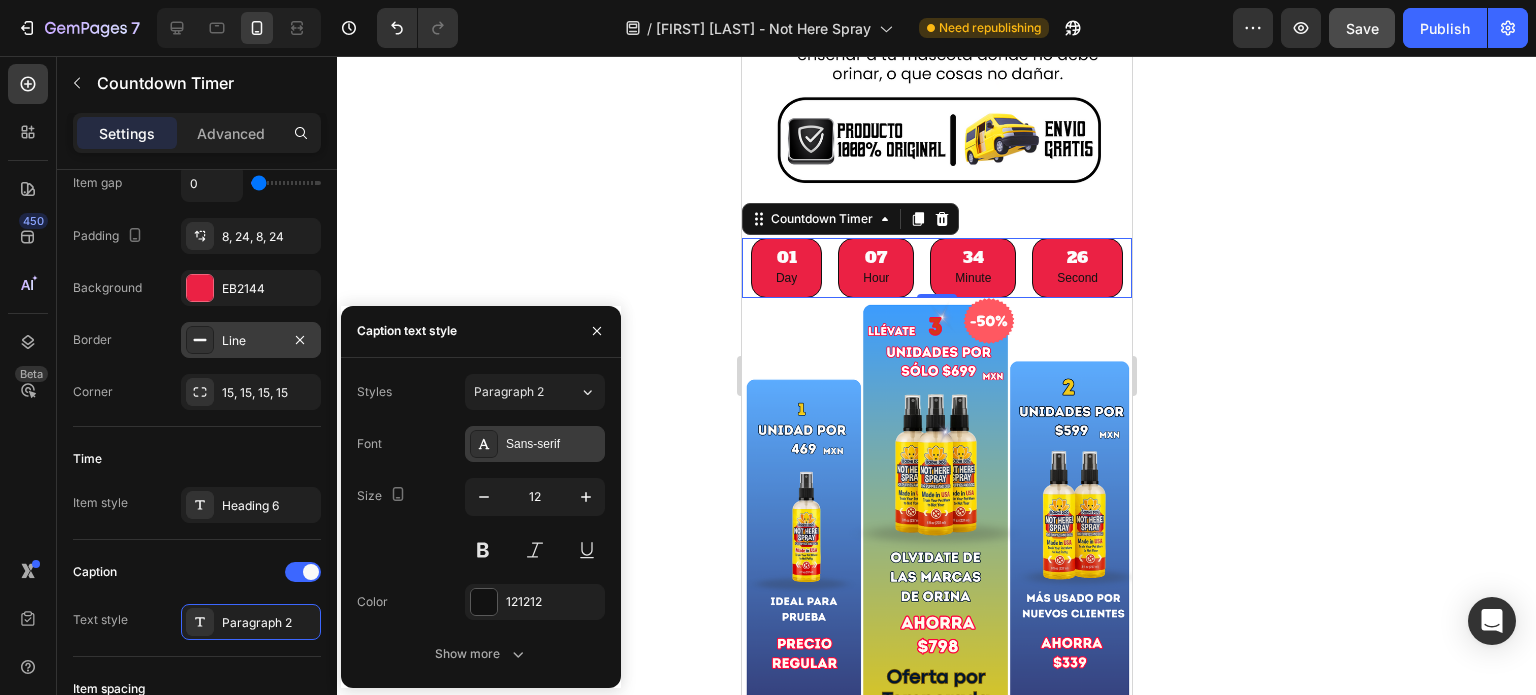click on "Sans-serif" at bounding box center [553, 444] 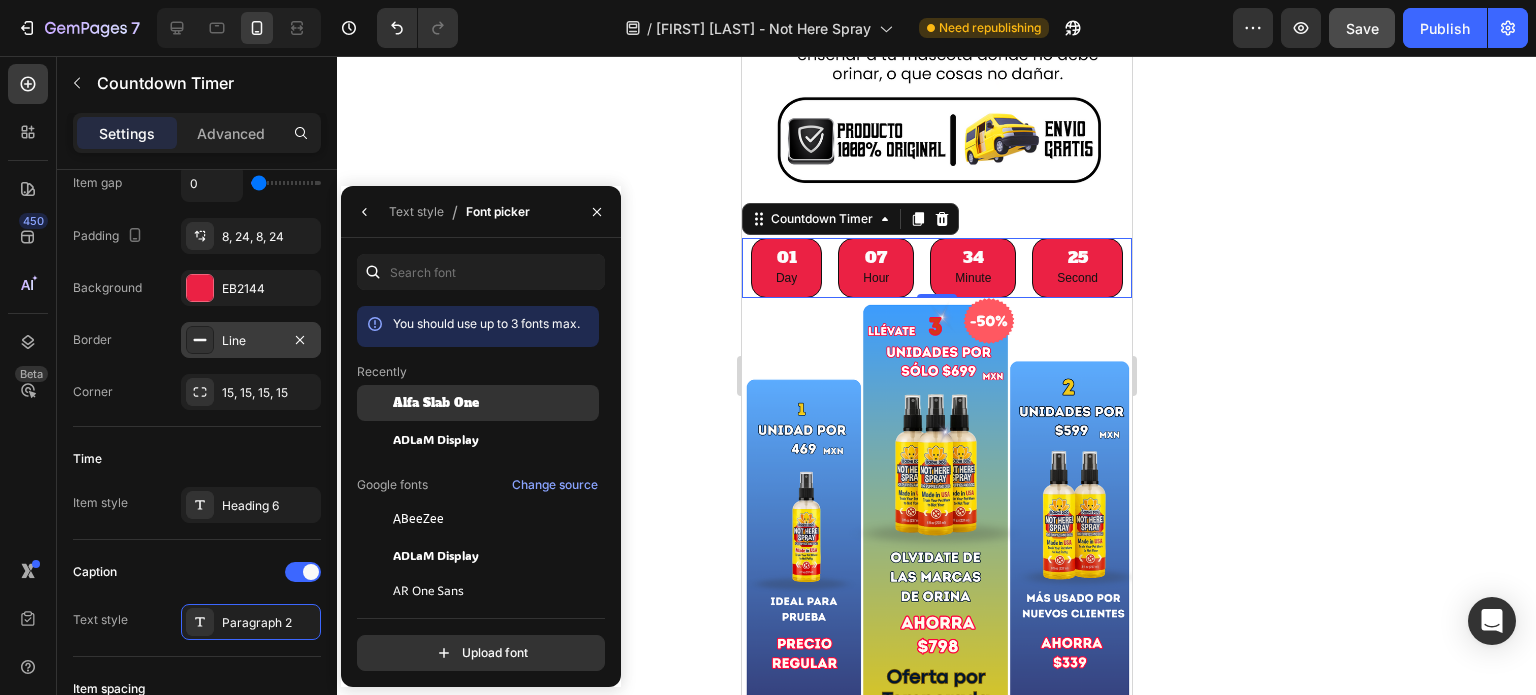 click on "Alfa Slab One" at bounding box center (0, 0) 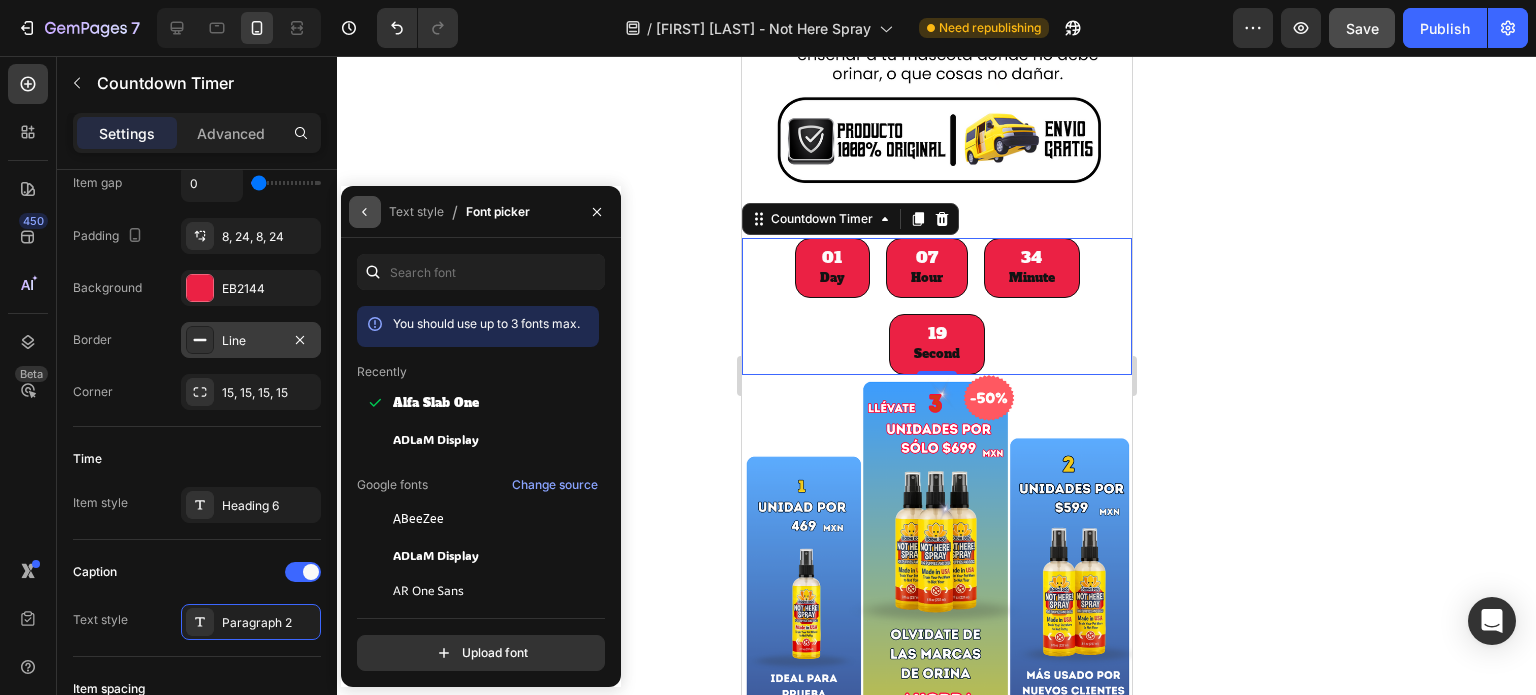 click 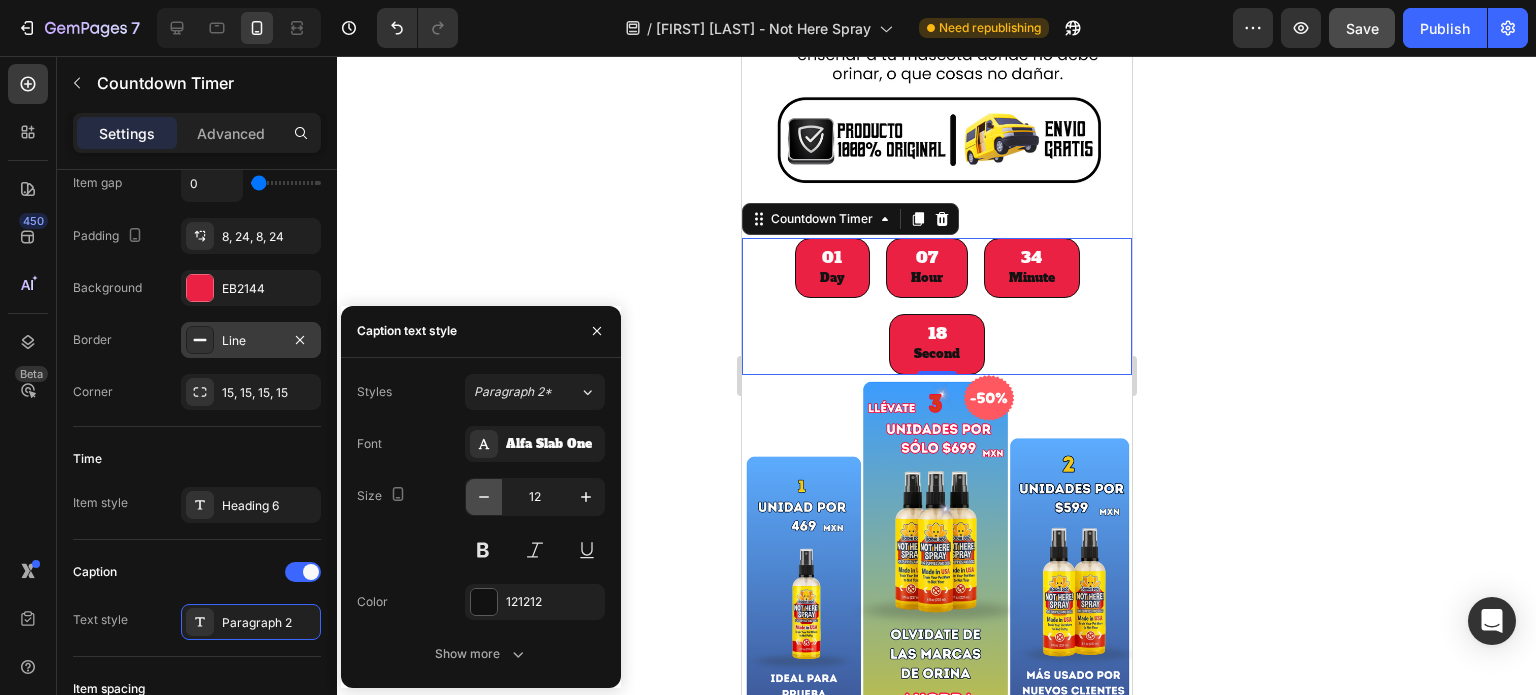 click 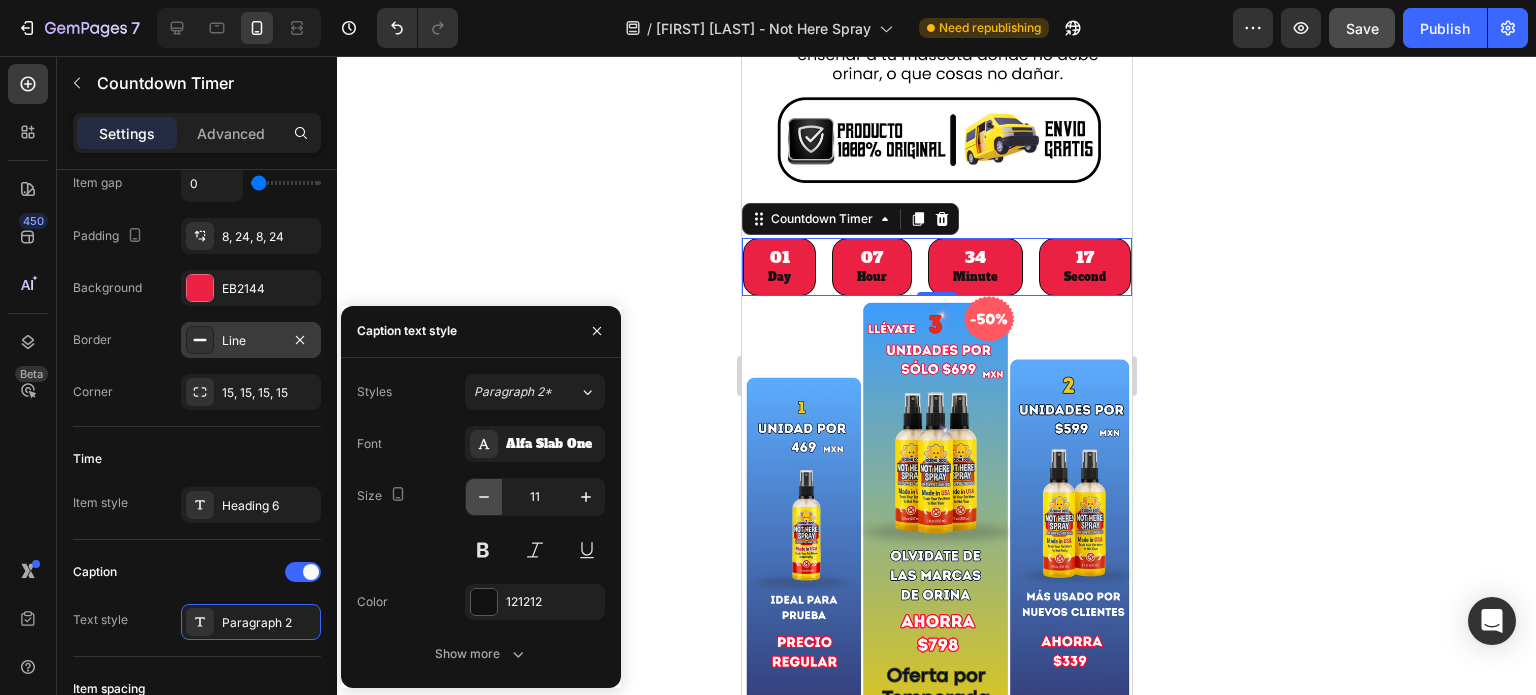 click 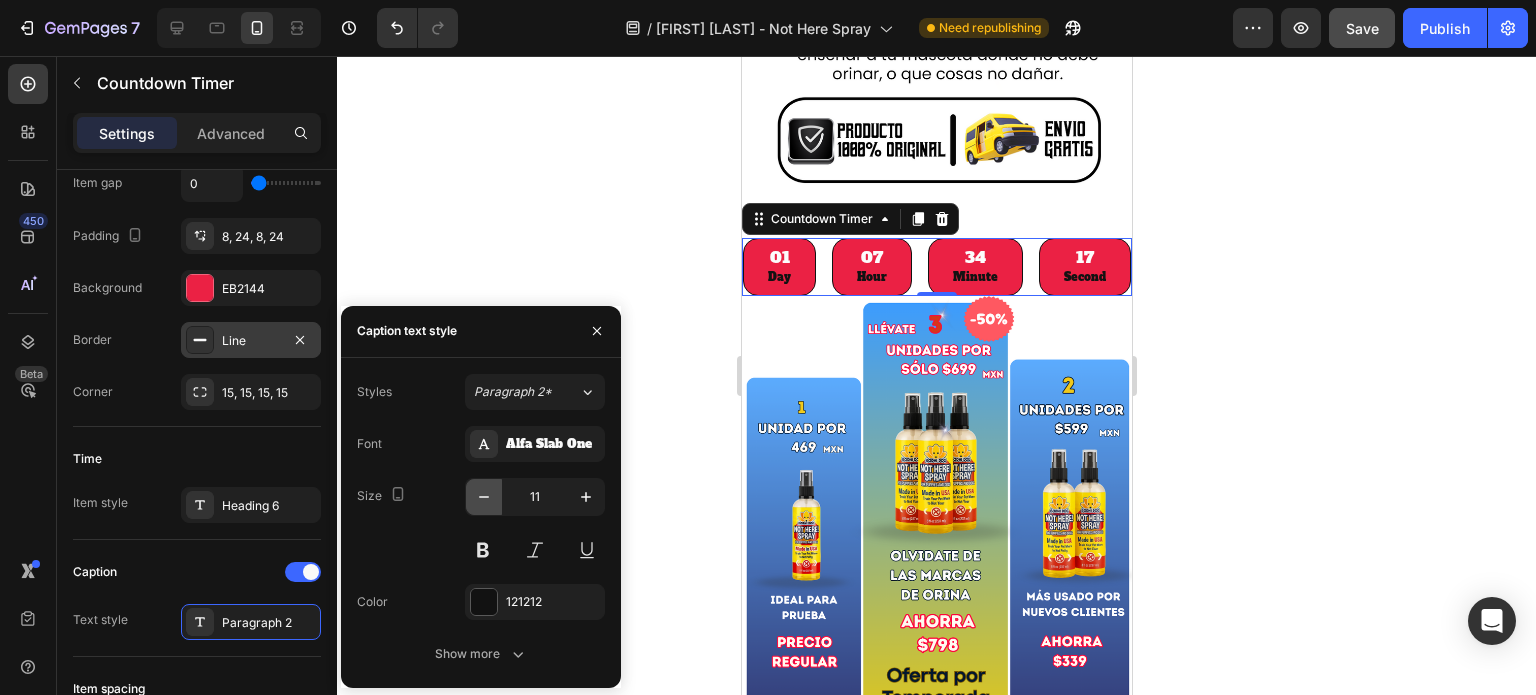 type on "10" 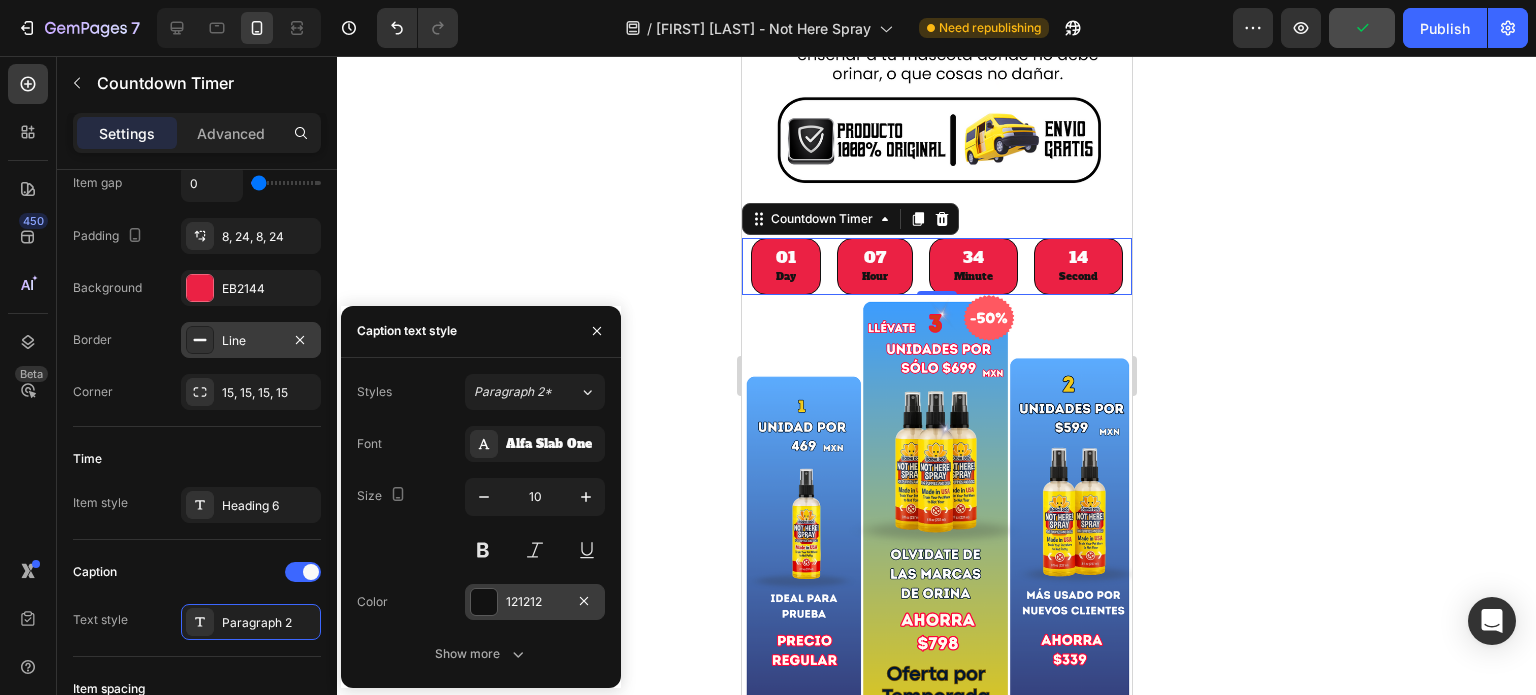 click at bounding box center (484, 602) 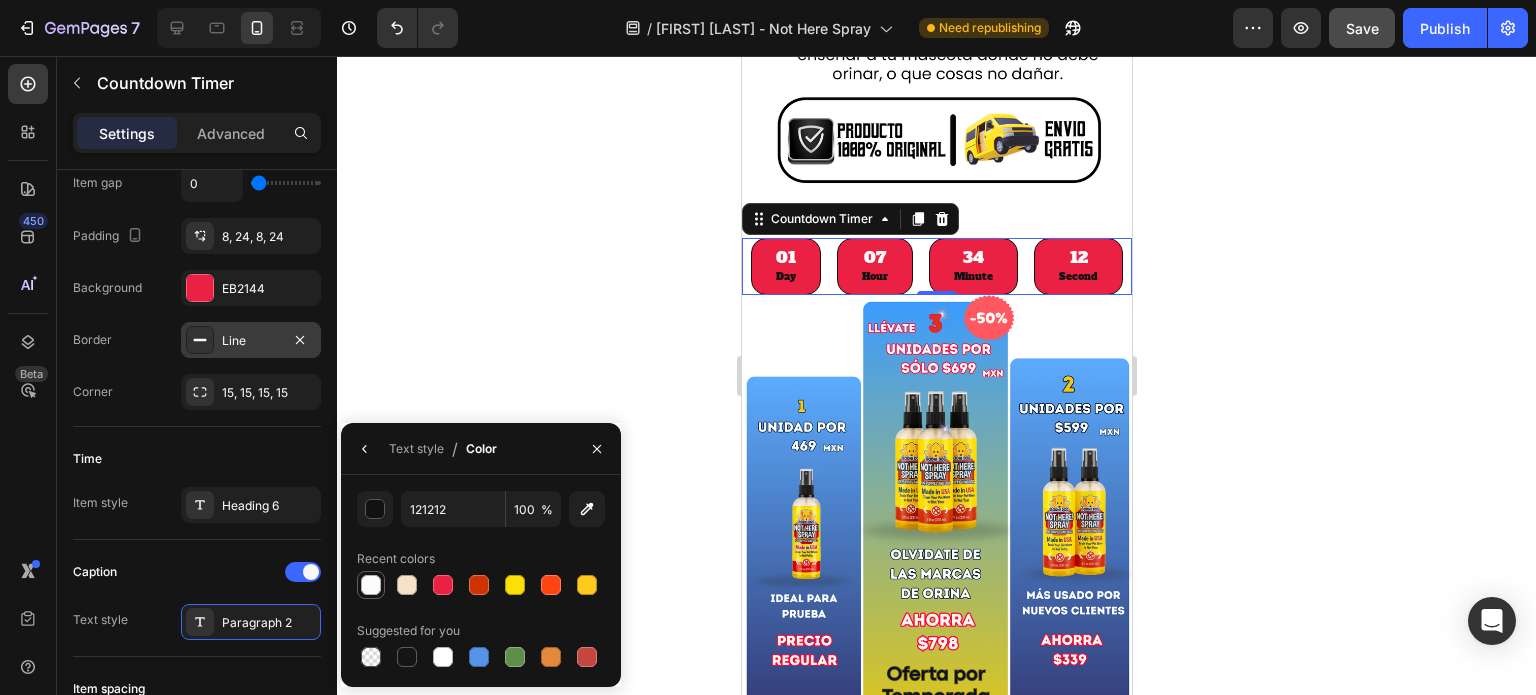 click at bounding box center [371, 585] 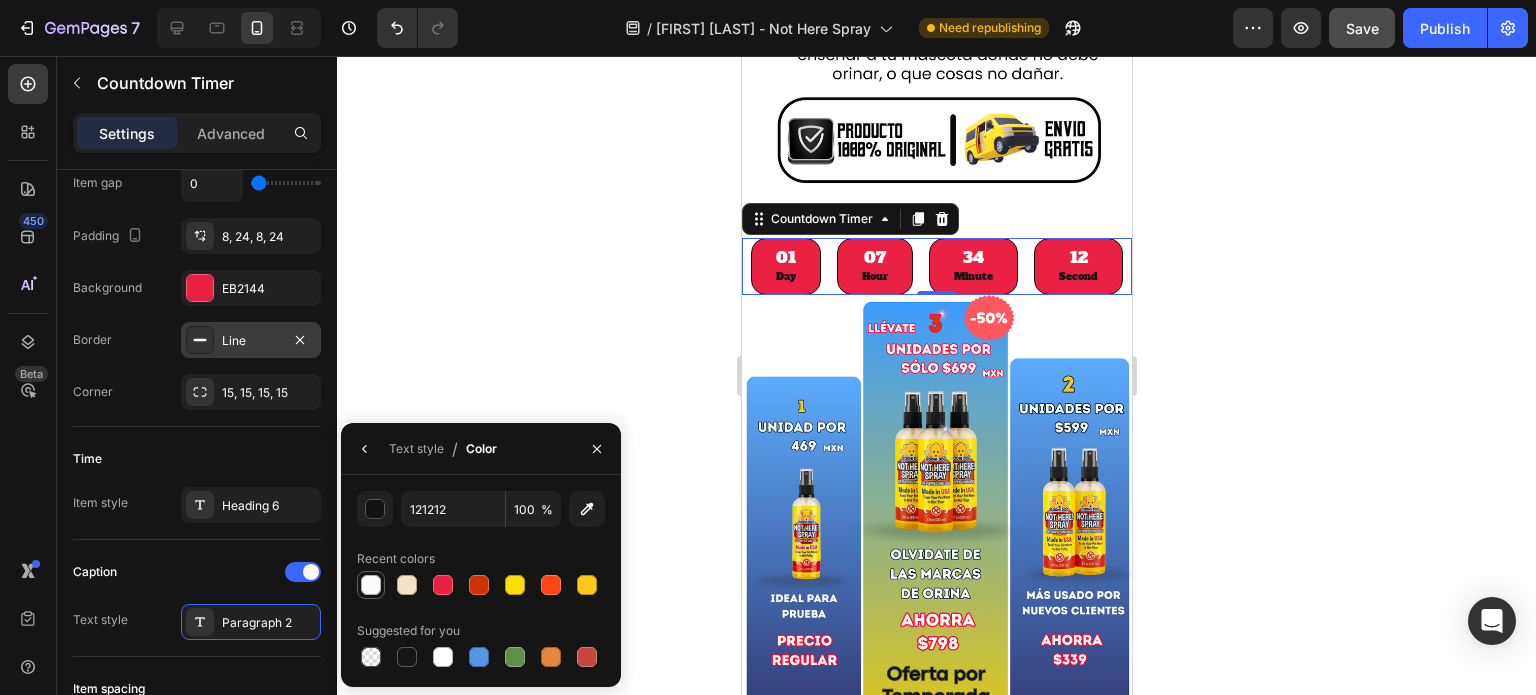 type on "FCFCFC" 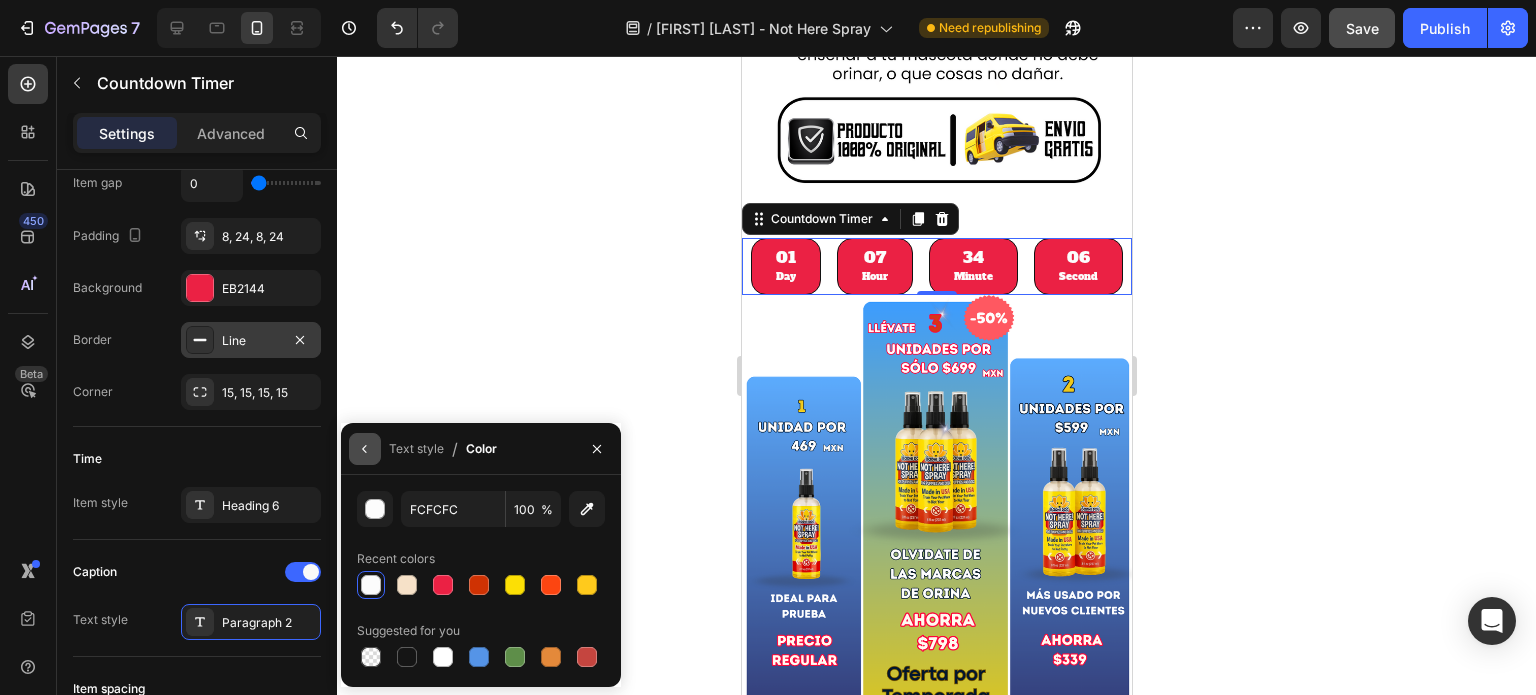 click at bounding box center [365, 449] 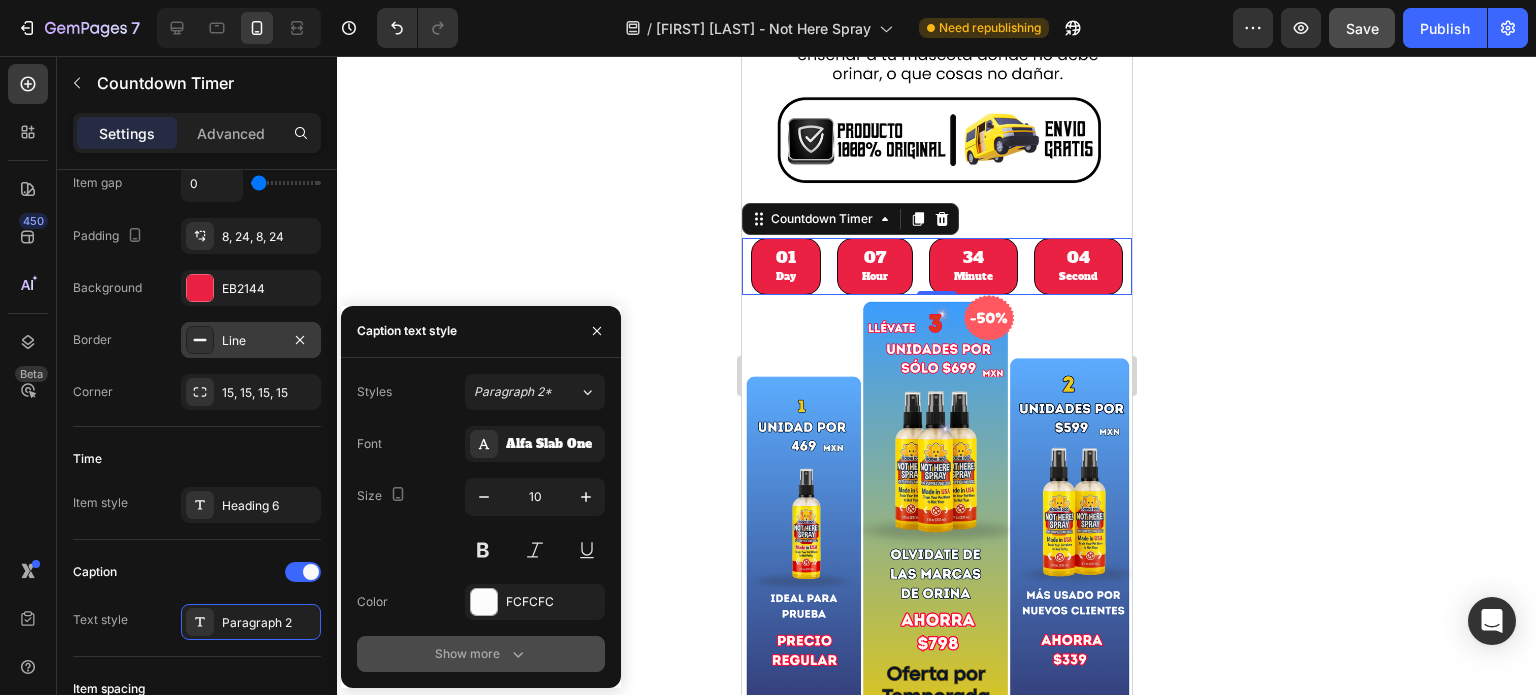 click 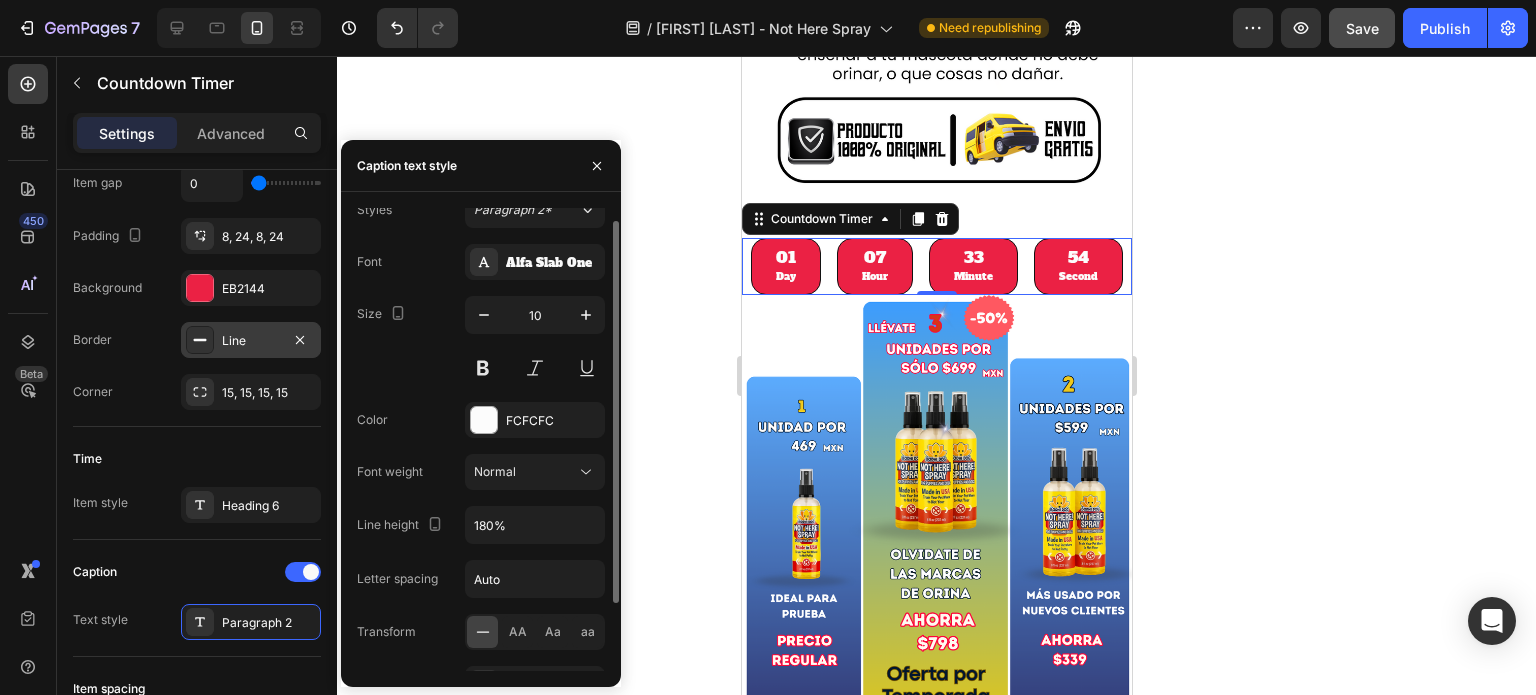 scroll, scrollTop: 0, scrollLeft: 0, axis: both 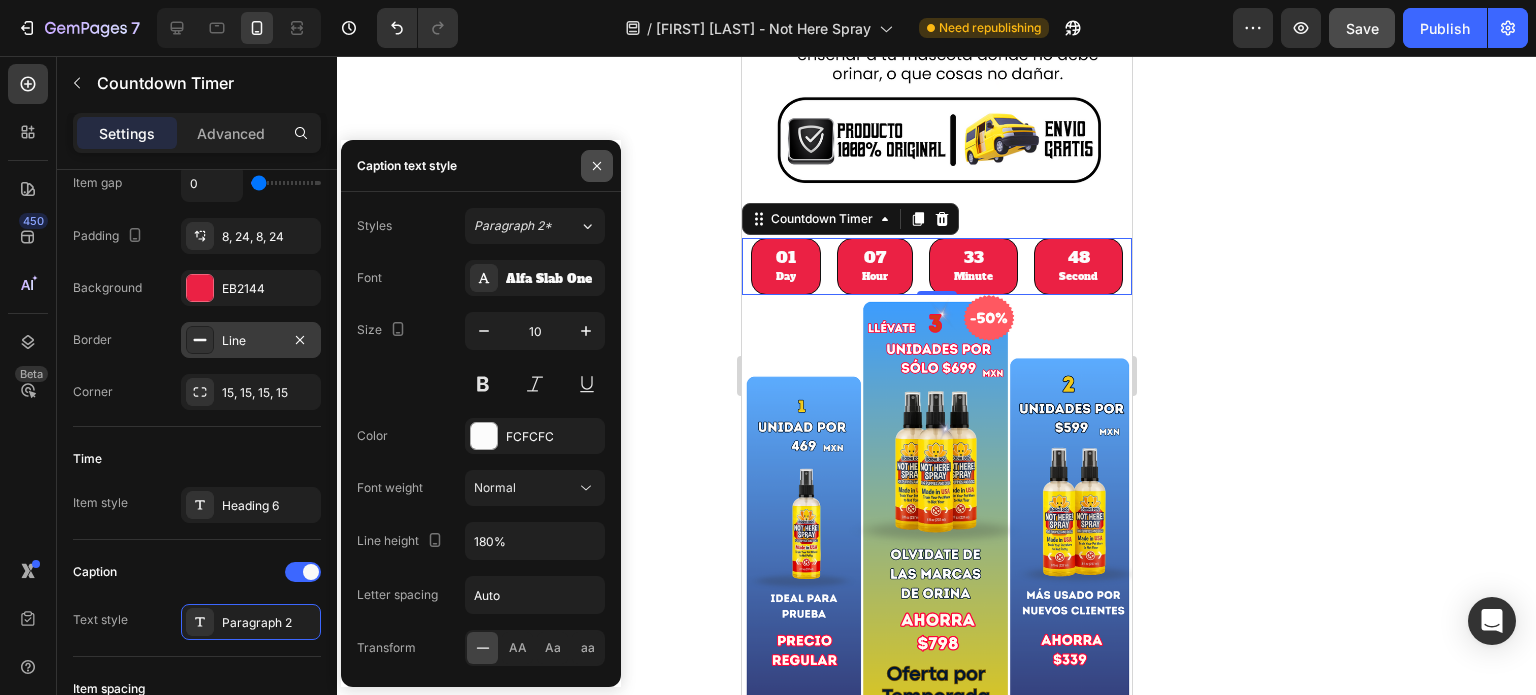 click 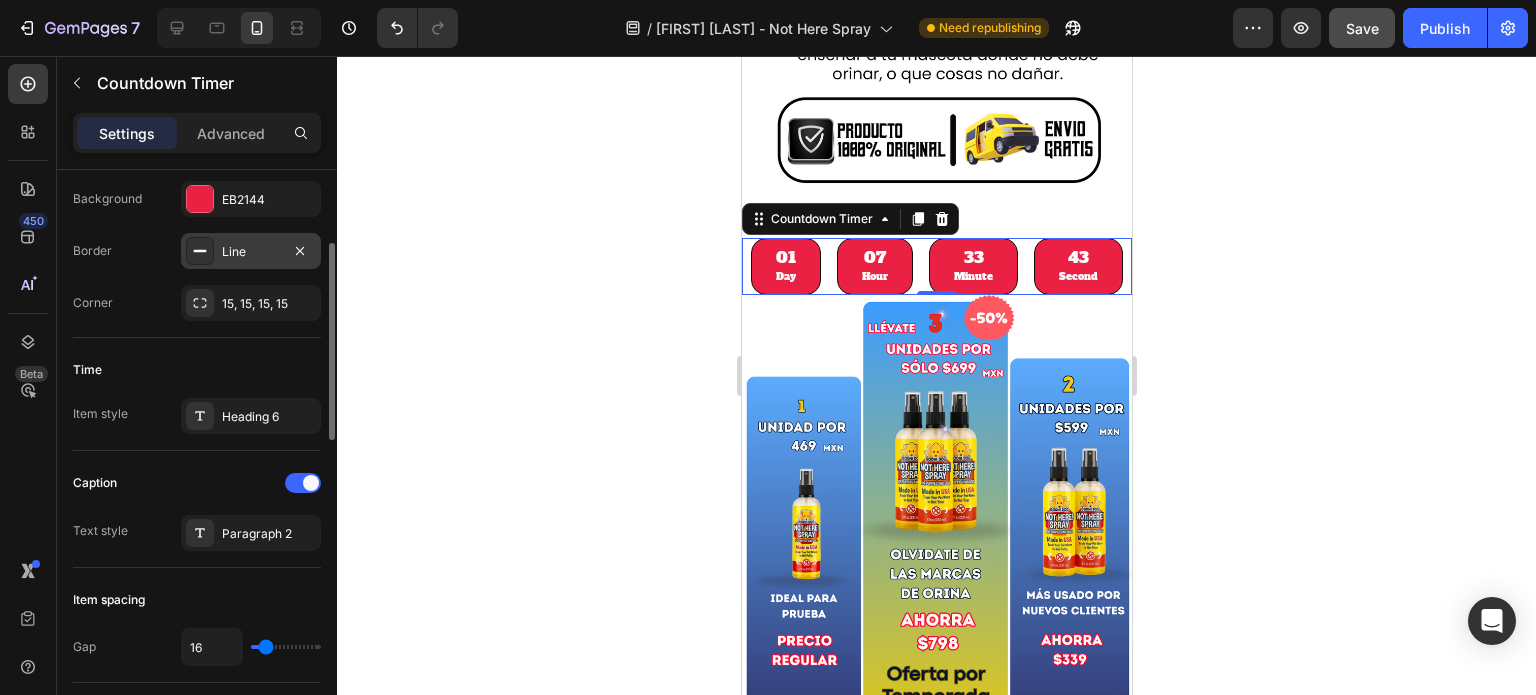scroll, scrollTop: 426, scrollLeft: 0, axis: vertical 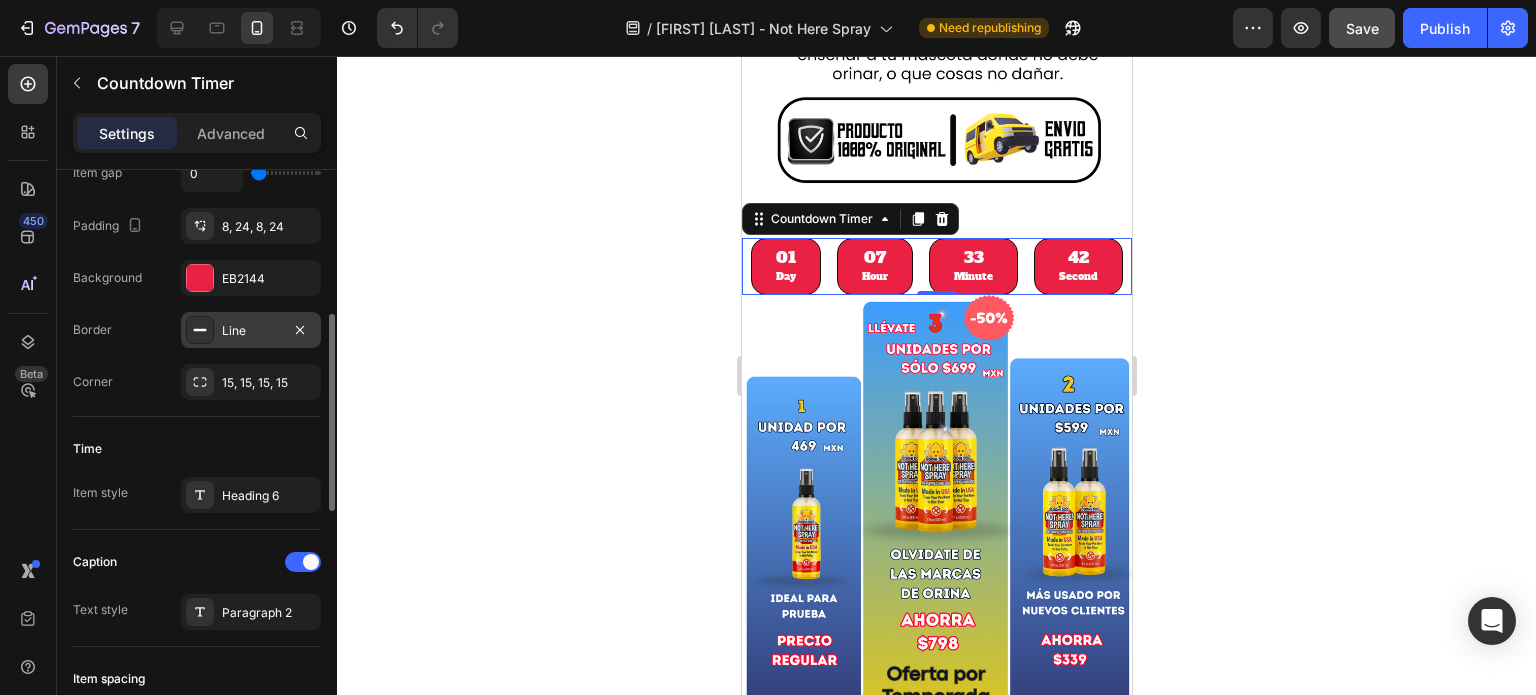 click on "Line" at bounding box center [251, 331] 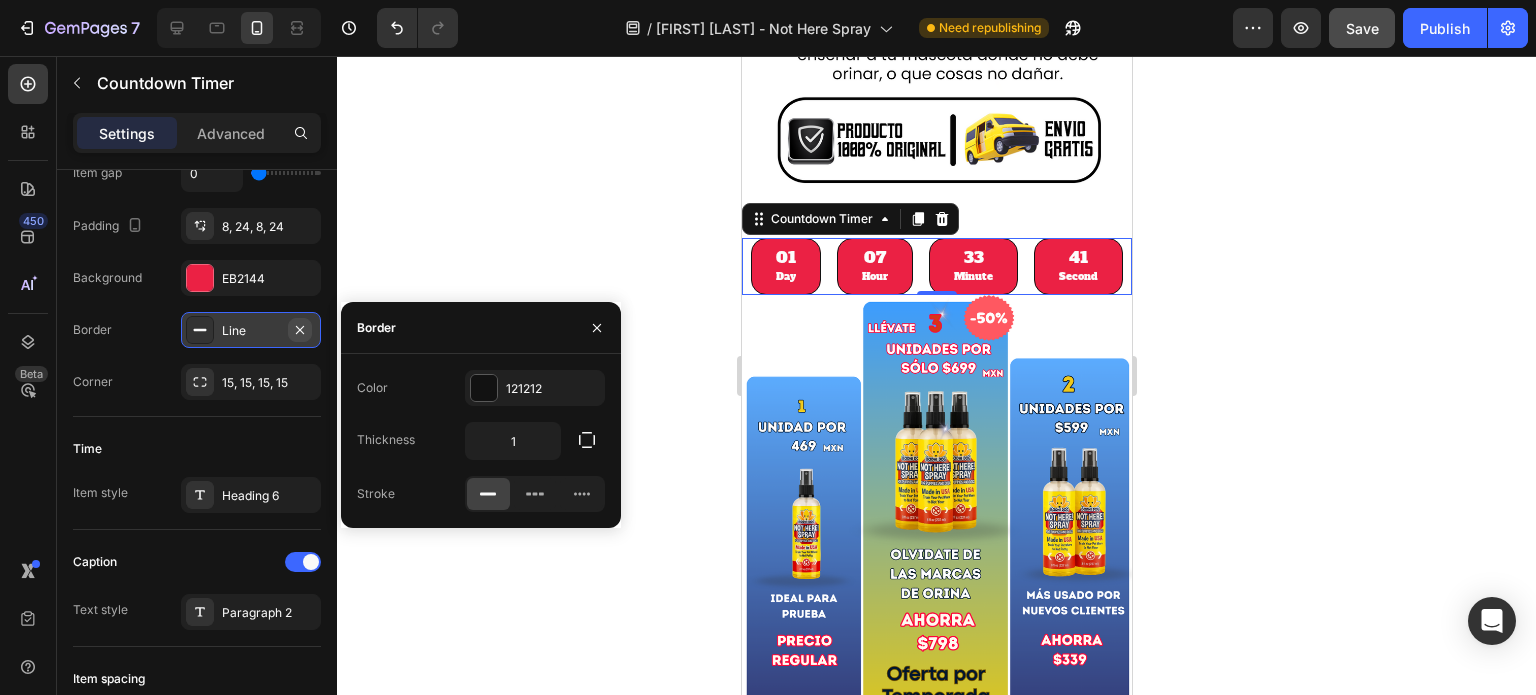 click 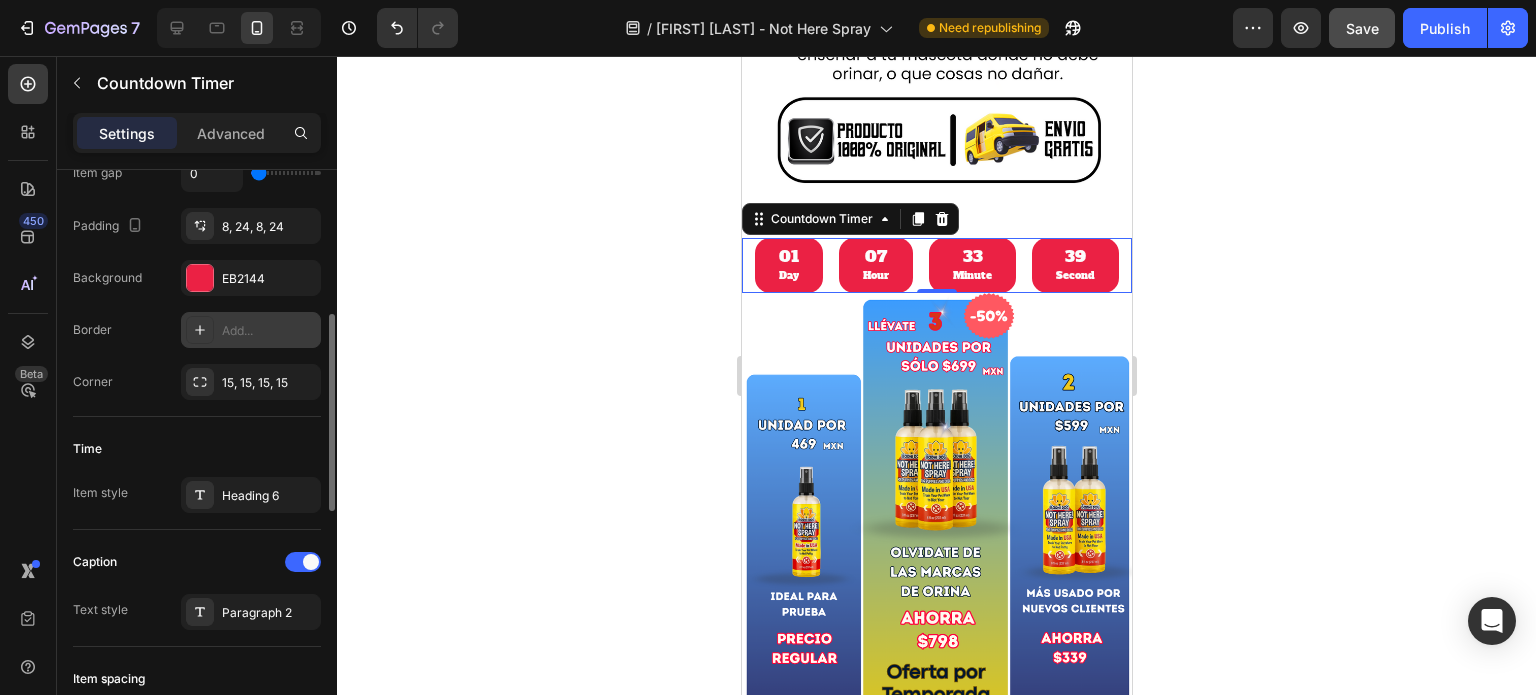 click on "Time" at bounding box center (197, 449) 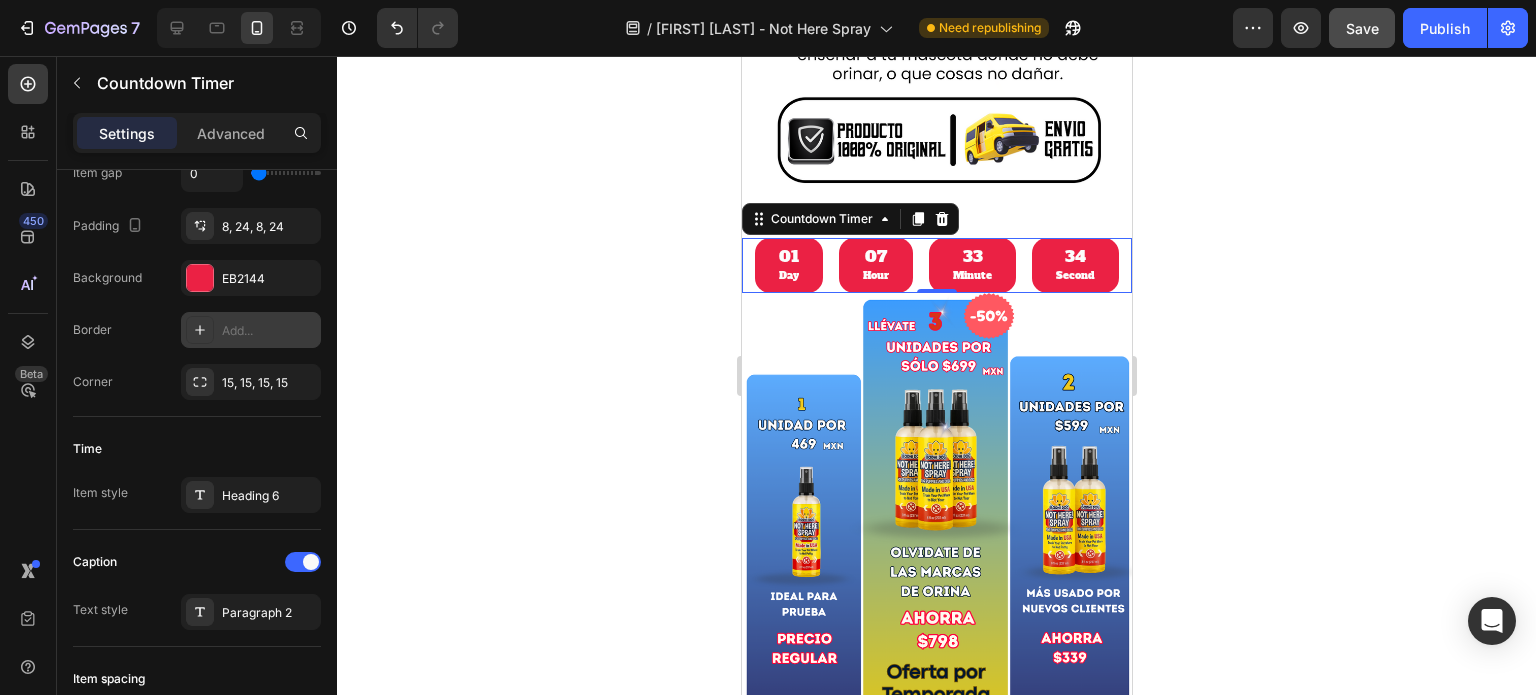 click 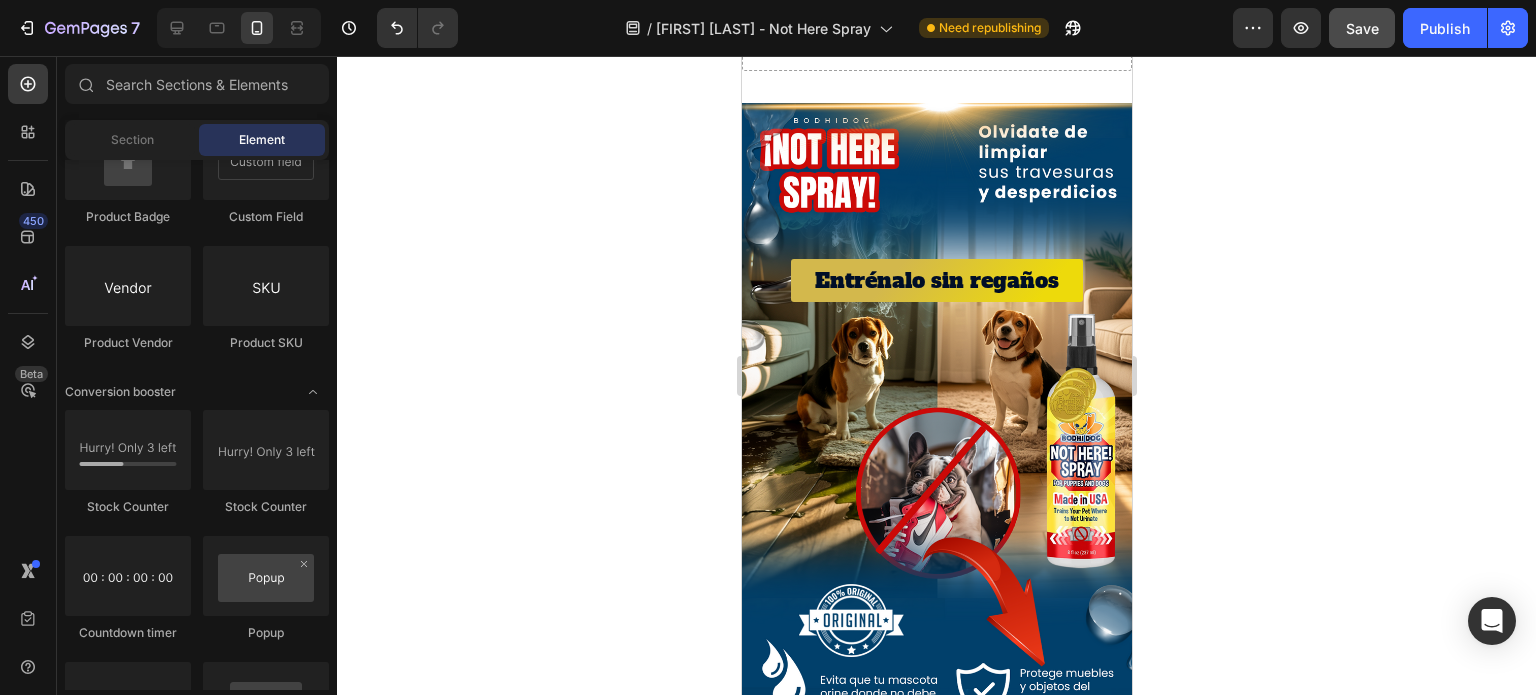 scroll, scrollTop: 0, scrollLeft: 0, axis: both 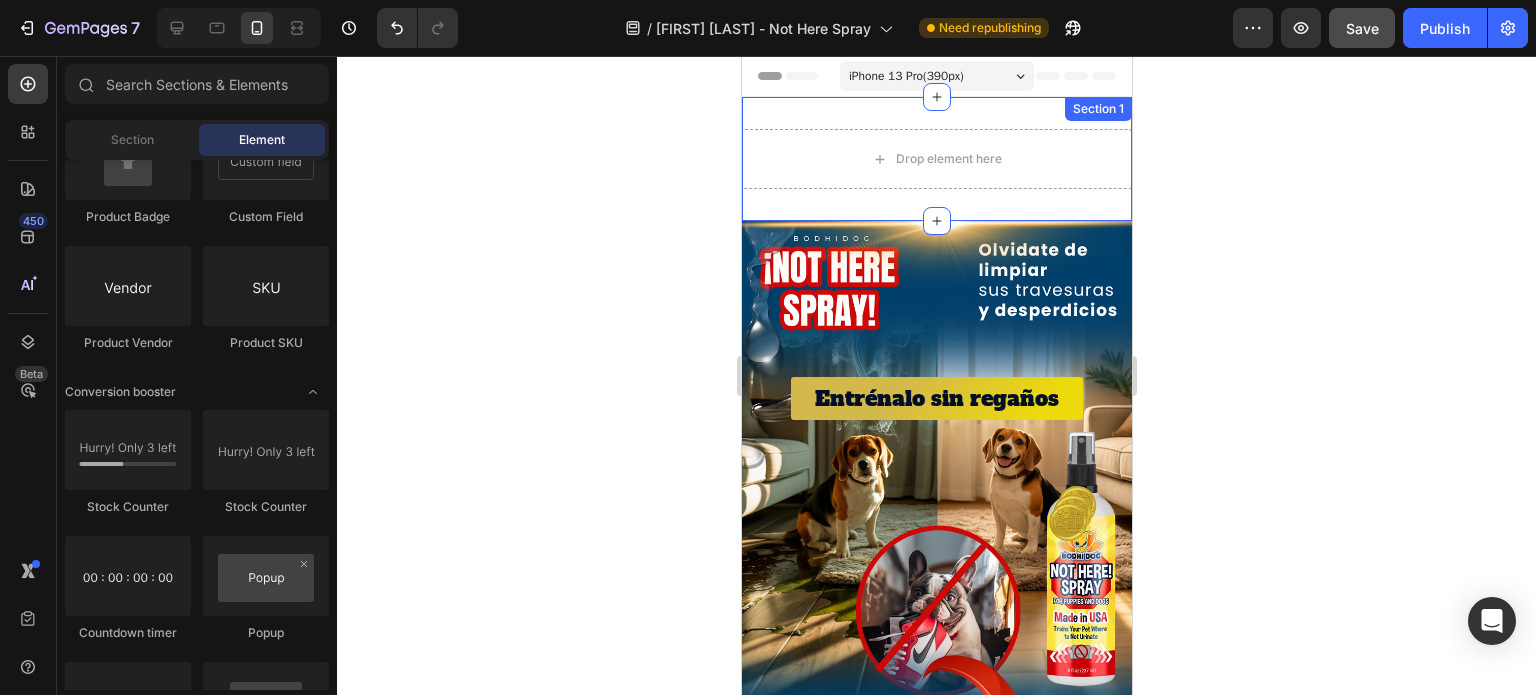 click on "Drop element here Section 1" at bounding box center [936, 159] 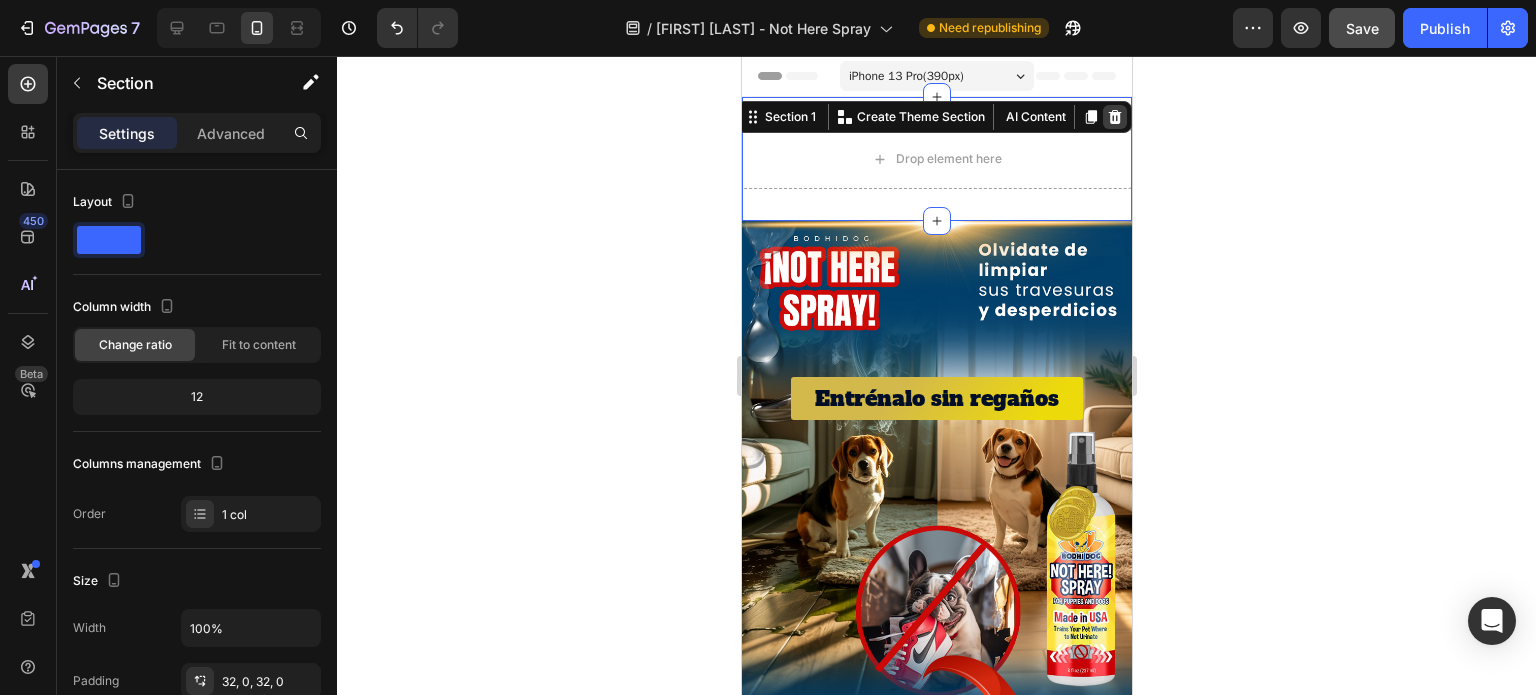 click 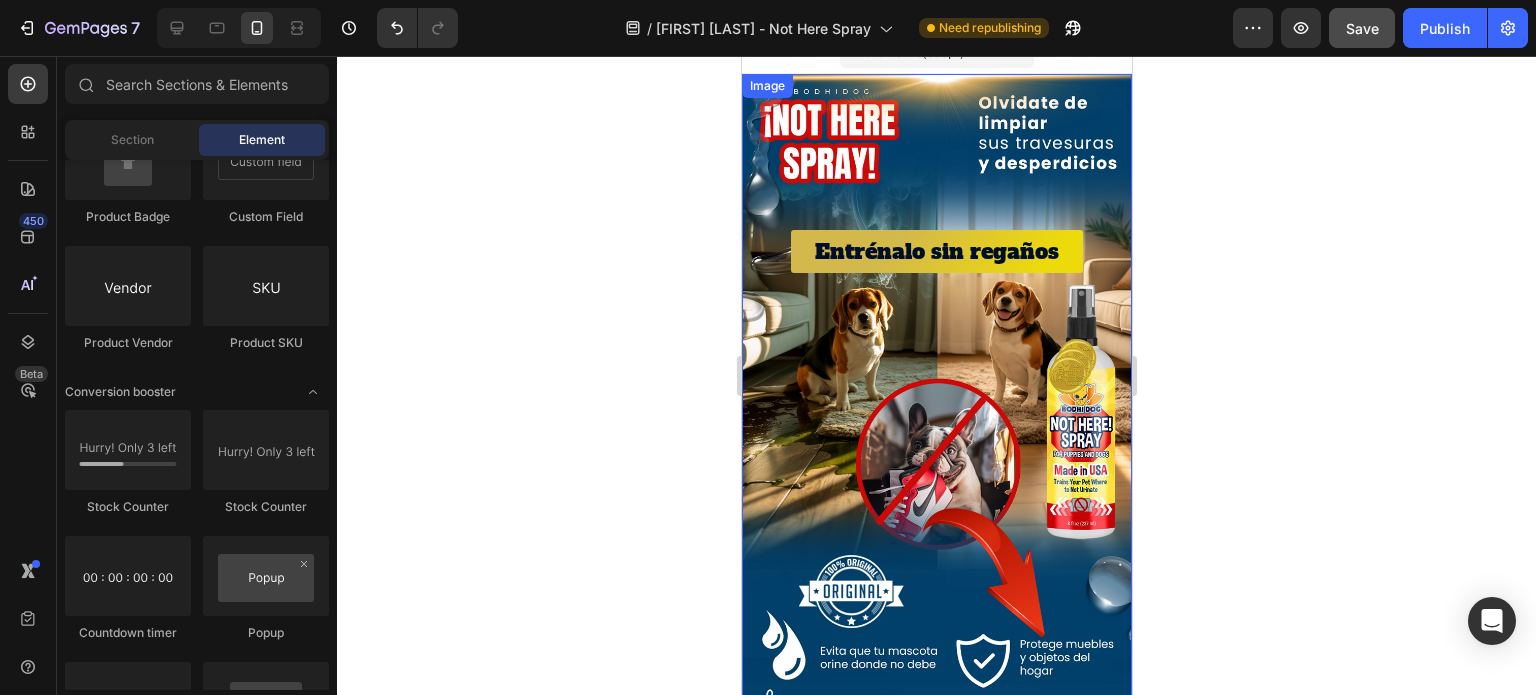 scroll, scrollTop: 0, scrollLeft: 0, axis: both 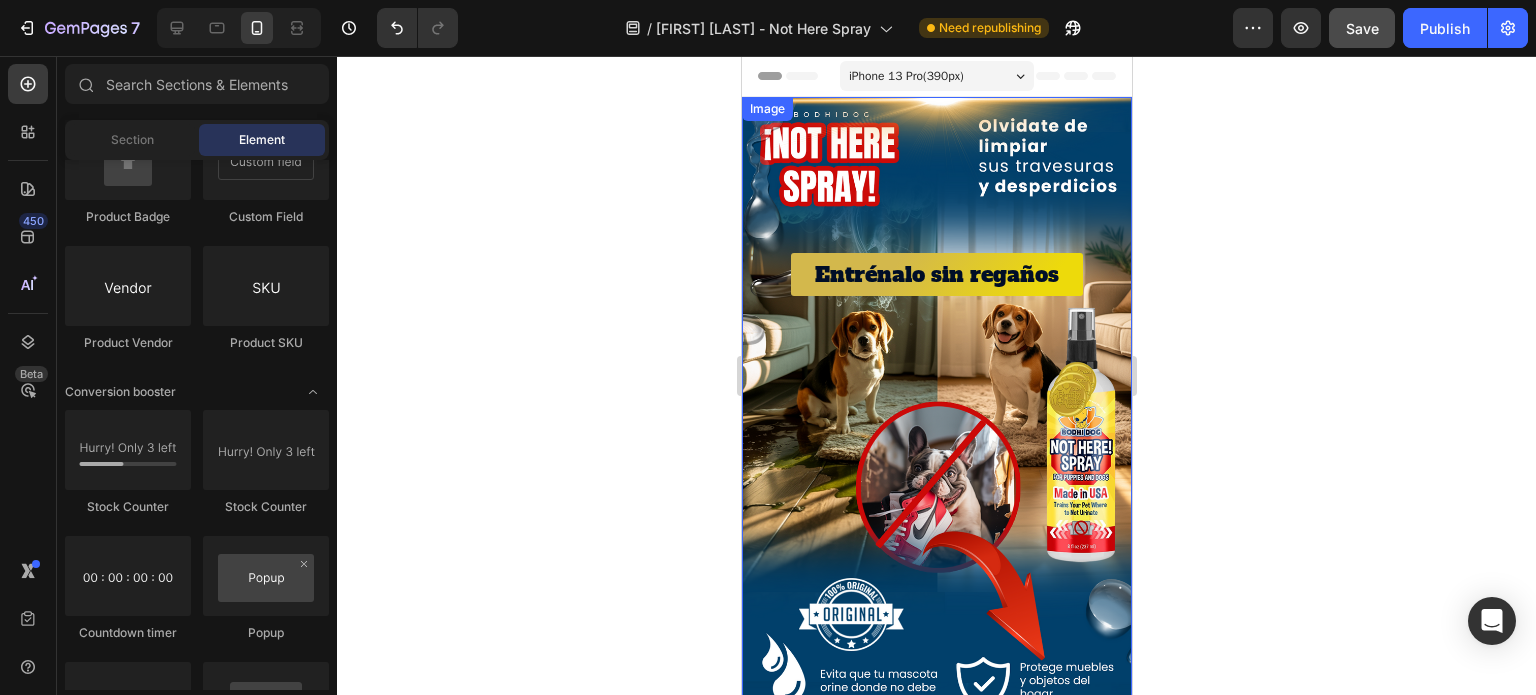 click at bounding box center [936, 564] 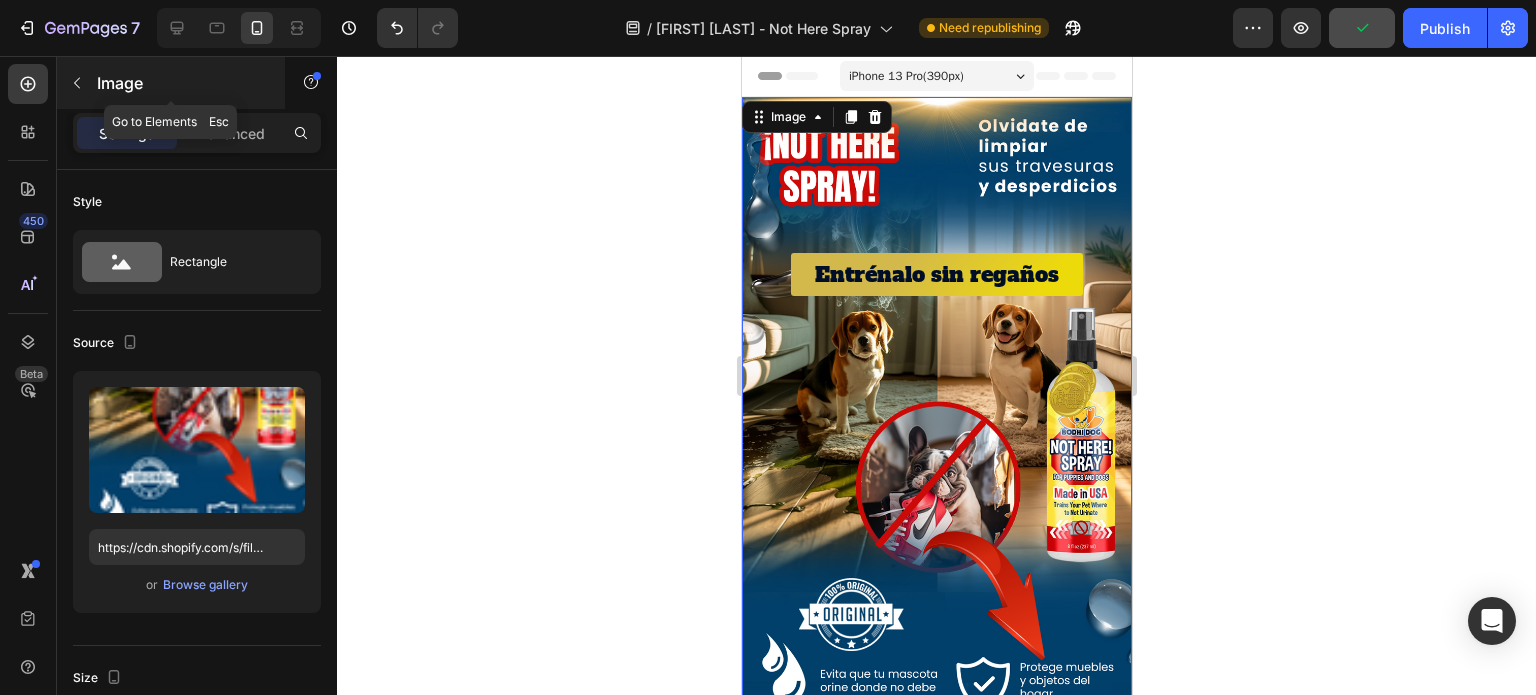 click 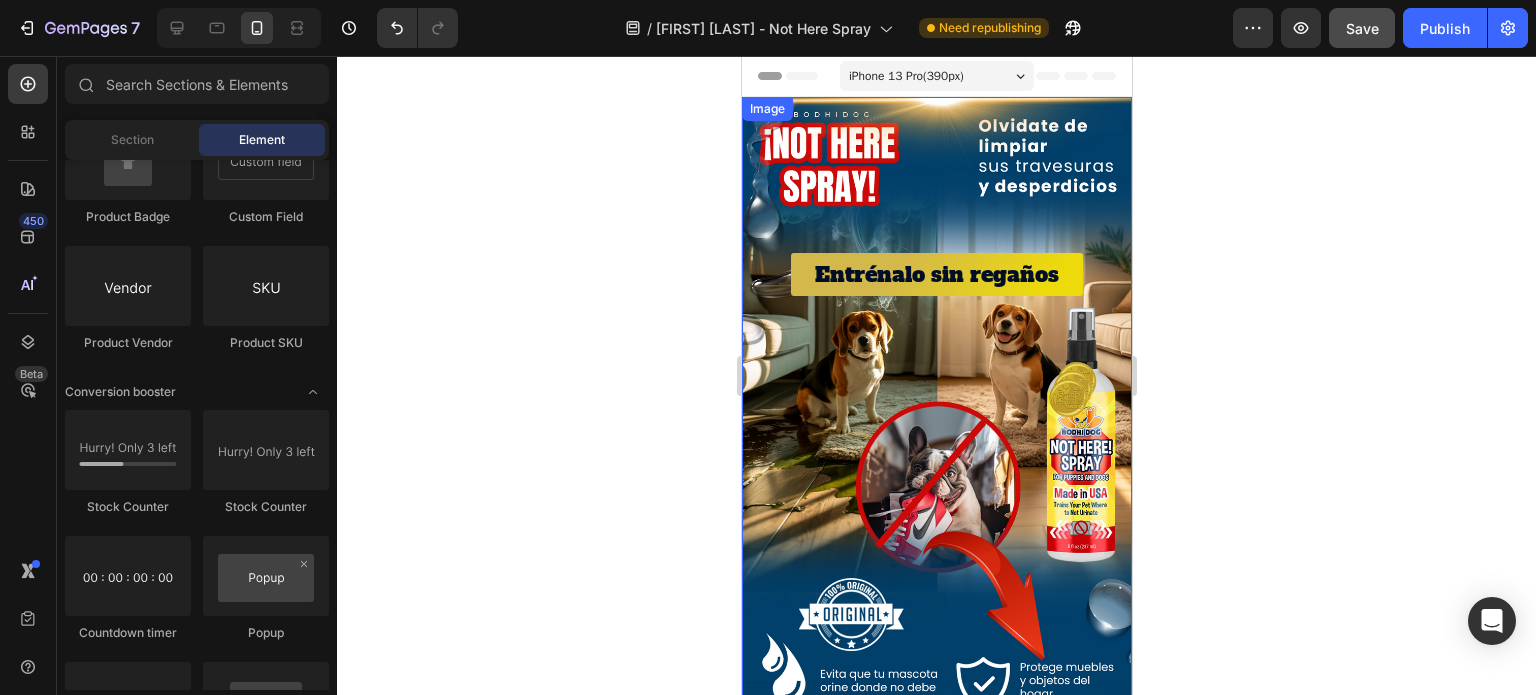 click at bounding box center [936, 564] 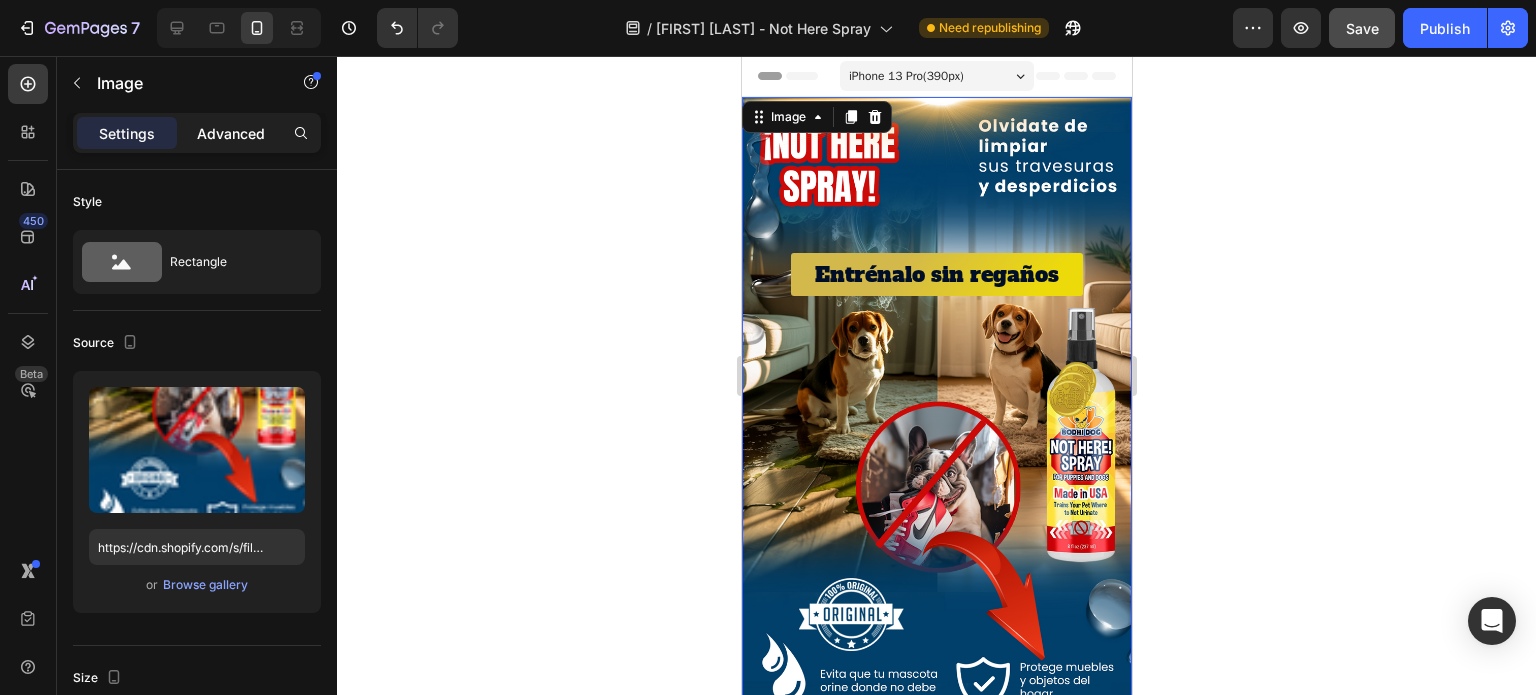 click on "Advanced" at bounding box center (231, 133) 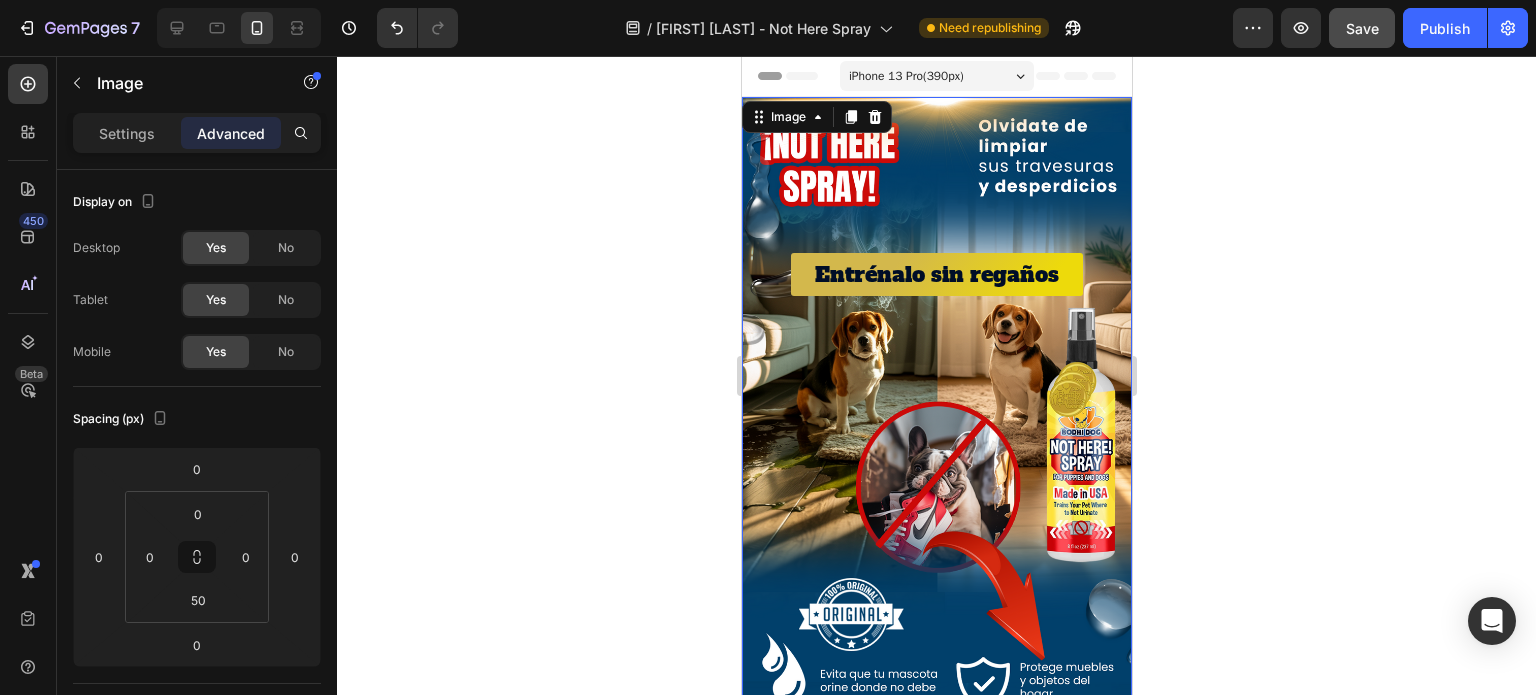 click 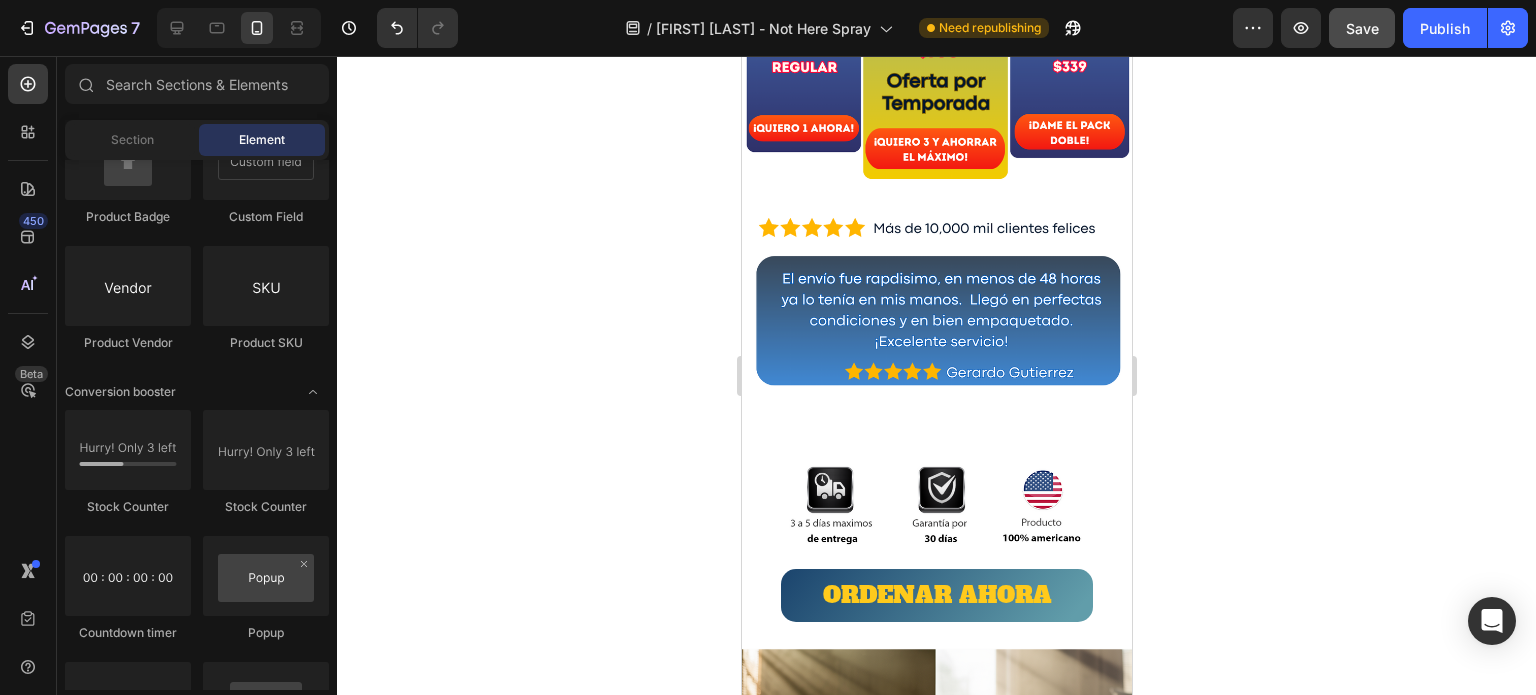 scroll, scrollTop: 1545, scrollLeft: 0, axis: vertical 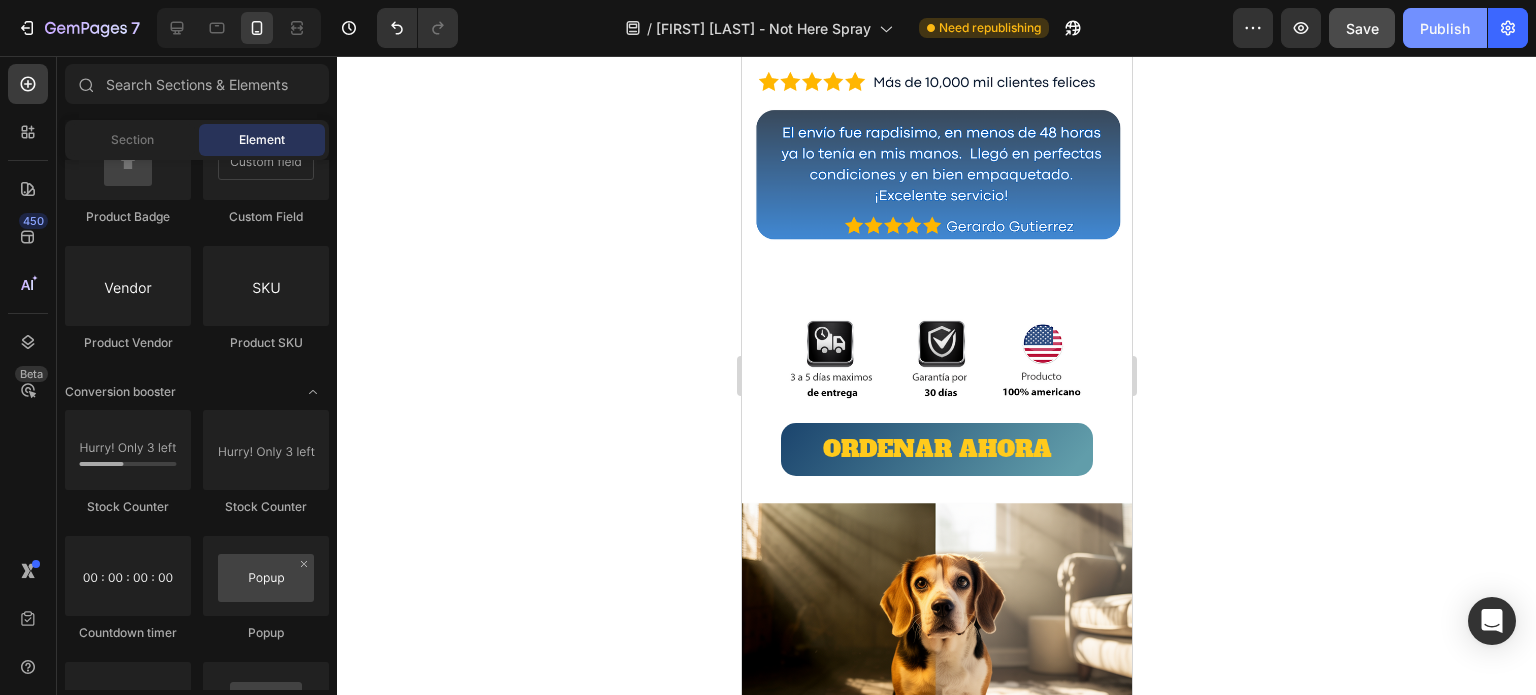 click on "Publish" at bounding box center (1445, 28) 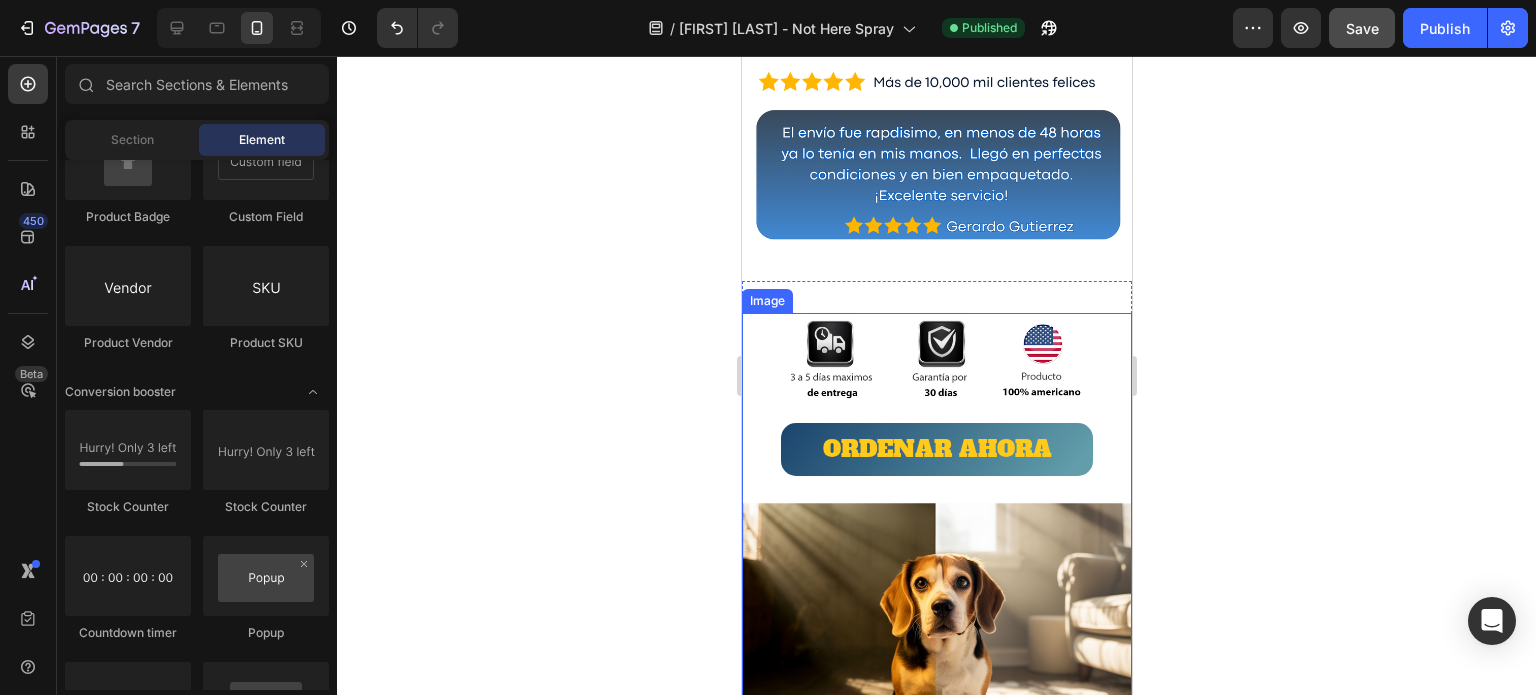 click 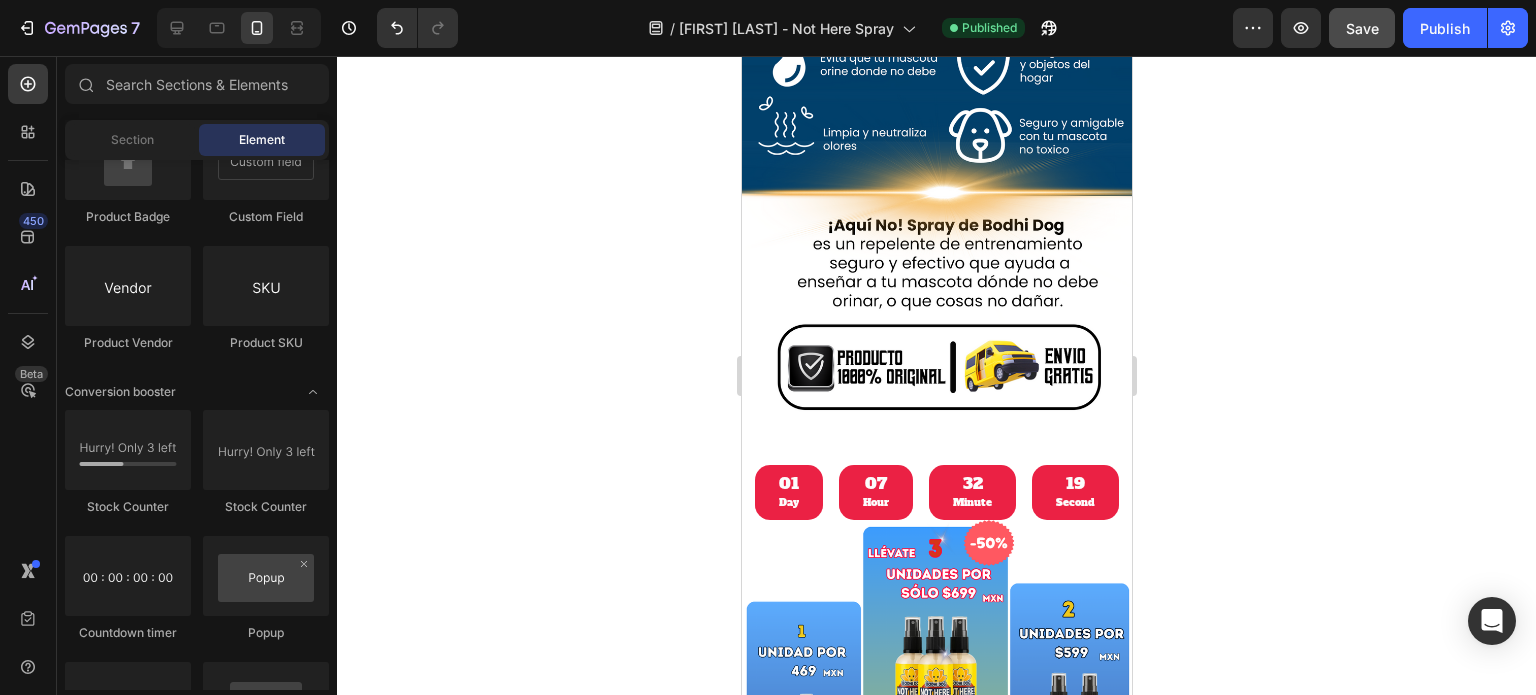 scroll, scrollTop: 616, scrollLeft: 0, axis: vertical 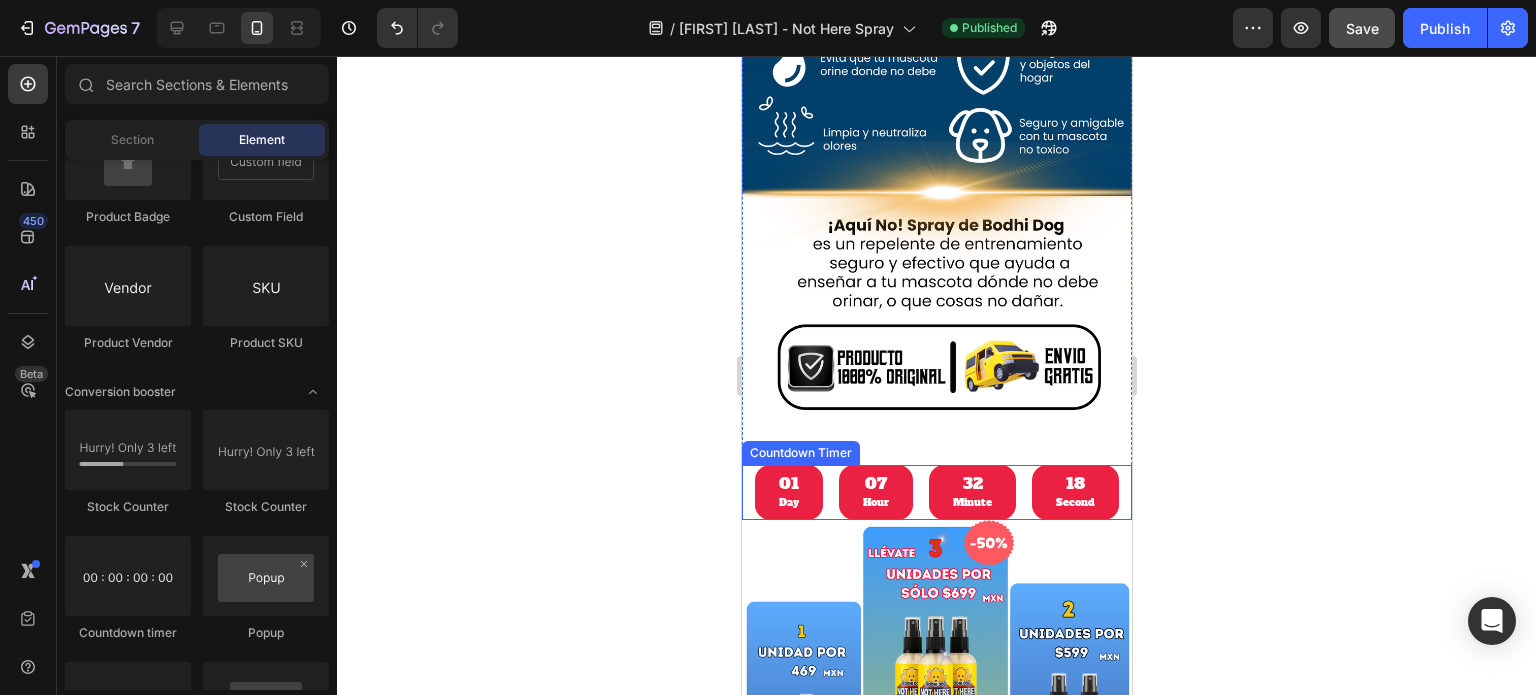 click on "Minute" at bounding box center [971, 503] 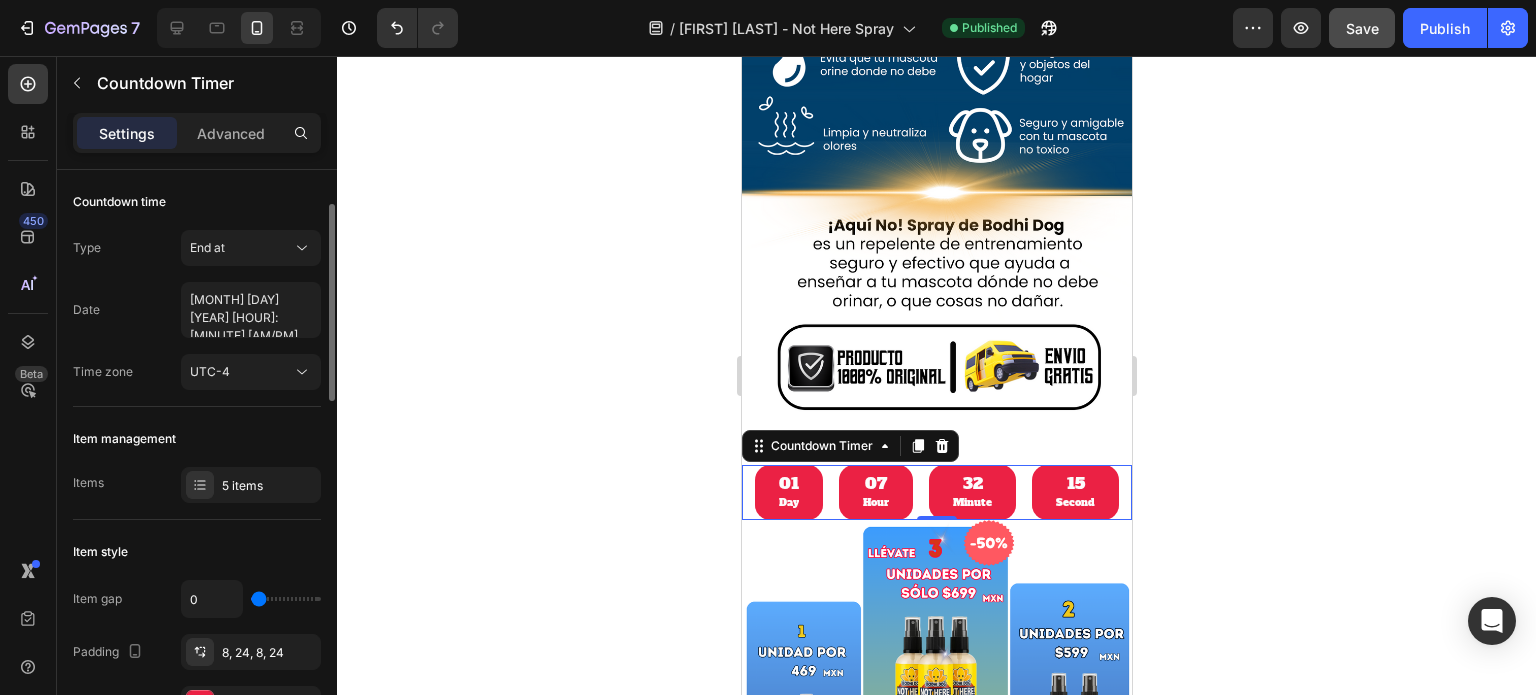 scroll, scrollTop: 101, scrollLeft: 0, axis: vertical 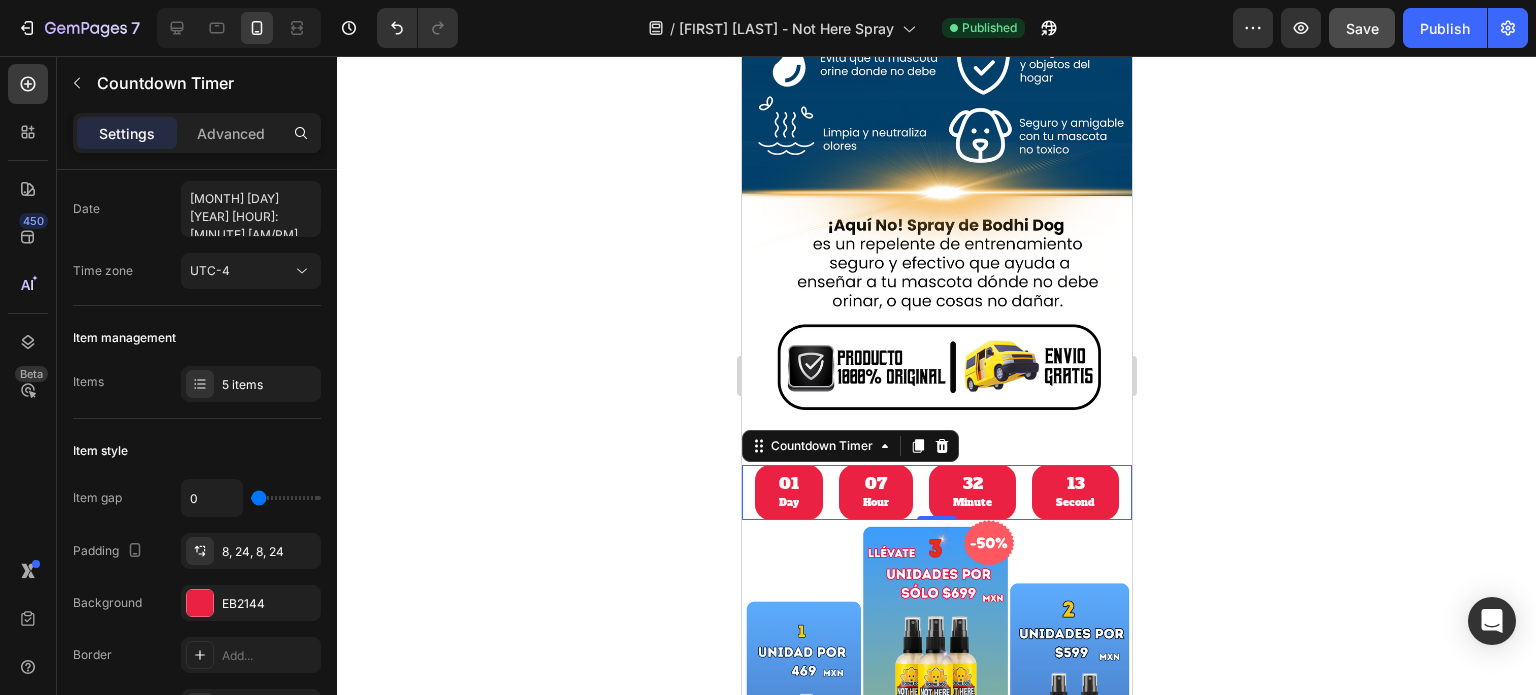 click on "Day" at bounding box center (788, 503) 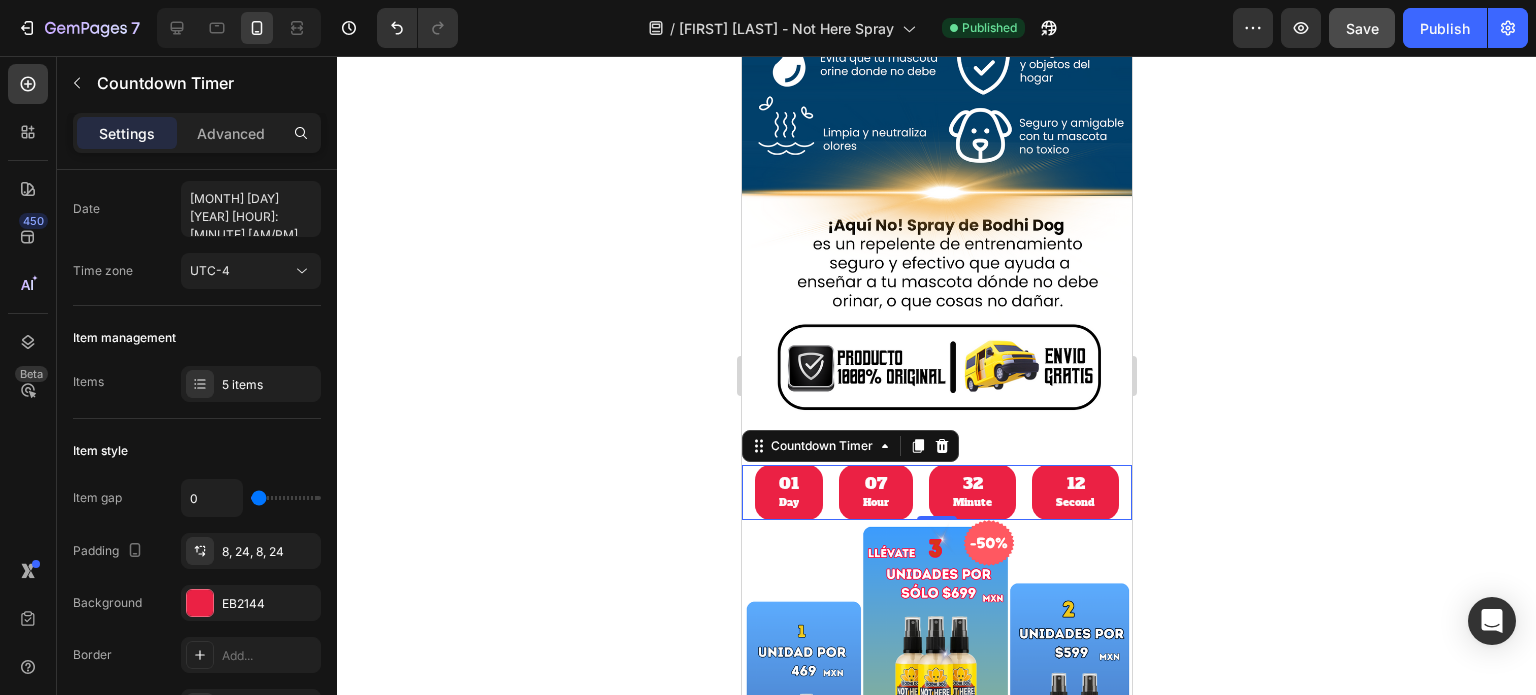 click on "Day" at bounding box center (788, 503) 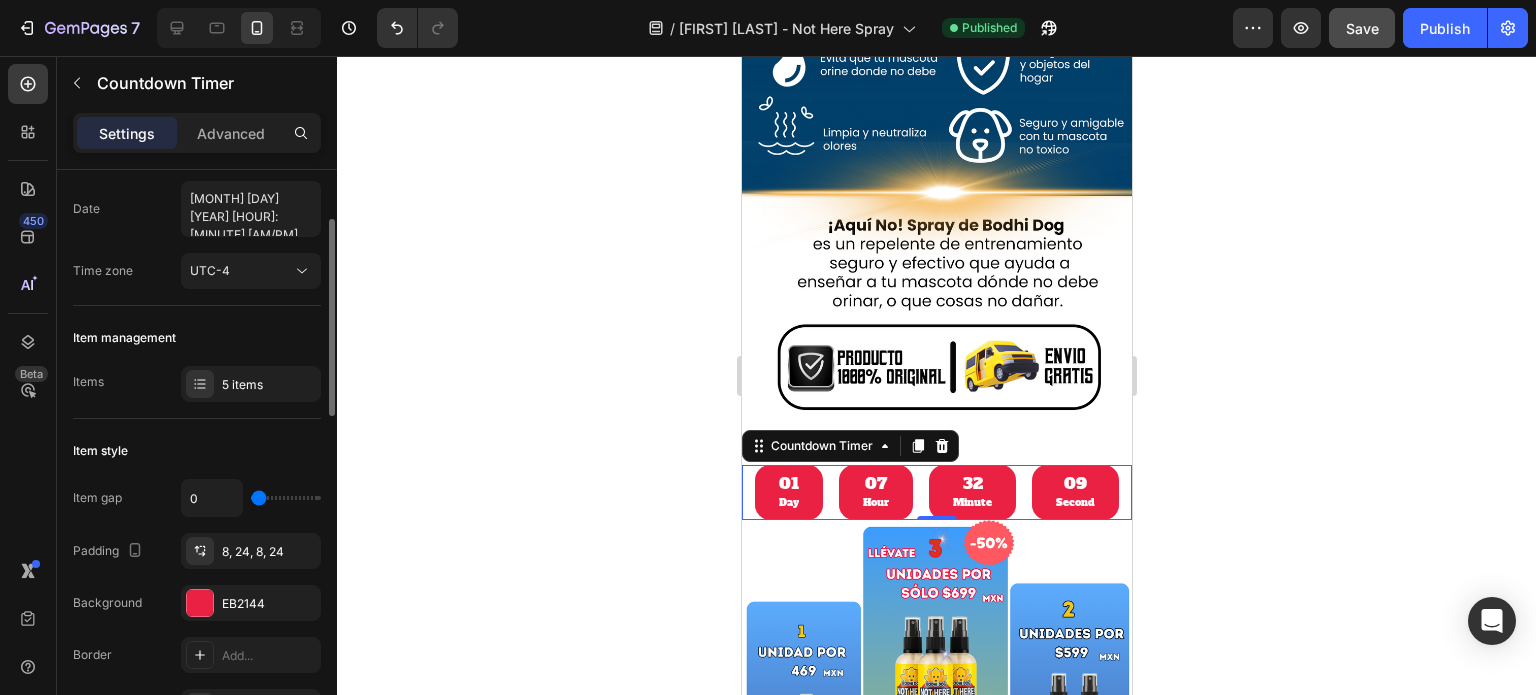 scroll, scrollTop: 128, scrollLeft: 0, axis: vertical 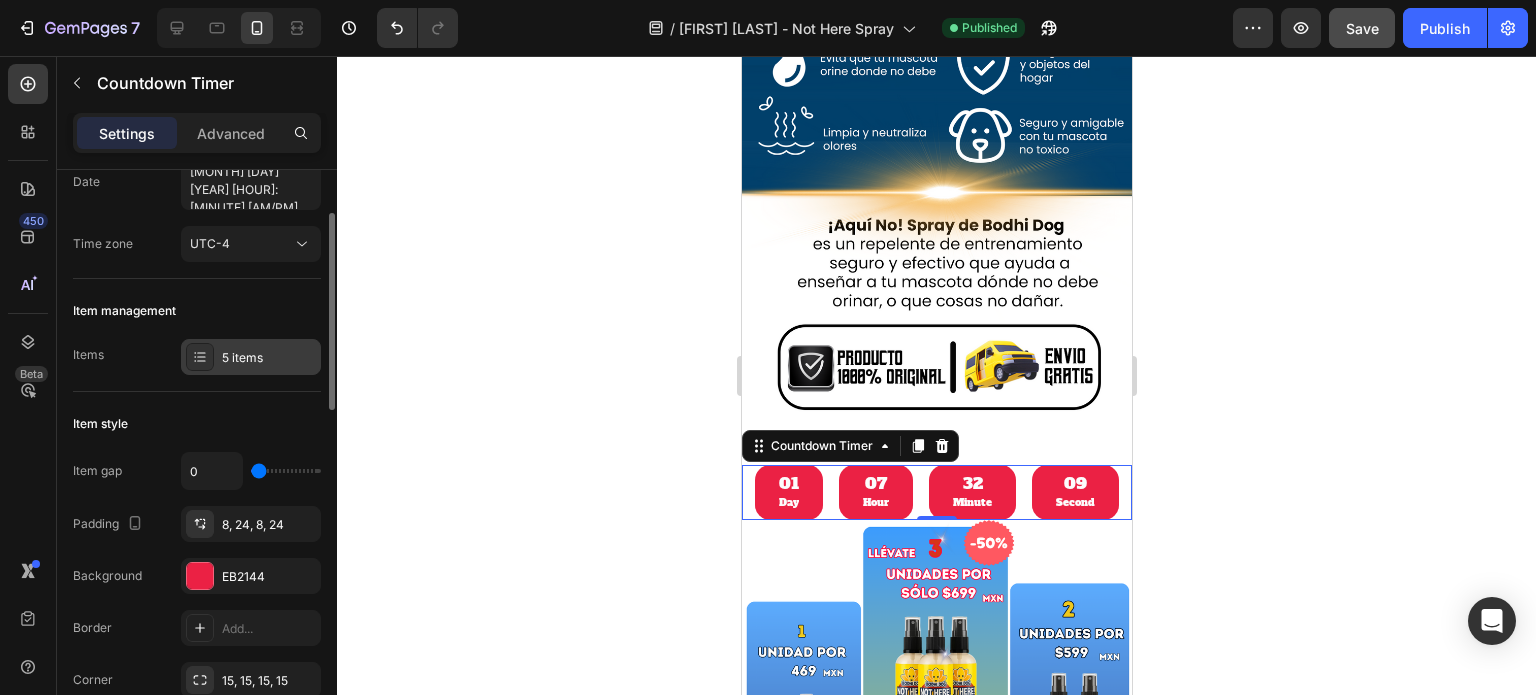 click at bounding box center (200, 357) 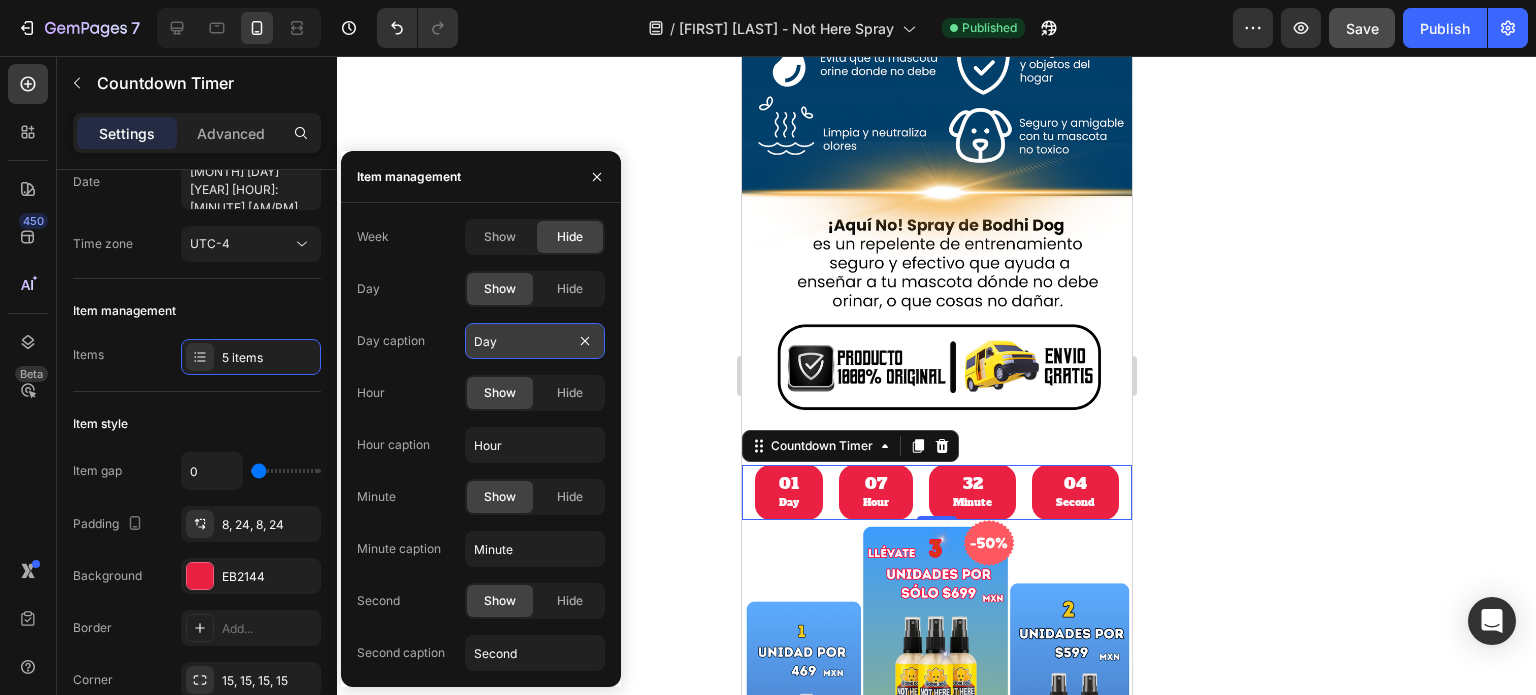 click on "Day" at bounding box center [535, 341] 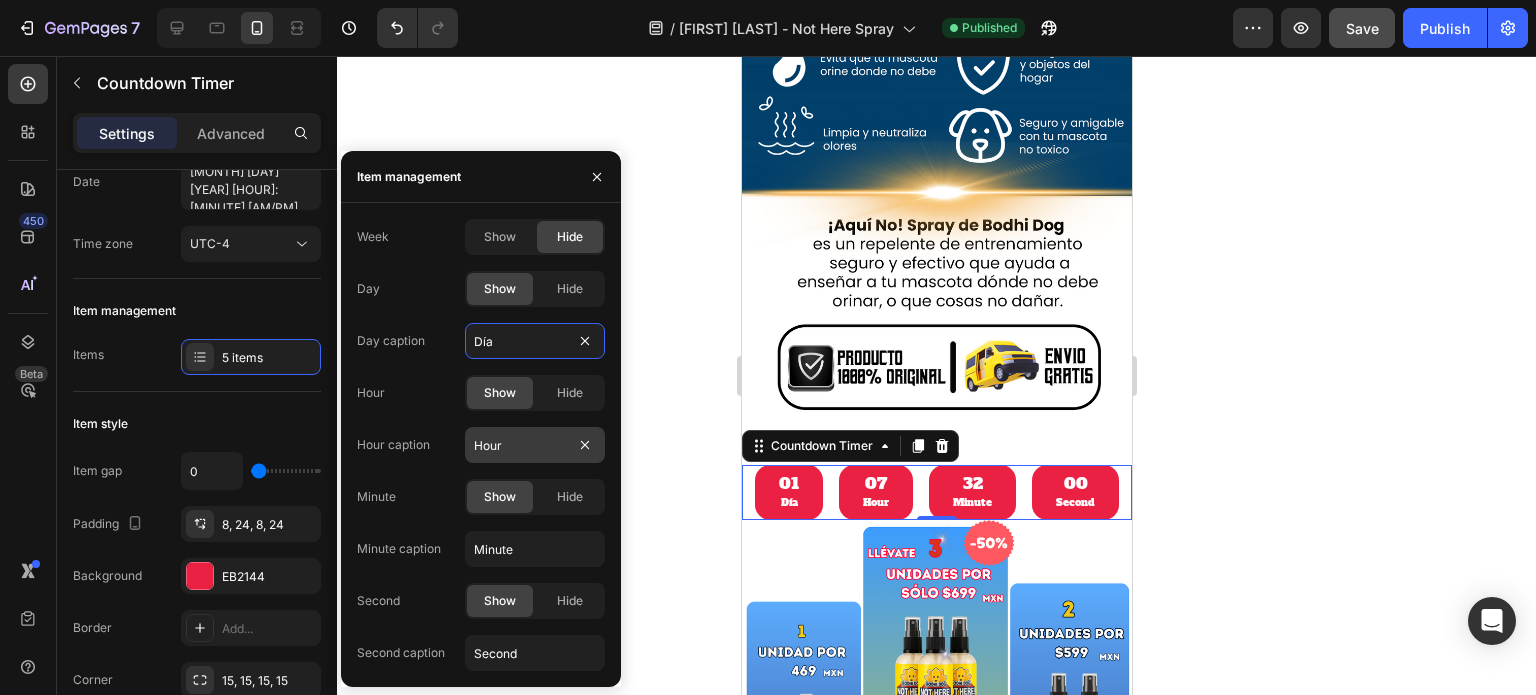 type on "Día" 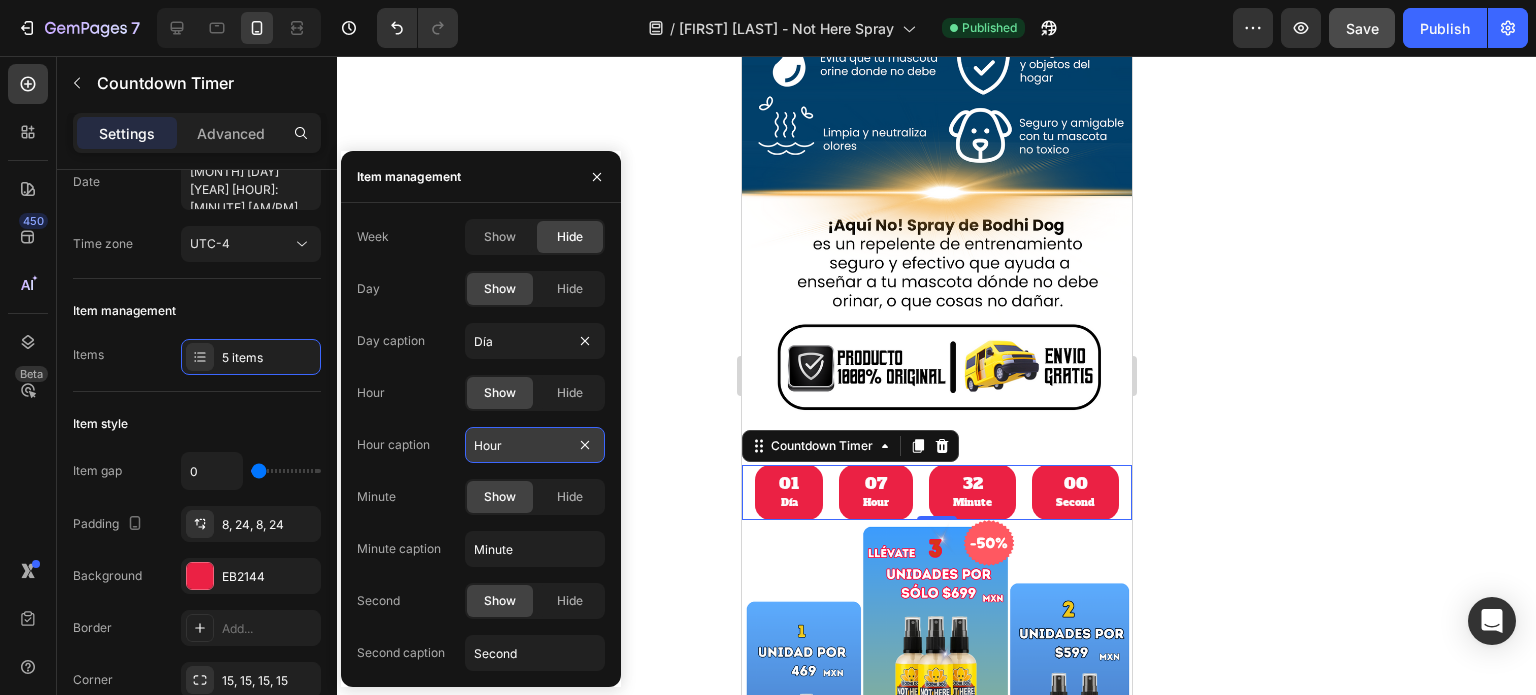 click on "Hour" at bounding box center (535, 445) 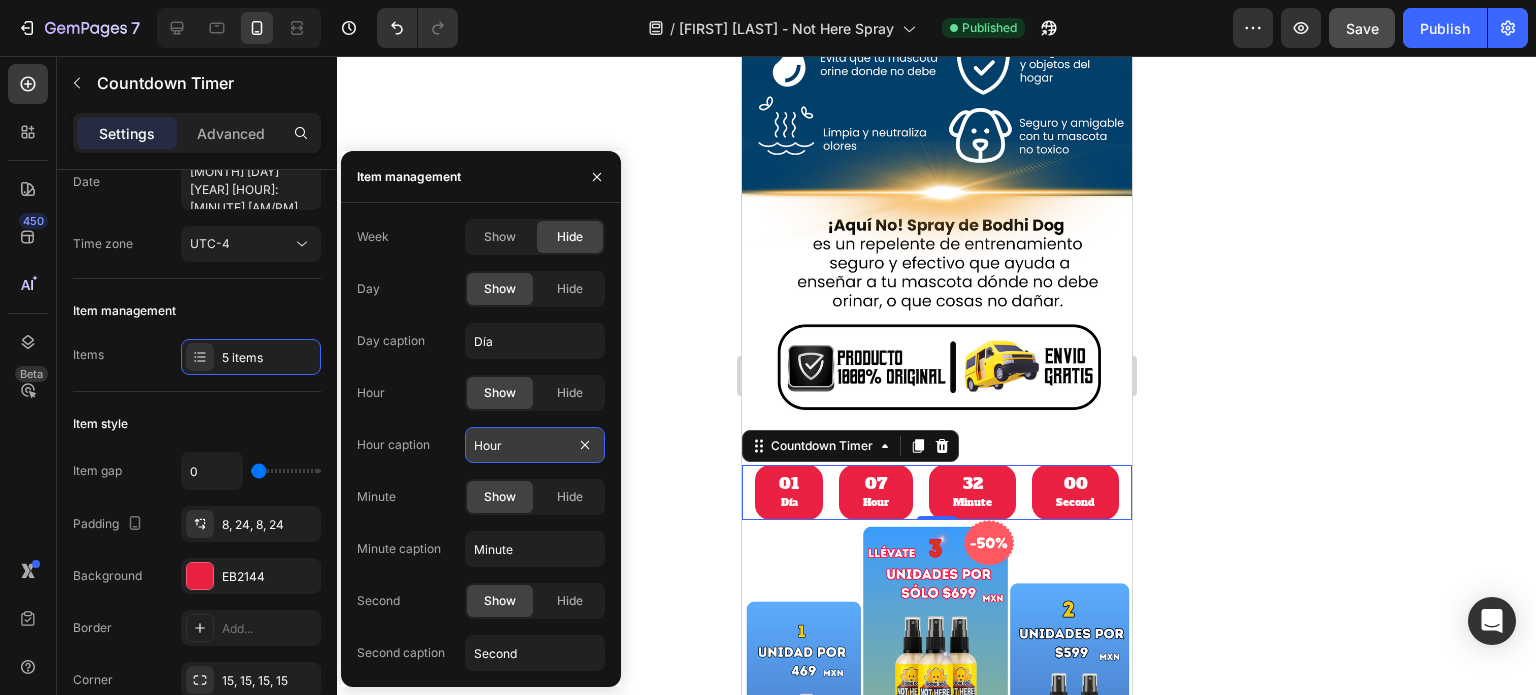click on "Hour" at bounding box center [535, 445] 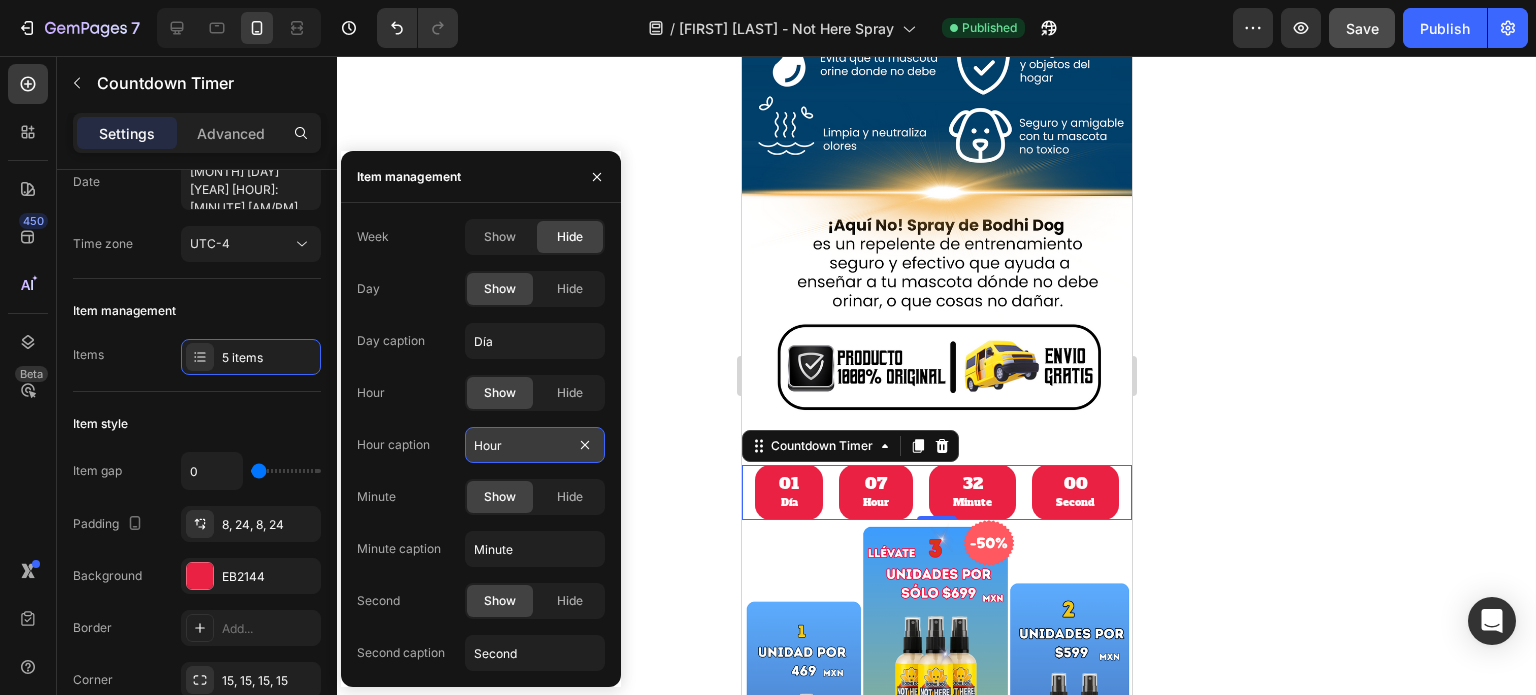 click on "Hour" at bounding box center (535, 445) 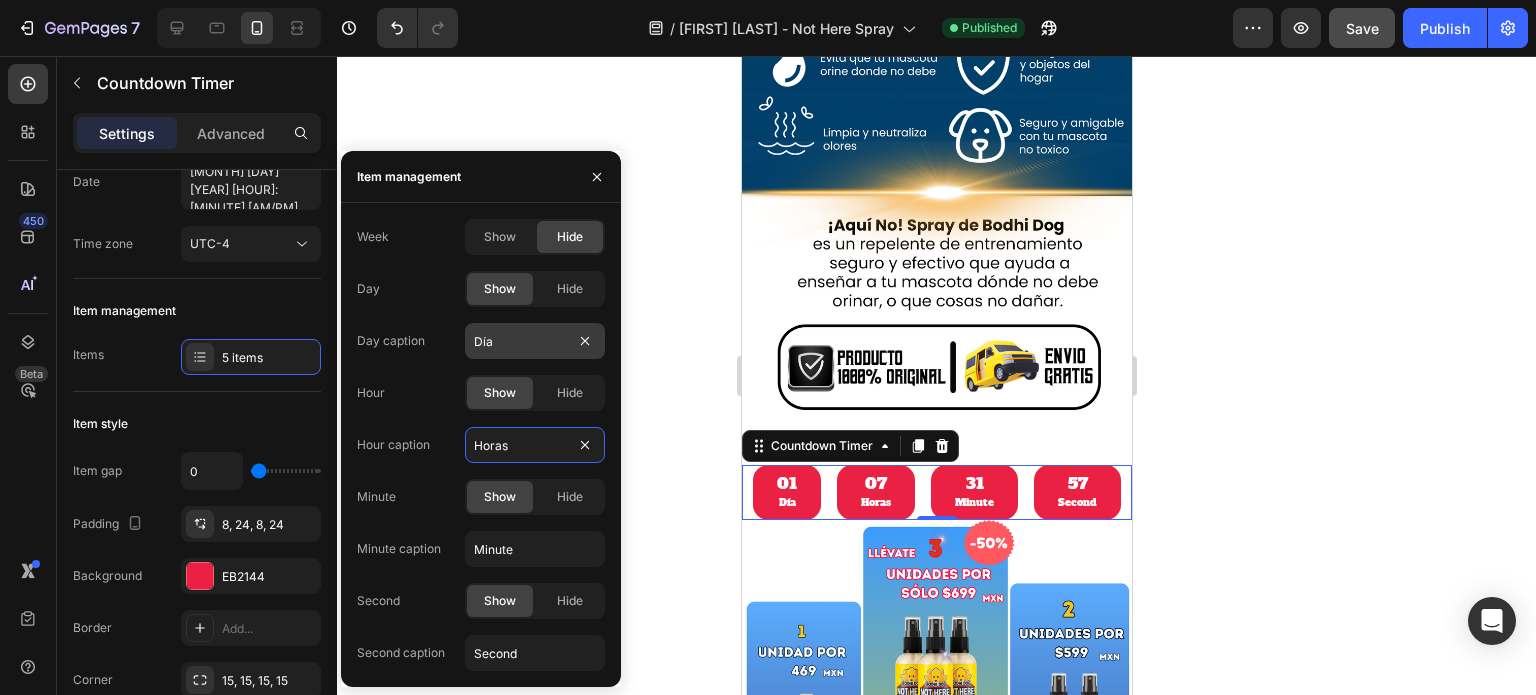 type on "Horas" 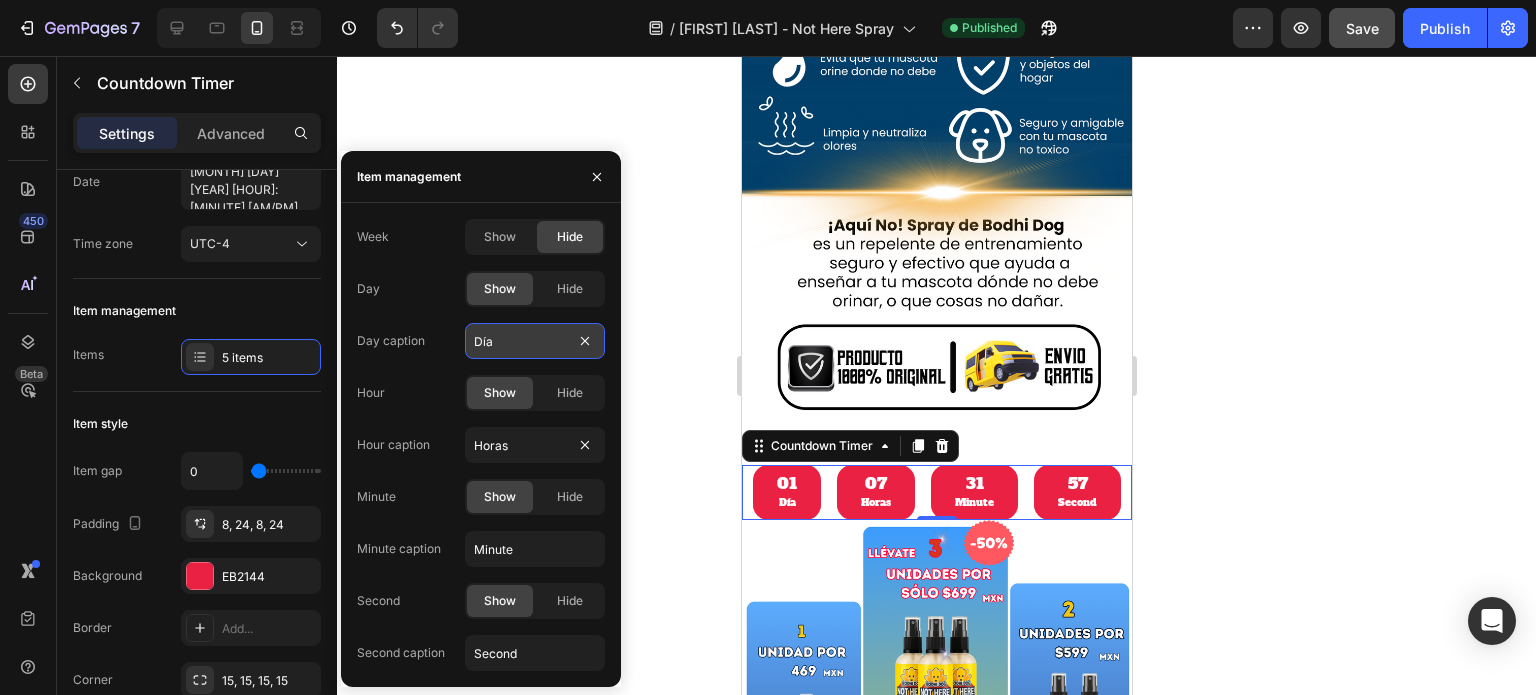 click on "Día" at bounding box center [535, 341] 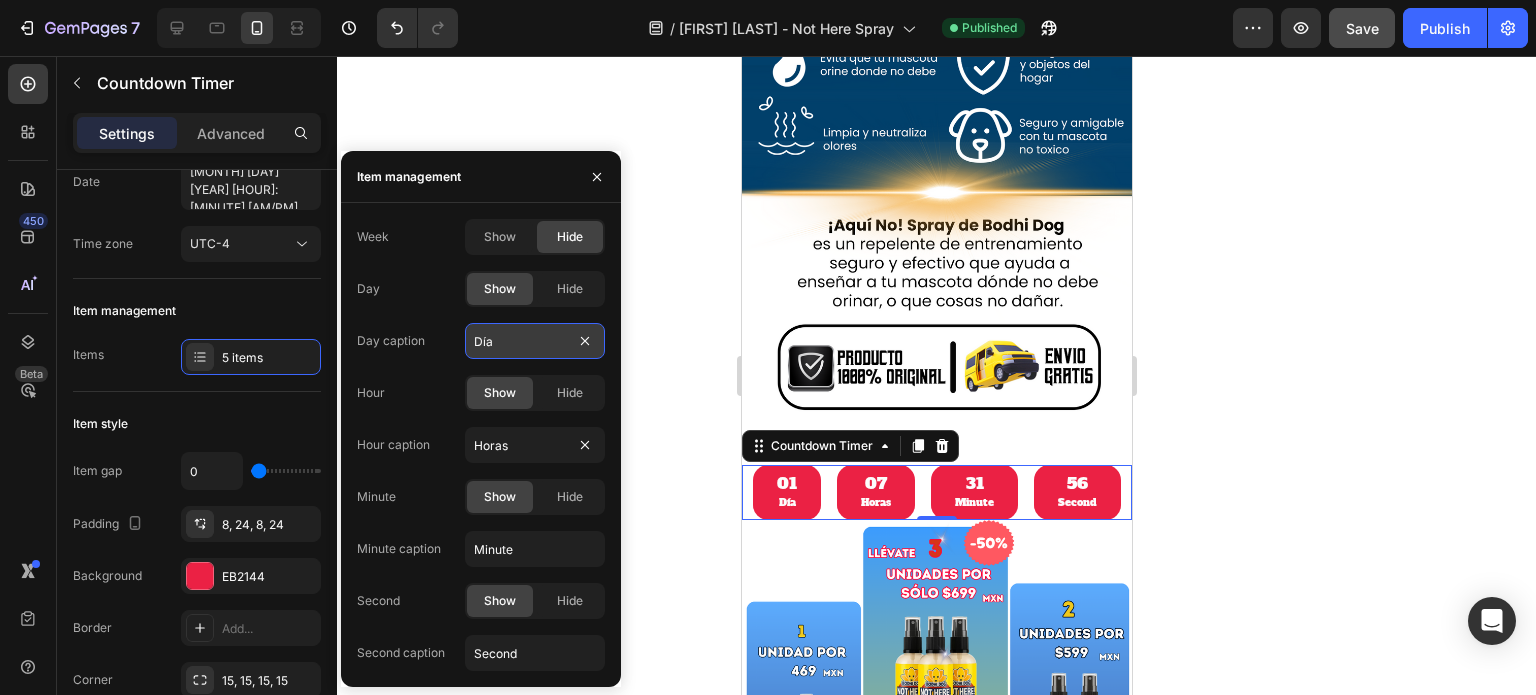 type on "s" 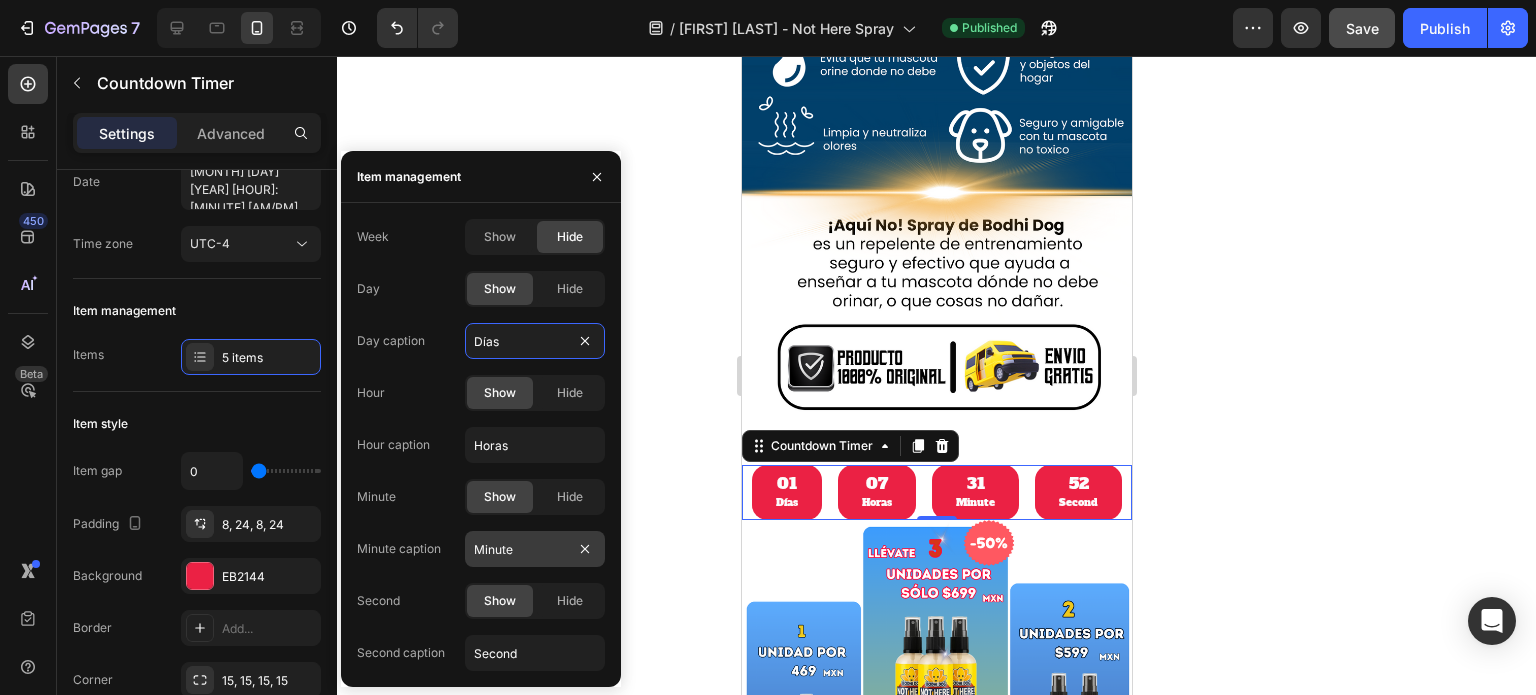 type on "Días" 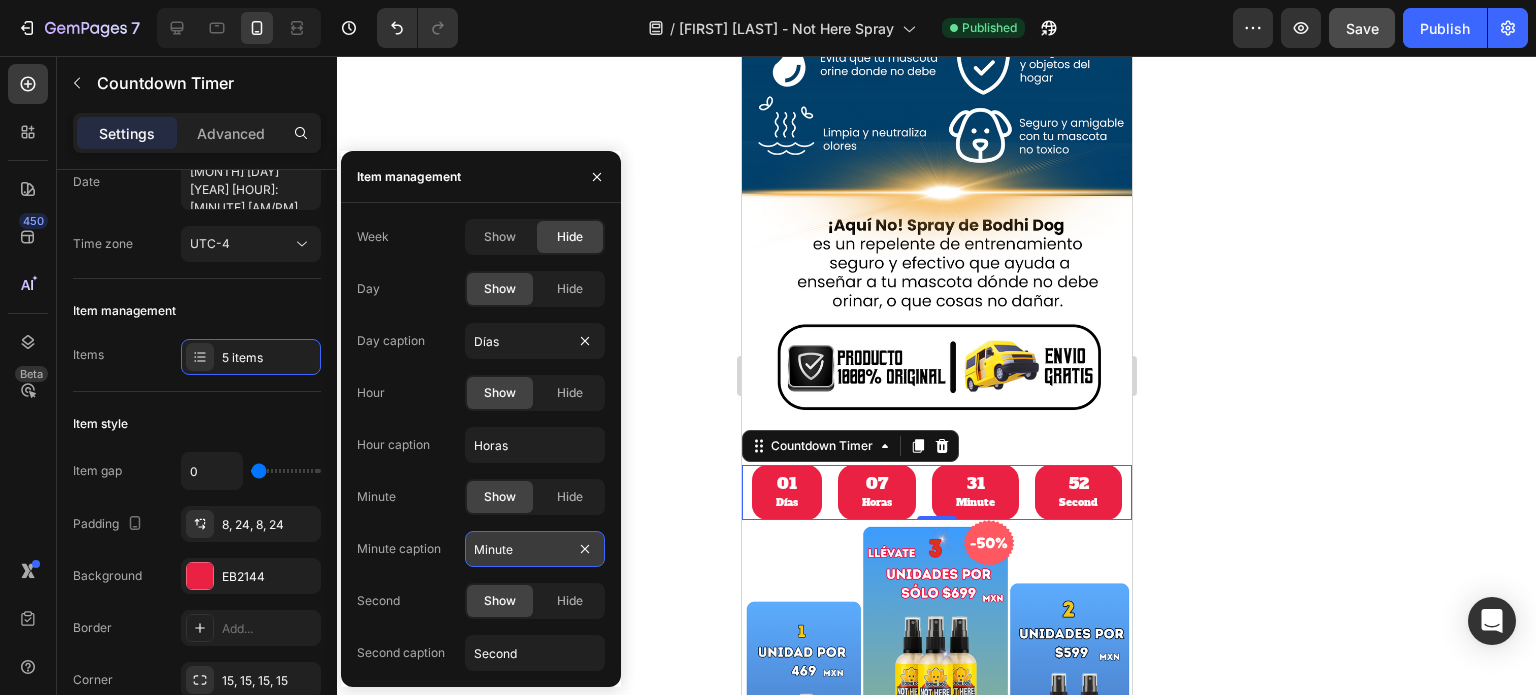 click on "Minute" at bounding box center [535, 549] 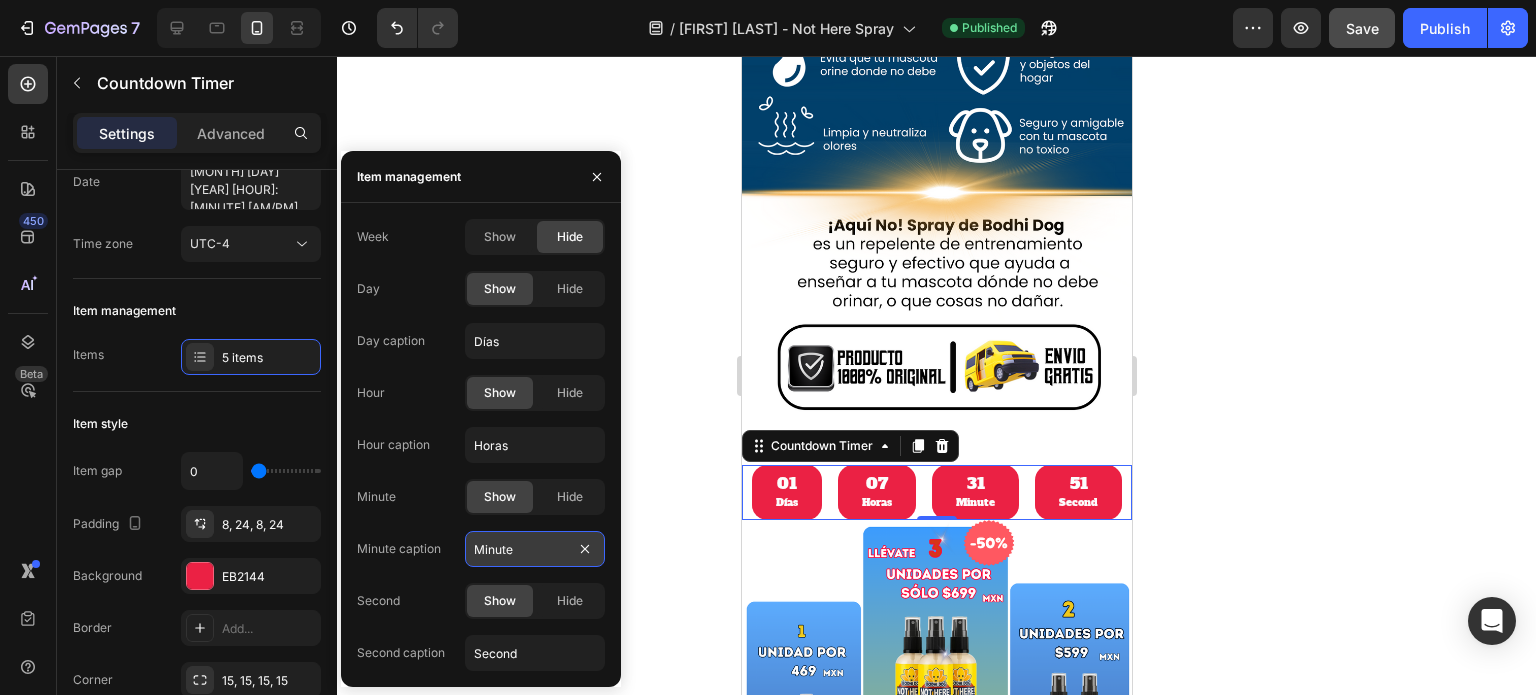 click on "Minute" at bounding box center (535, 549) 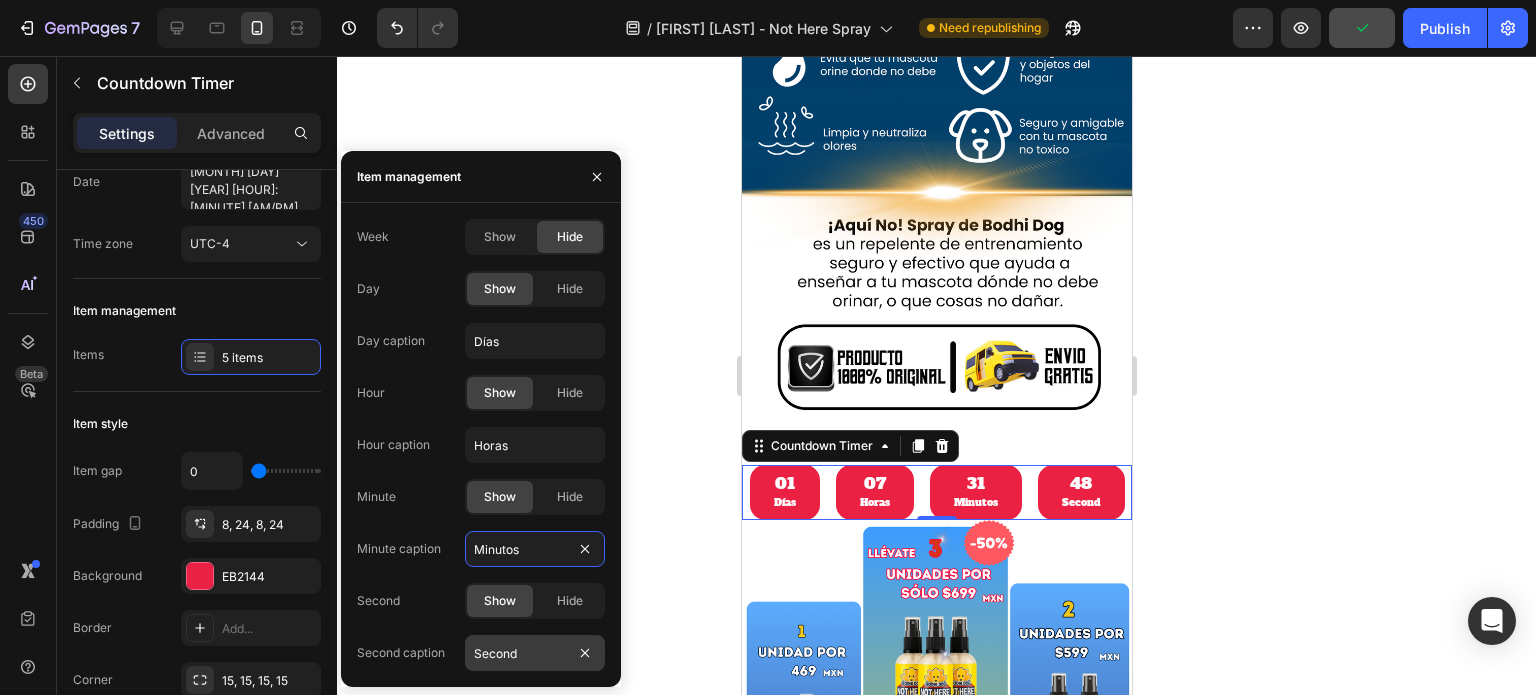 type on "Minutos" 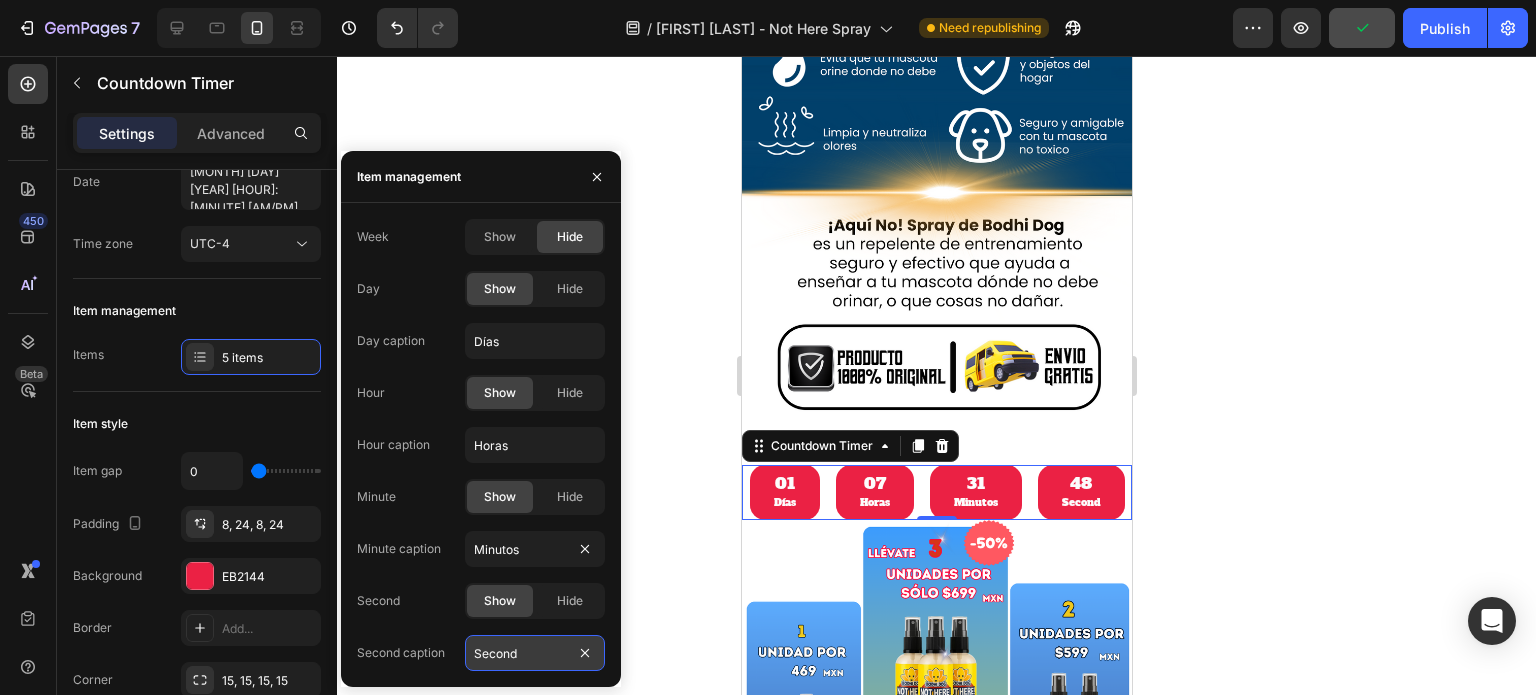 click on "Second" at bounding box center [535, 653] 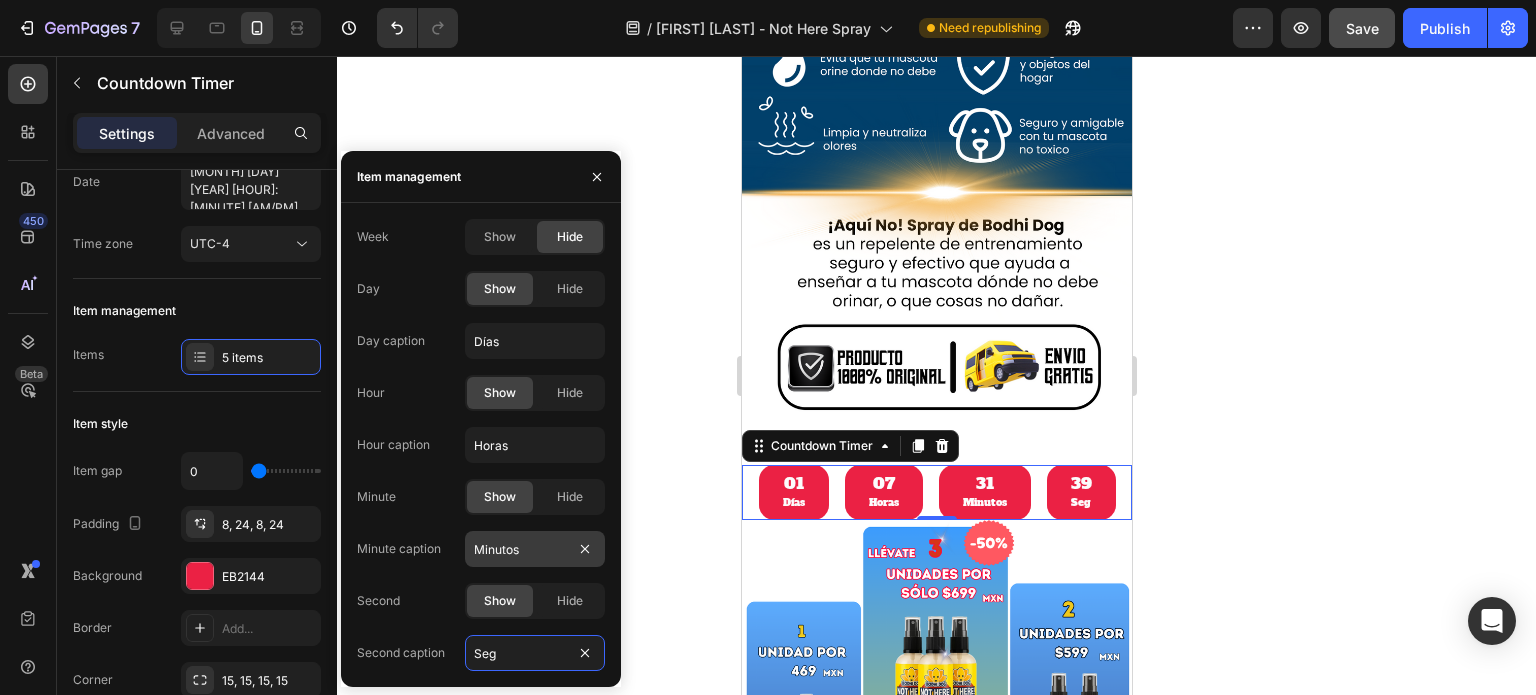 type on "Seg" 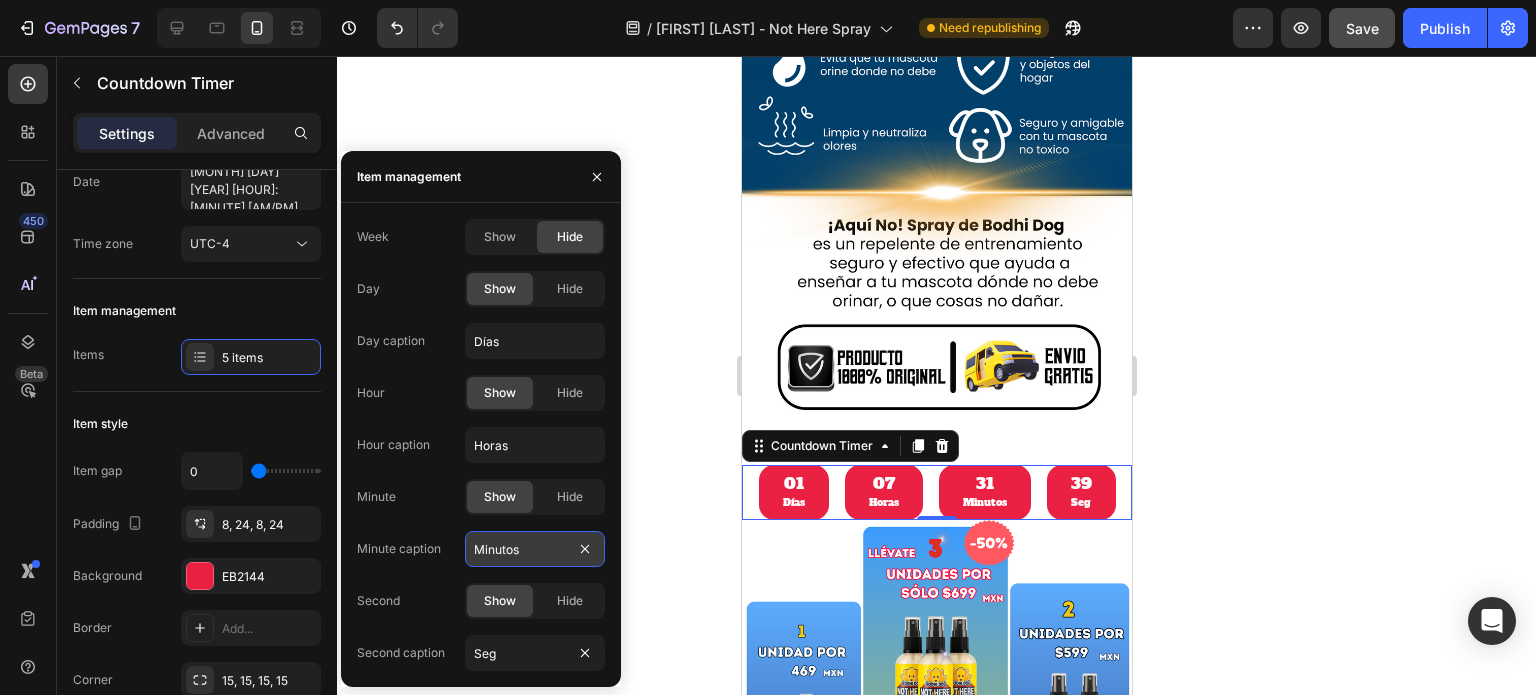 click on "Minutos" at bounding box center [535, 549] 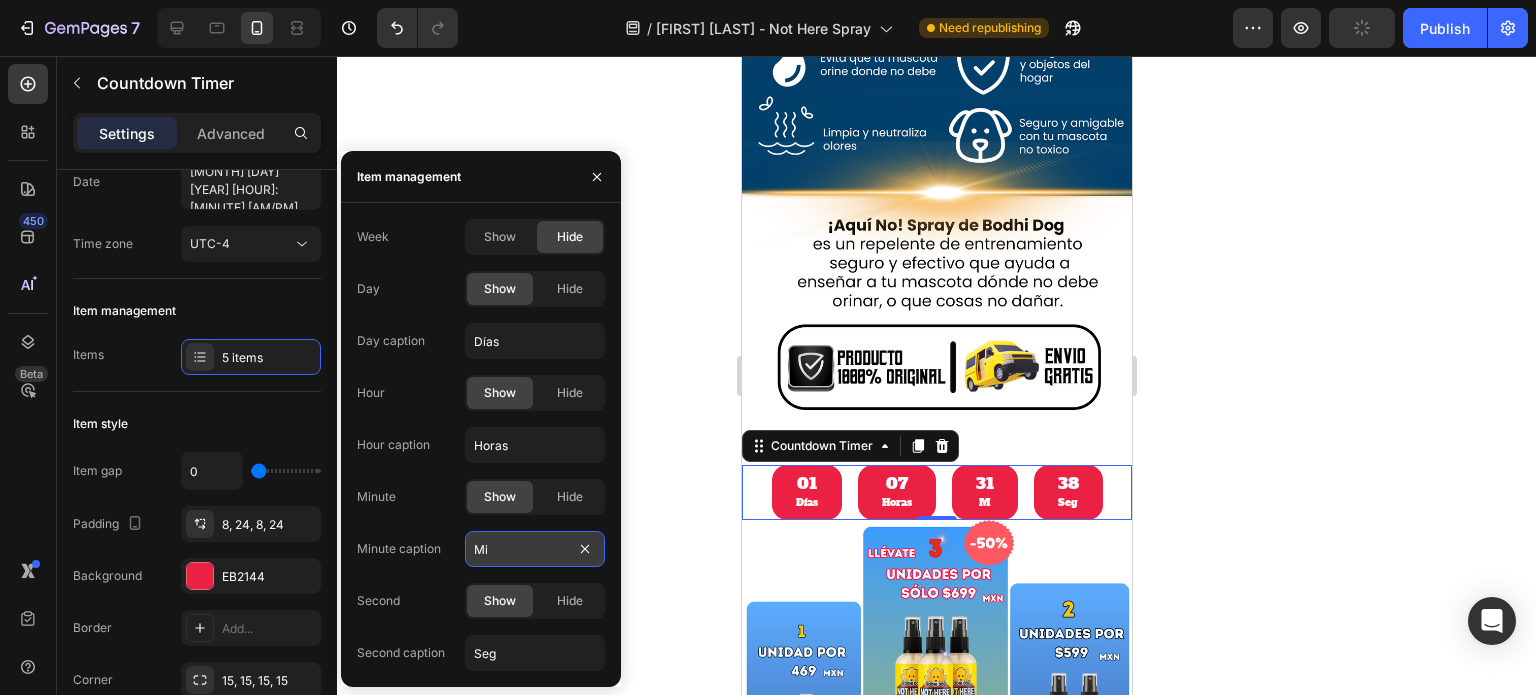 type on "Min" 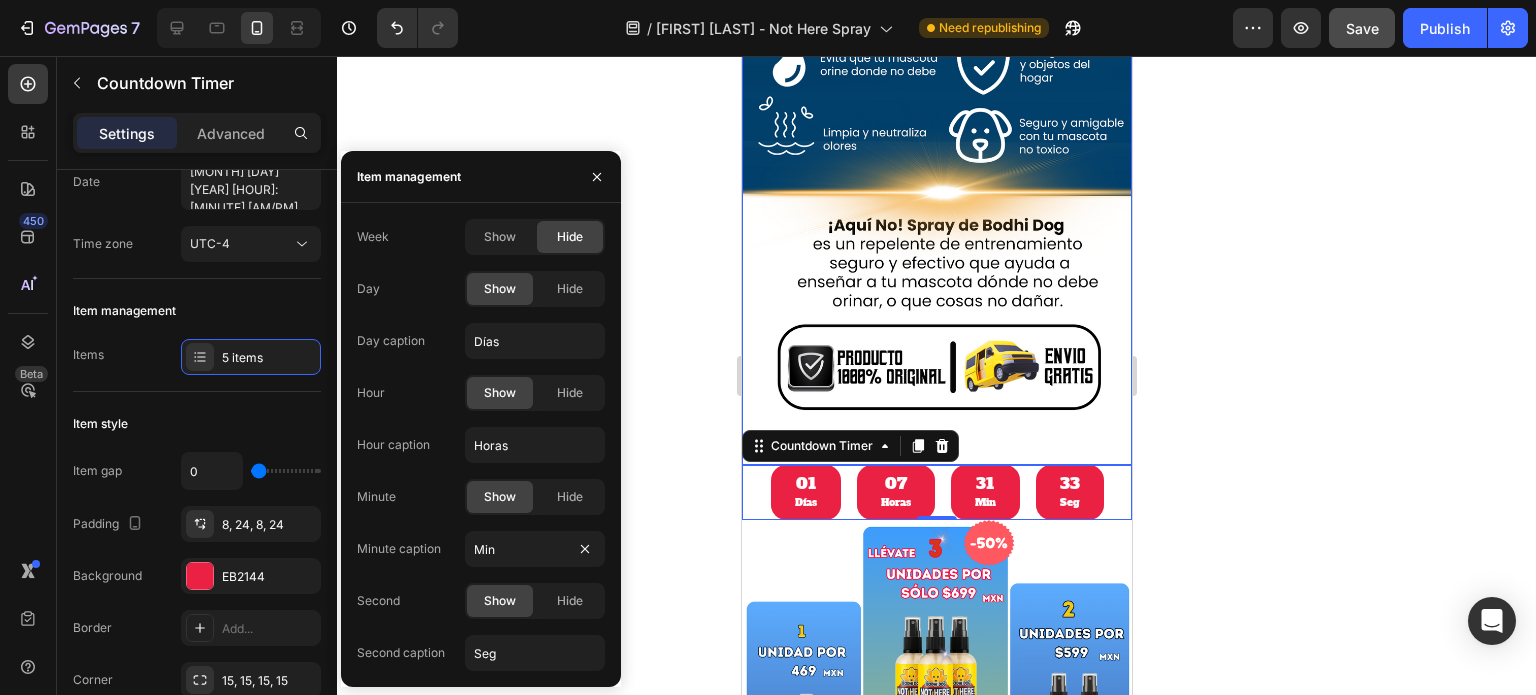 click 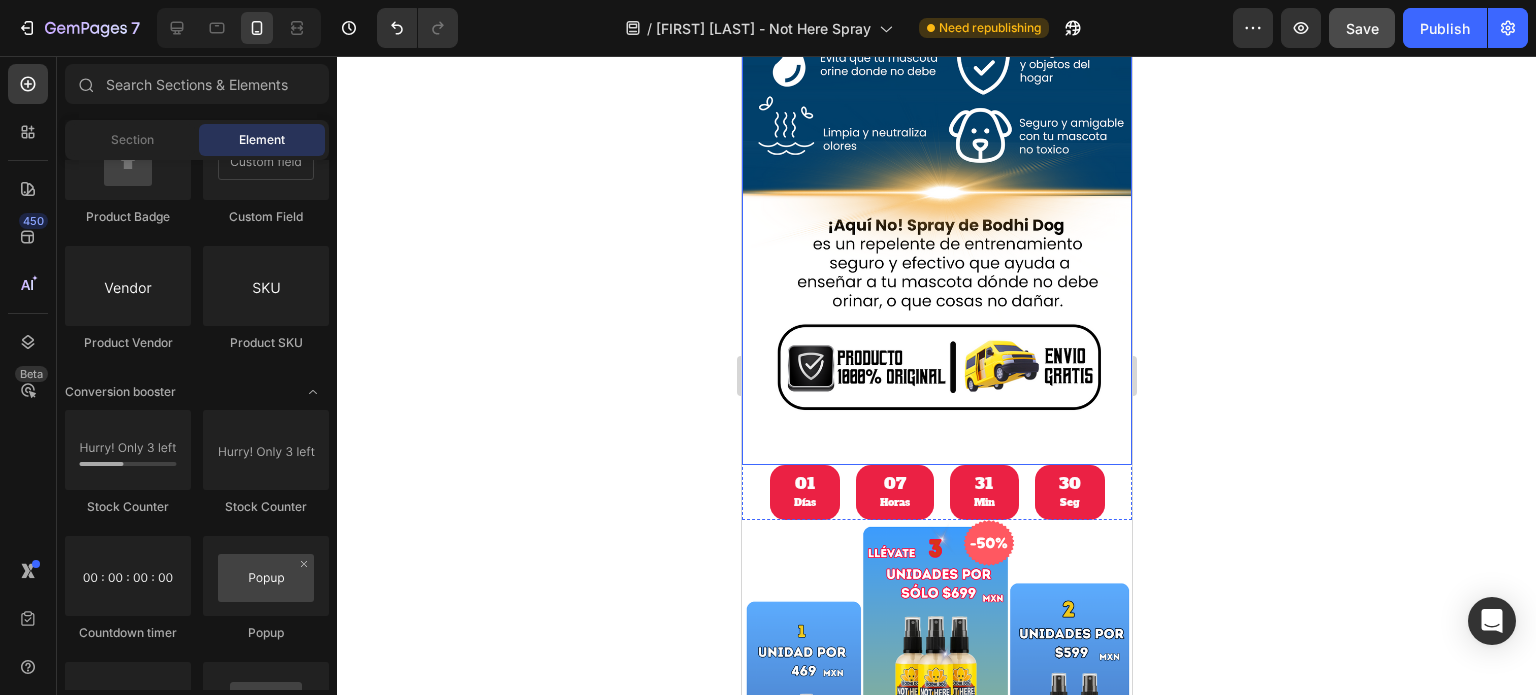 click 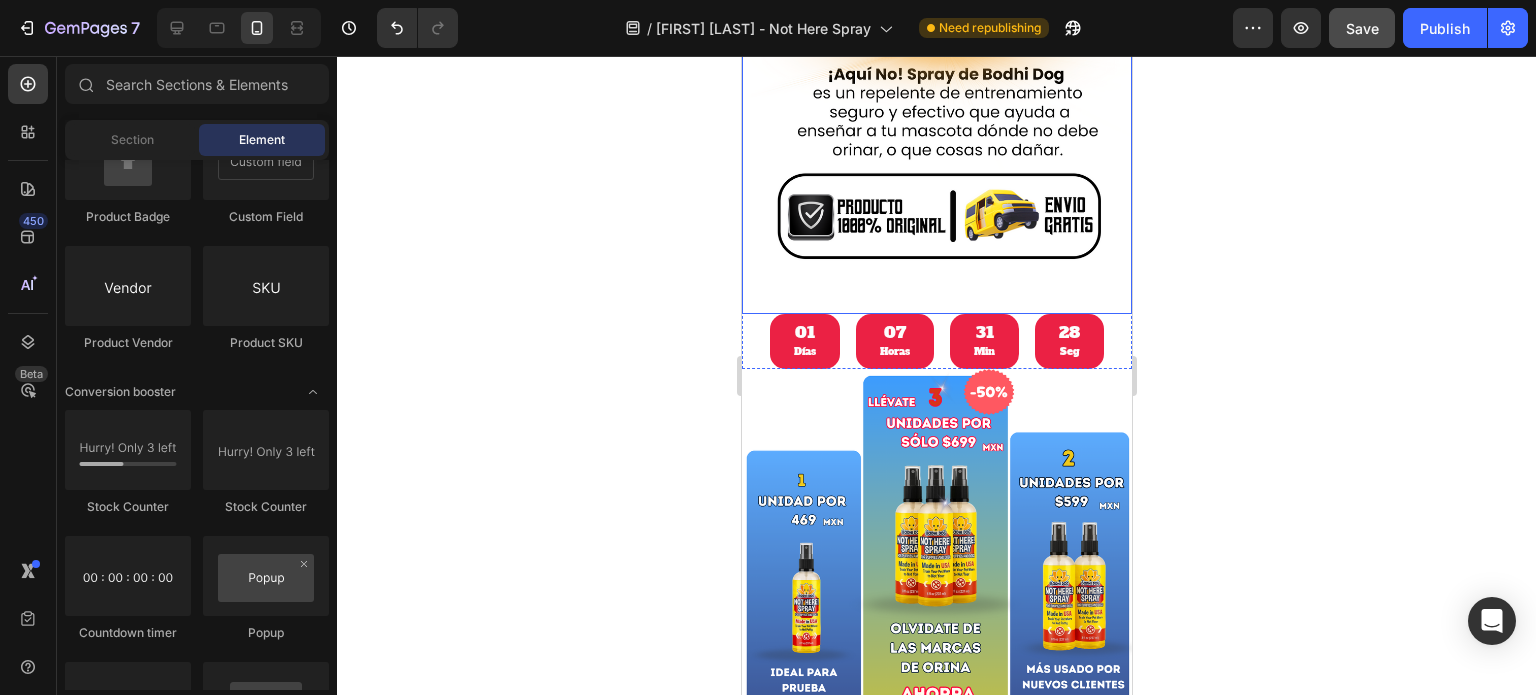 scroll, scrollTop: 785, scrollLeft: 0, axis: vertical 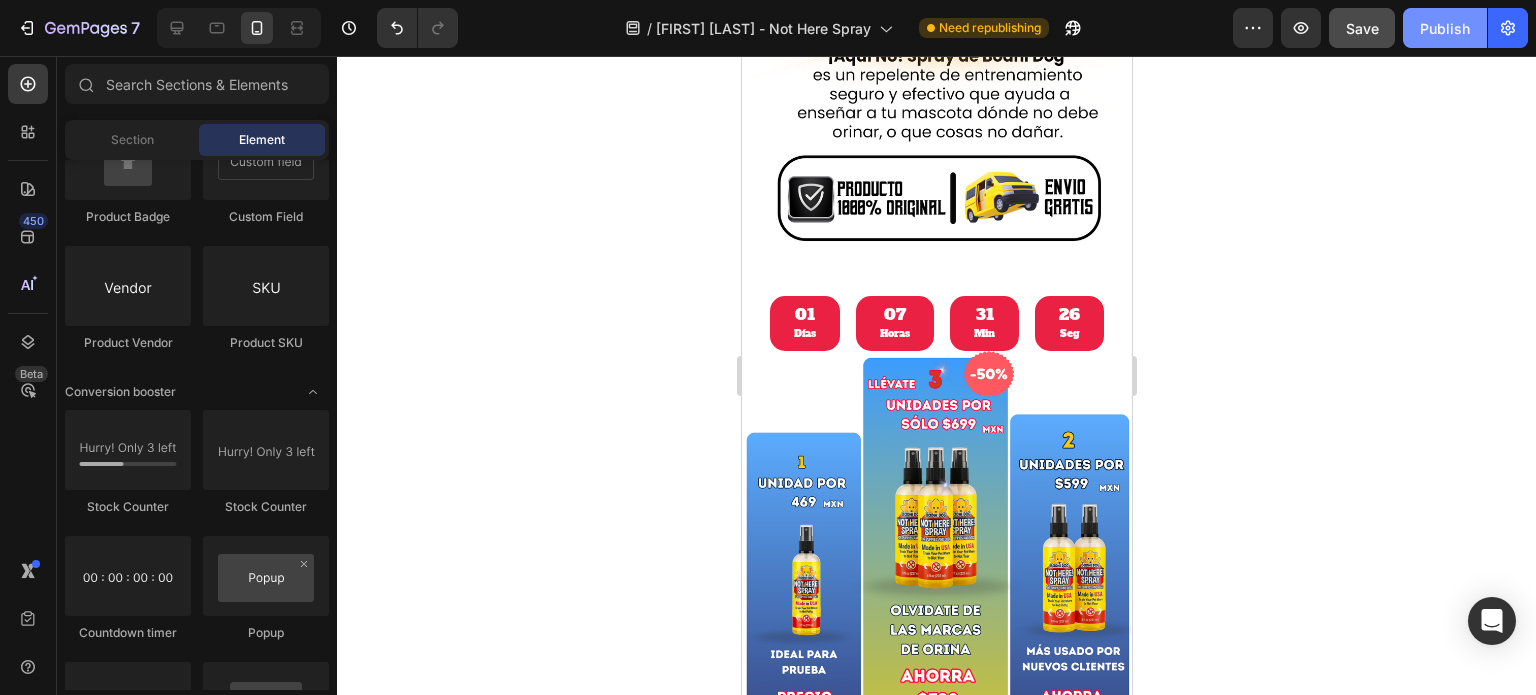 click on "Publish" at bounding box center (1445, 28) 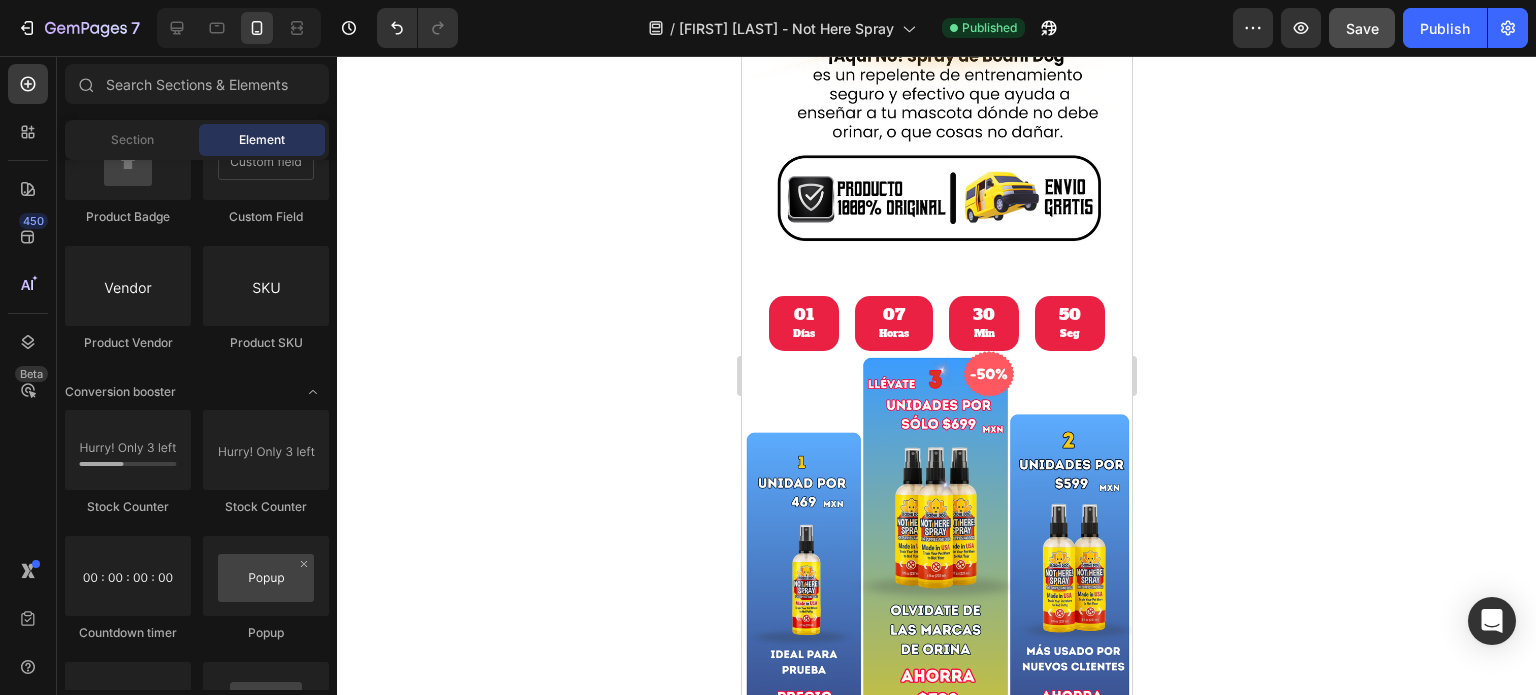 click 